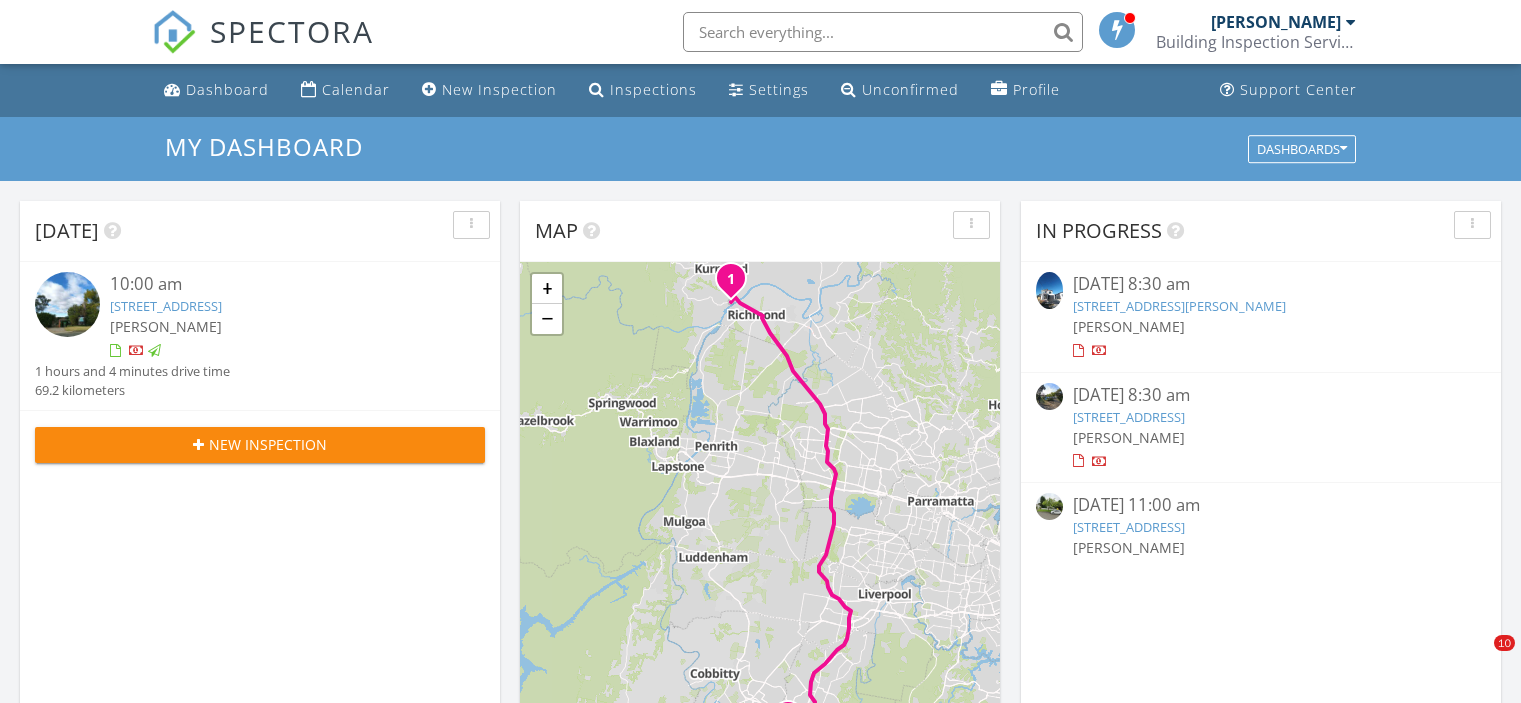 scroll, scrollTop: 0, scrollLeft: 0, axis: both 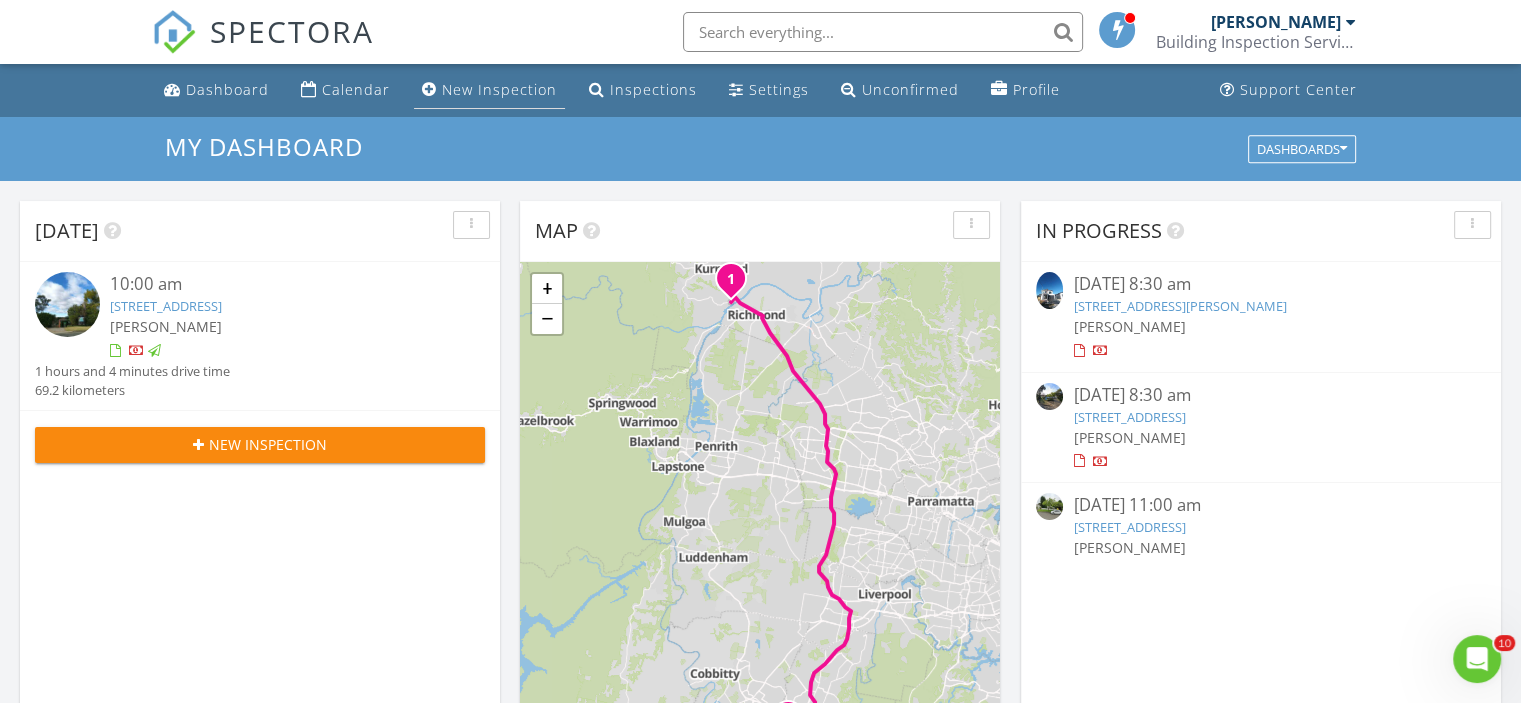 click on "New Inspection" at bounding box center [499, 89] 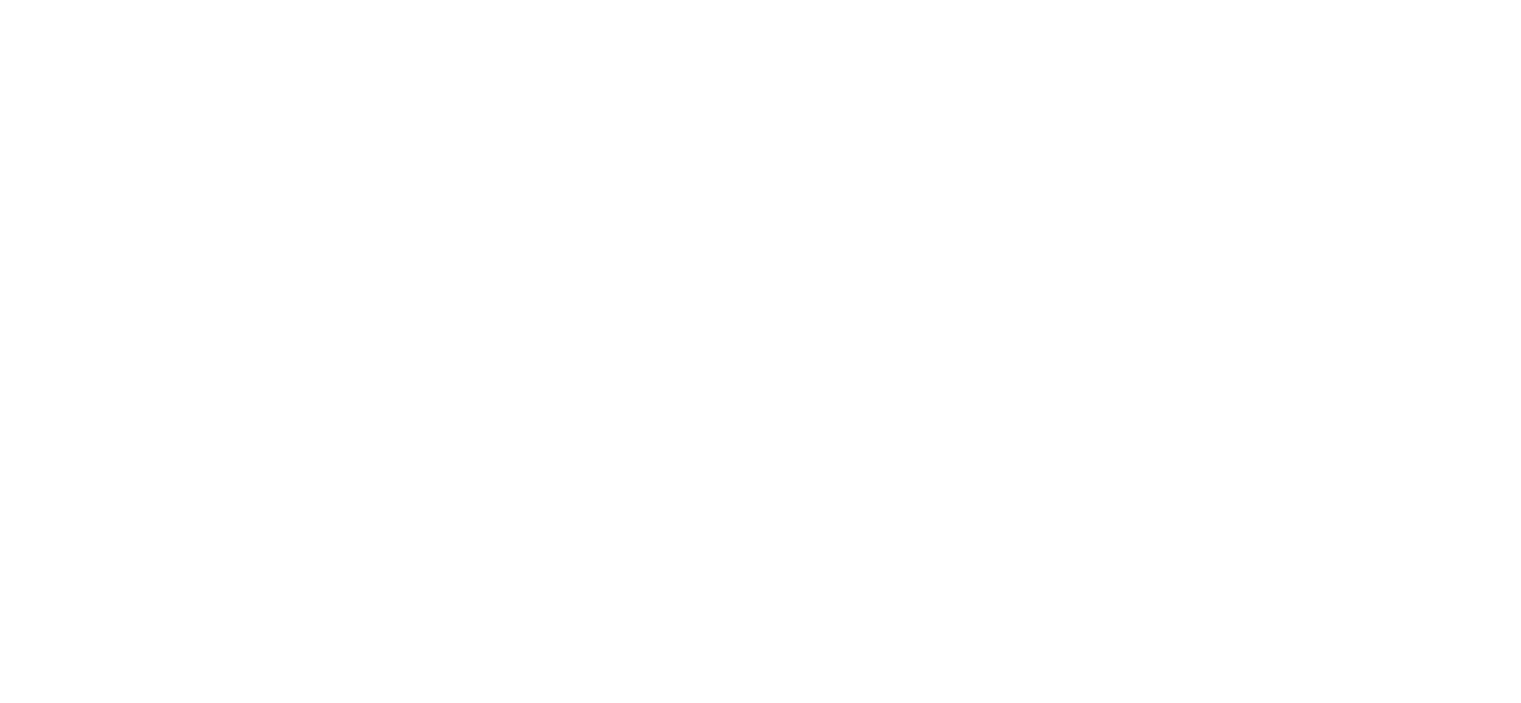 scroll, scrollTop: 0, scrollLeft: 0, axis: both 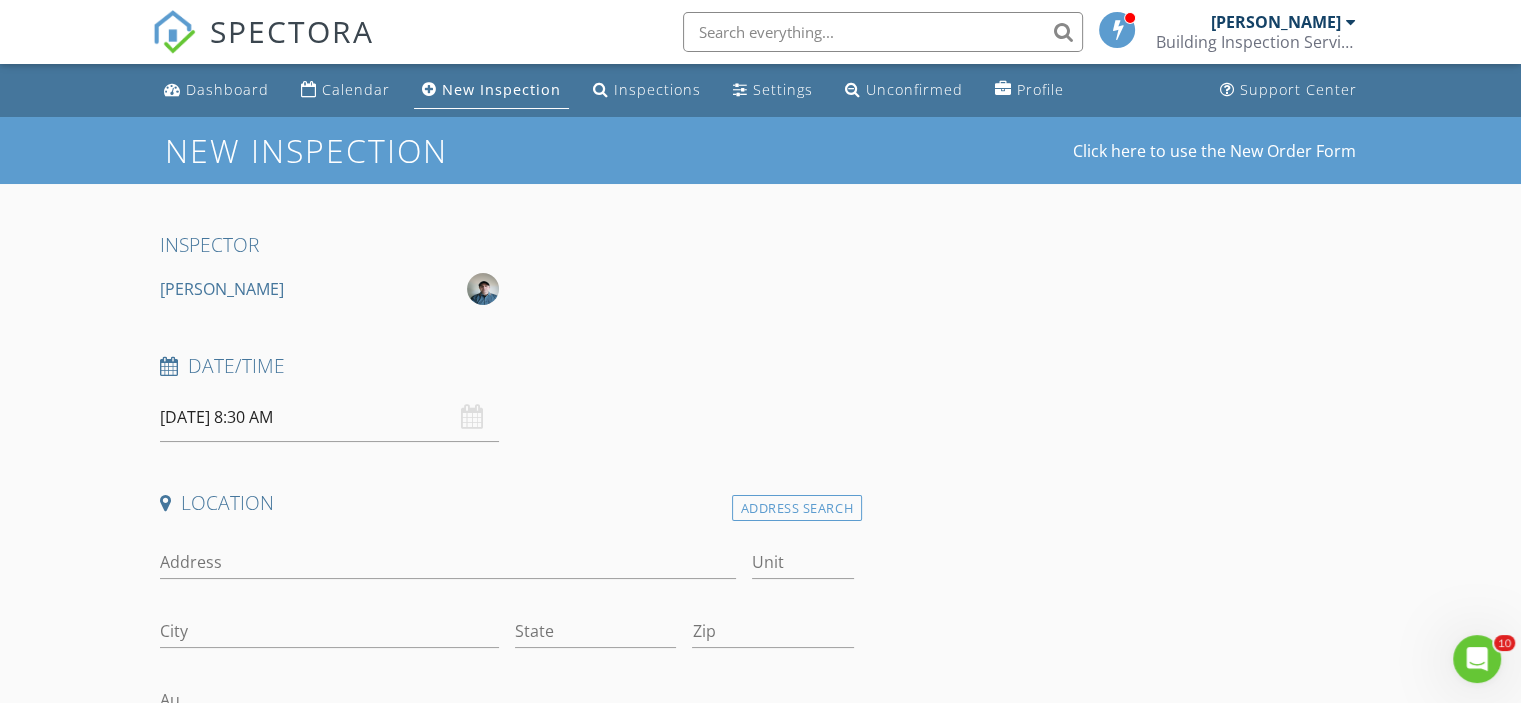 click on "[DATE] 8:30 AM" at bounding box center [329, 417] 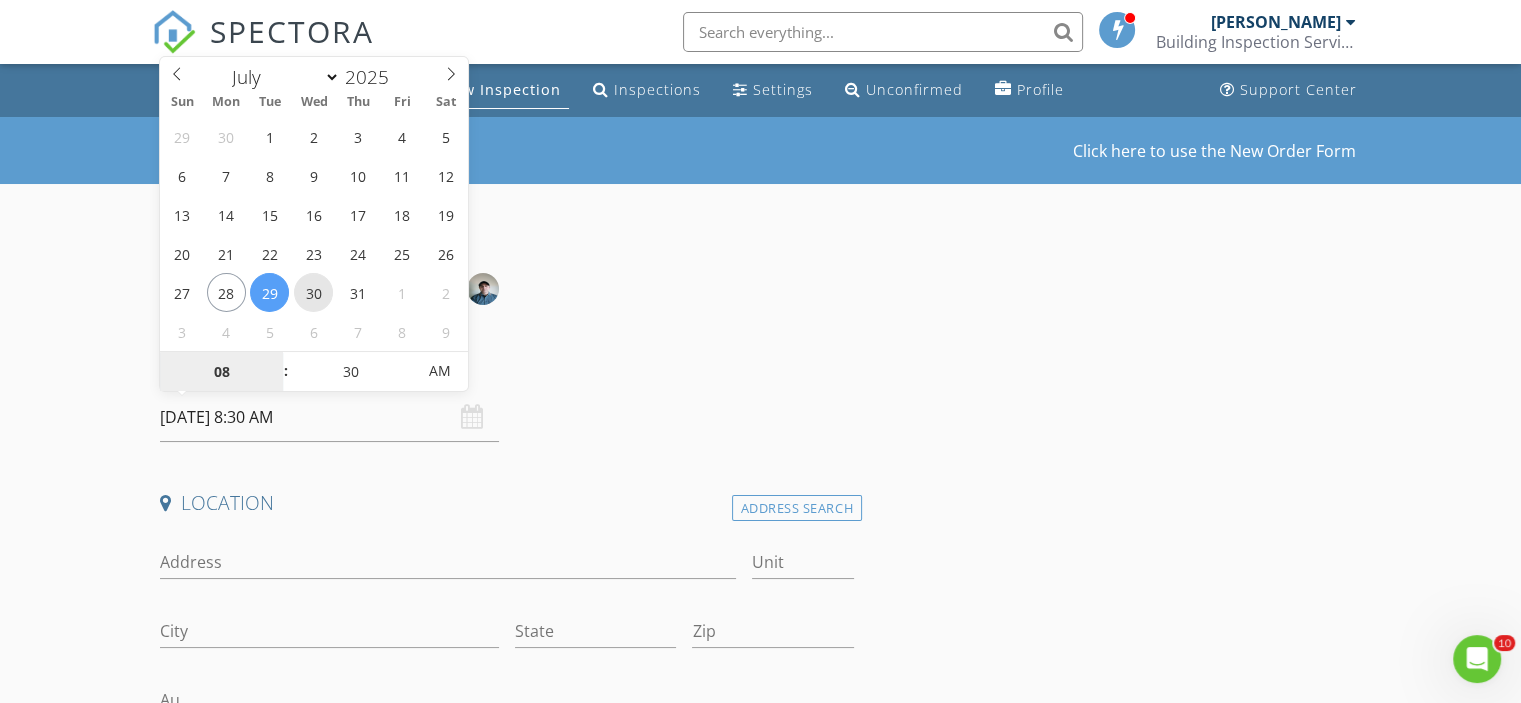 type on "[DATE] 8:30 AM" 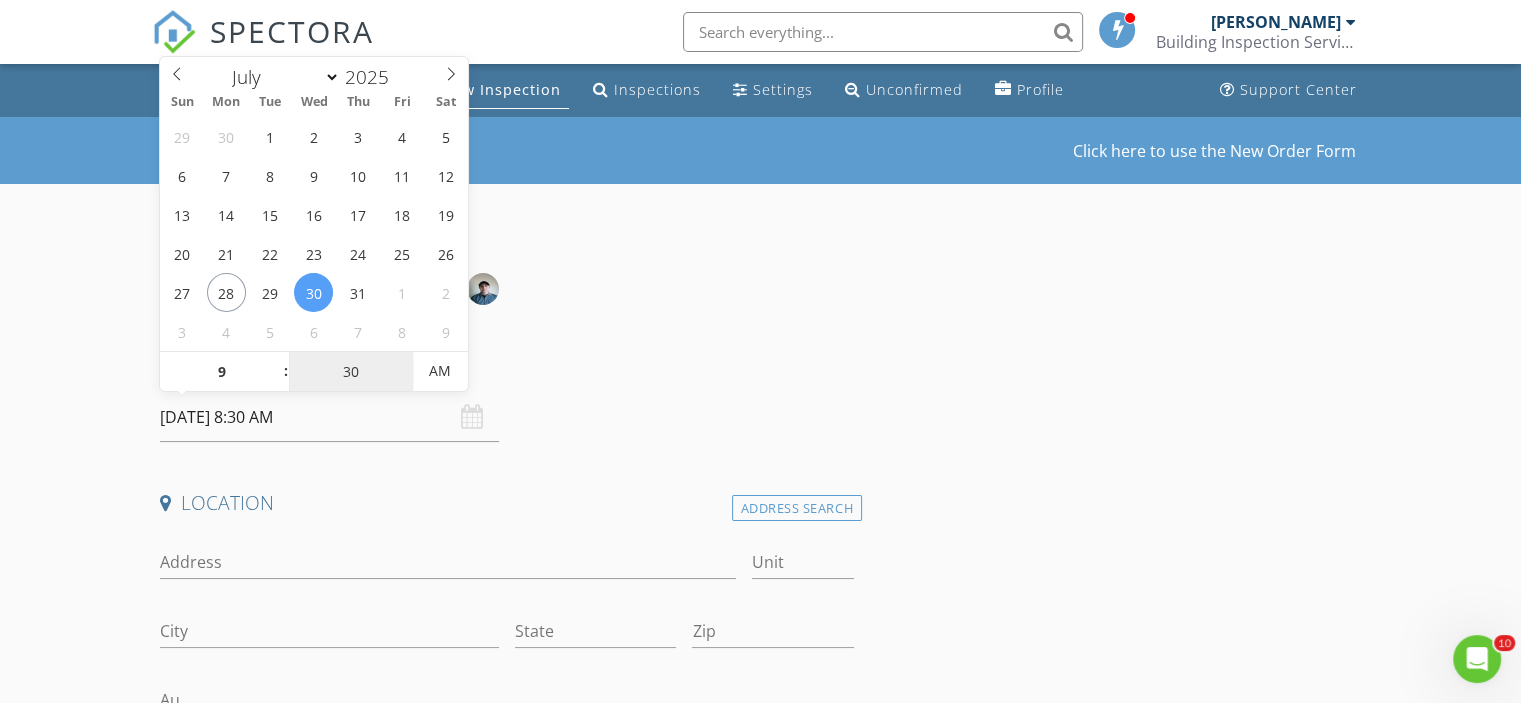type on "09" 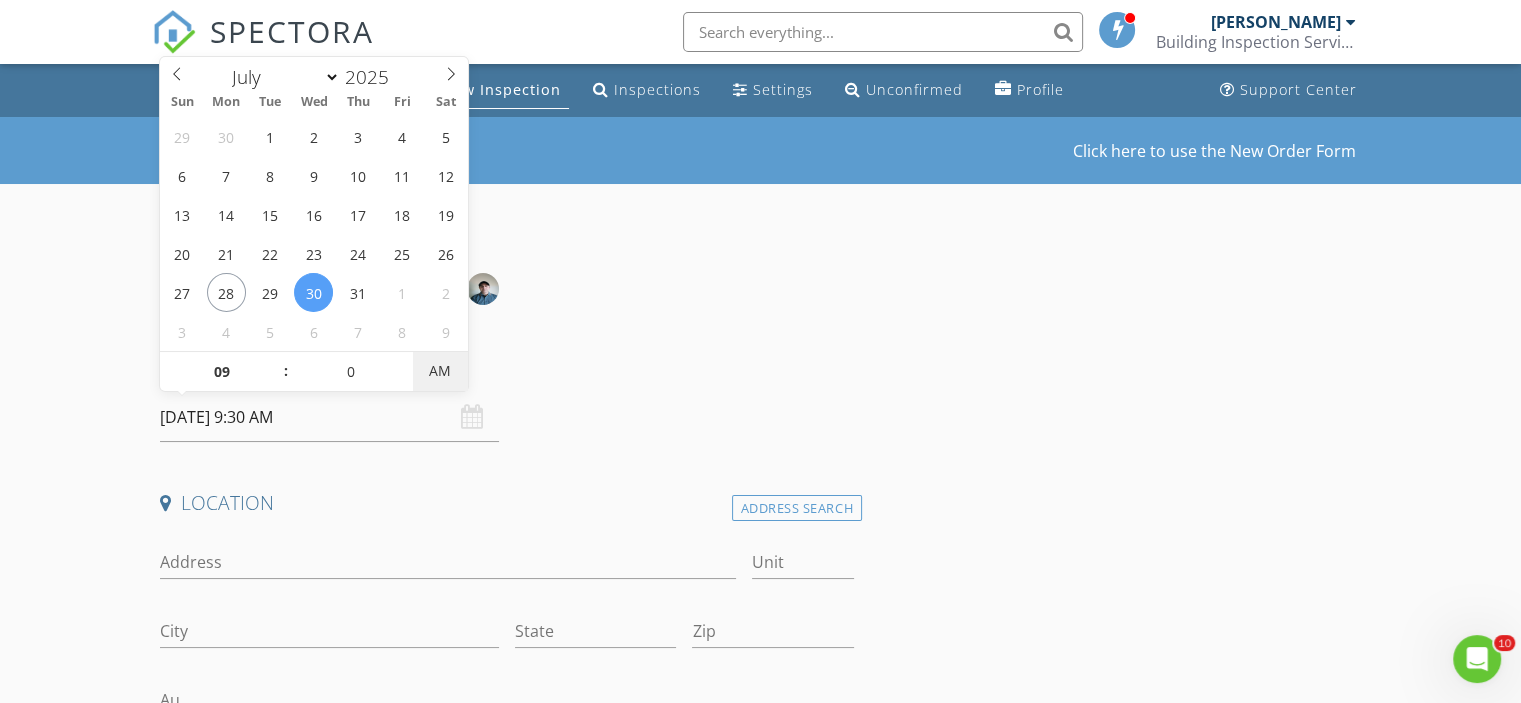 type on "00" 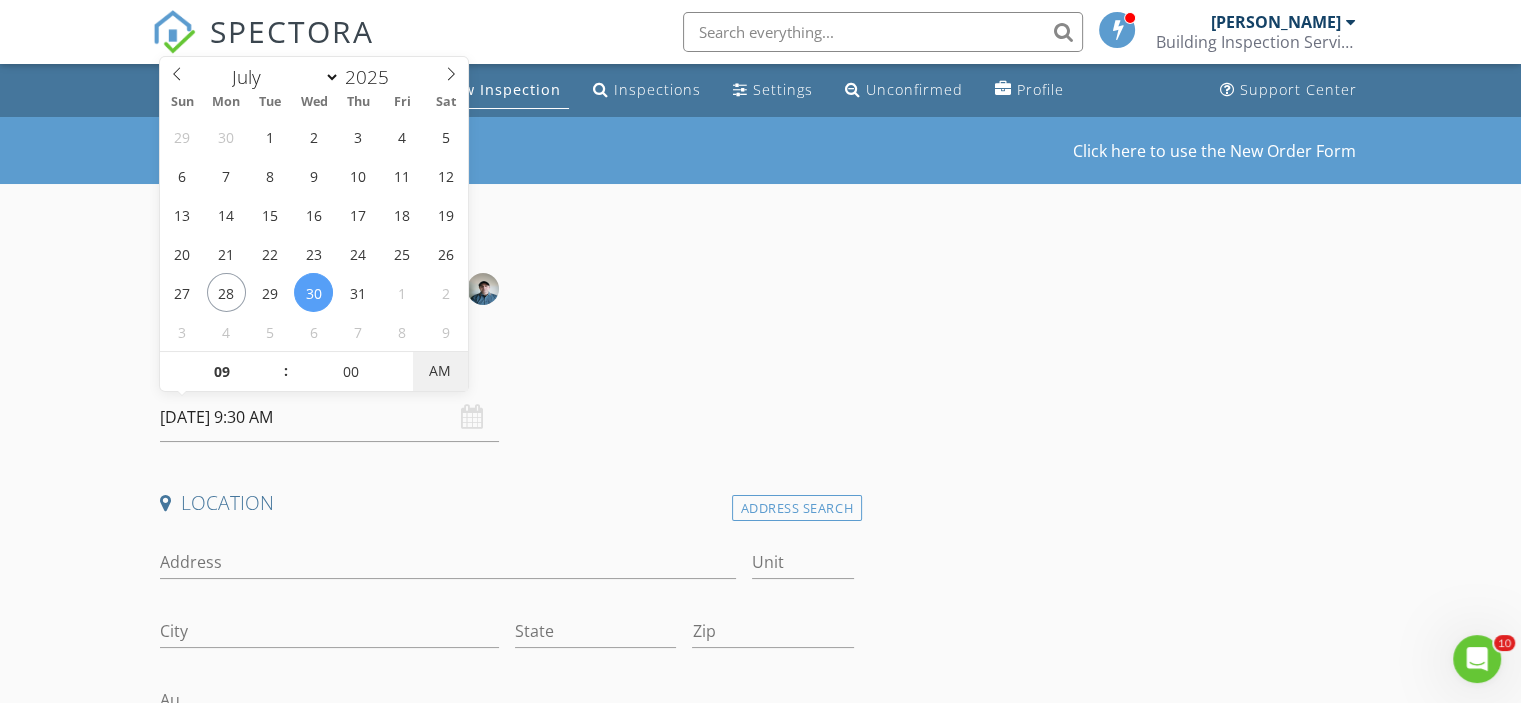type on "[DATE] 9:00 AM" 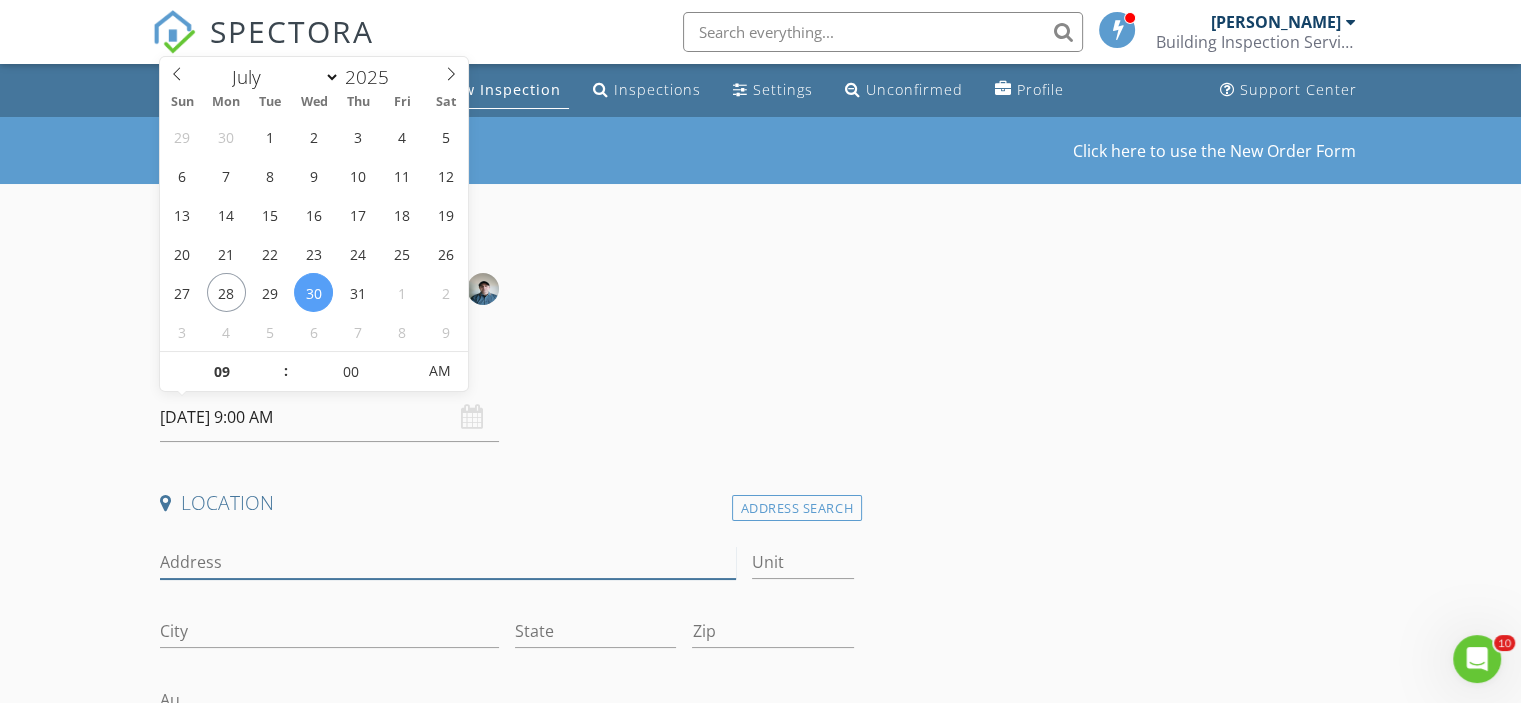 click on "Address" at bounding box center (447, 562) 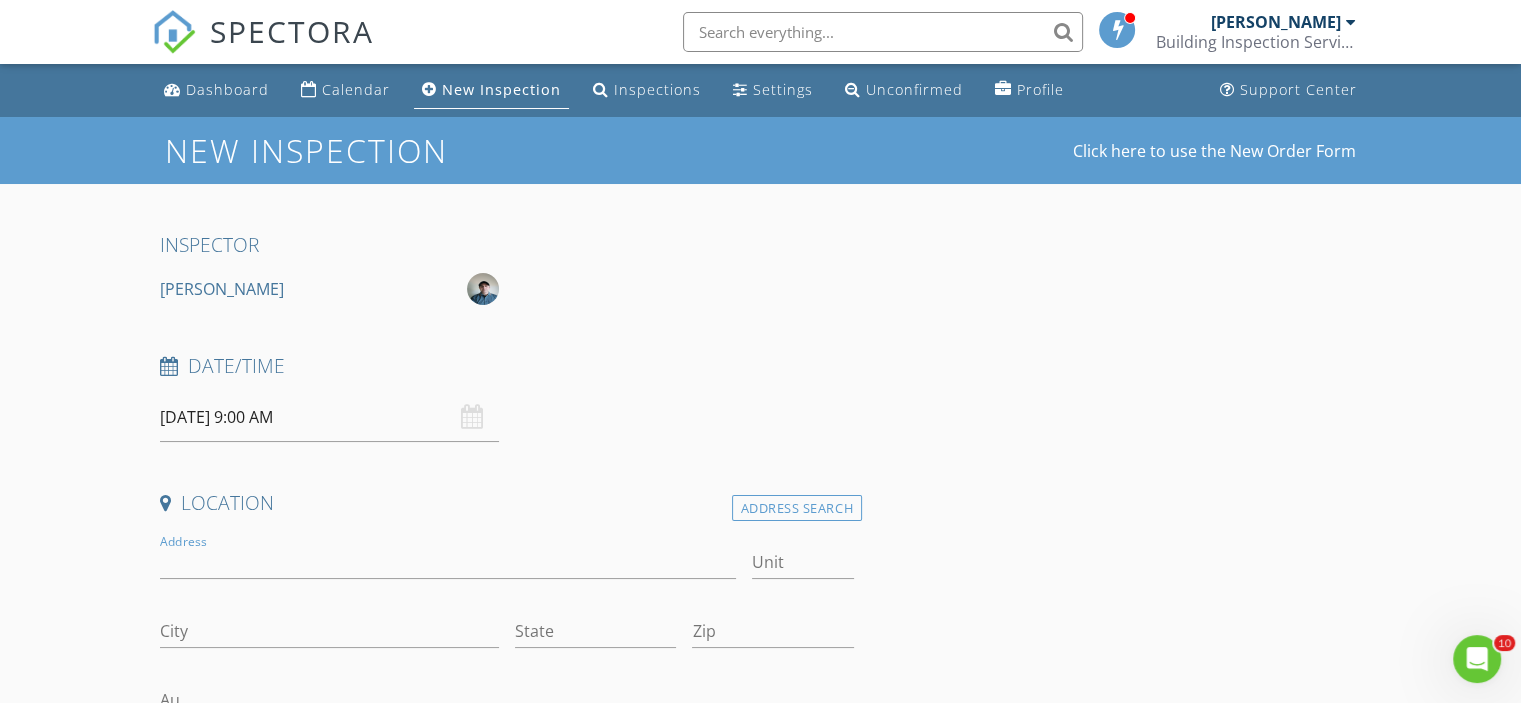 click on "INSPECTOR    [PERSON_NAME]
Date/Time
[DATE] 9:00 AM
Location
Address Search       Address   Unit   City   State   Zip   Au     Square Meters (m²)   Year Built   Foundation arrow_drop_down
client
check_box Enable Client CC email for this inspection   Client Search     check_box_outline_blank Client is a Company/Organization     First Name   Last Name   Email   CC Email   Phone           Notes
ADD ADDITIONAL client
SERVICES
check_box_outline_blank   BUILDING INSPECTION   check_box_outline_blank   TIMBER PEST INSPECTION    check_box_outline_blank   ASBESTOS SURVEY & REPORT   check_box_outline_blank   METH RESIDUE SITE TEST & REPORT   check_box_outline_blank   PRE-SETTLEMENT HANDOVER REPORT   check_box_outline_blank   Depreciation Schedule   Investmant property tax depreciation schedule check_box_outline_blank" at bounding box center [507, 1693] 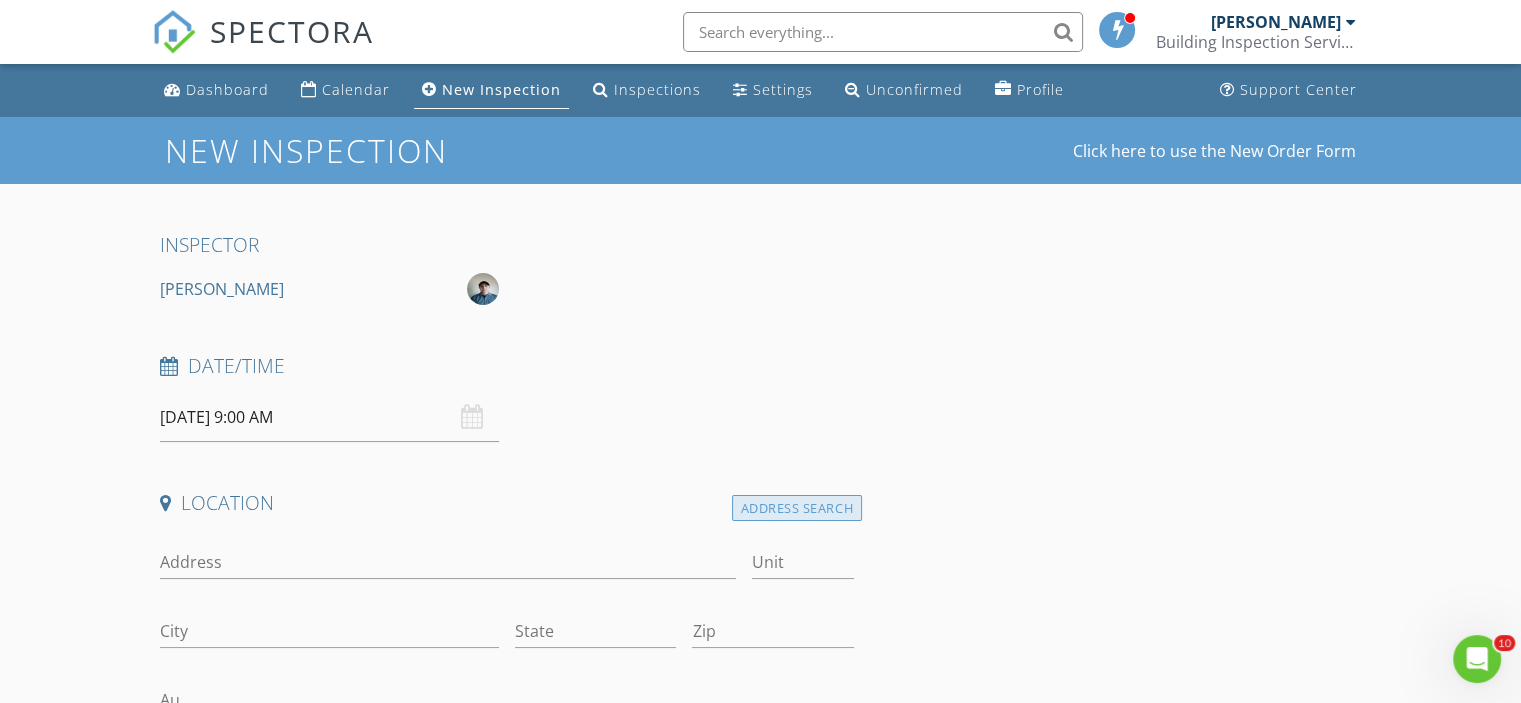 click on "Address Search" at bounding box center (797, 508) 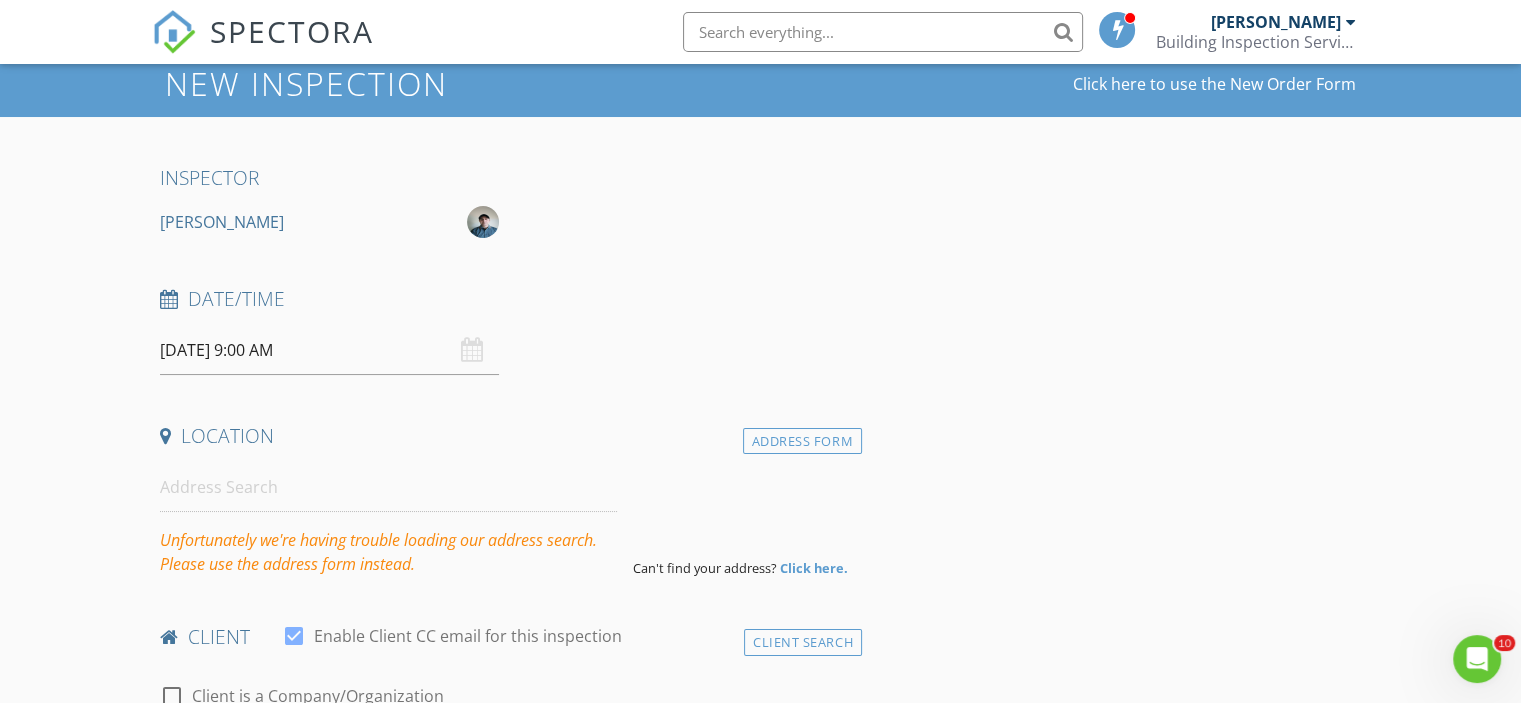 scroll, scrollTop: 100, scrollLeft: 0, axis: vertical 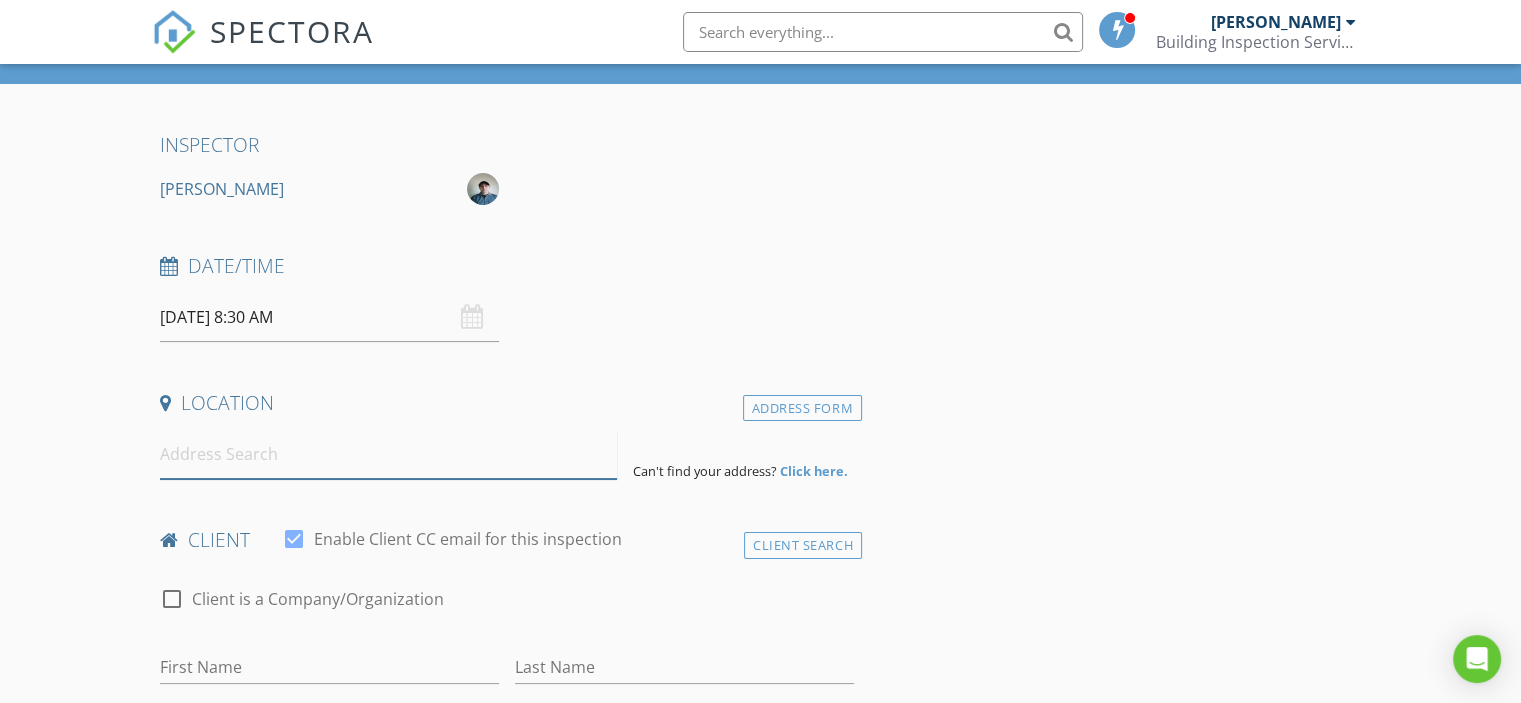click at bounding box center [388, 454] 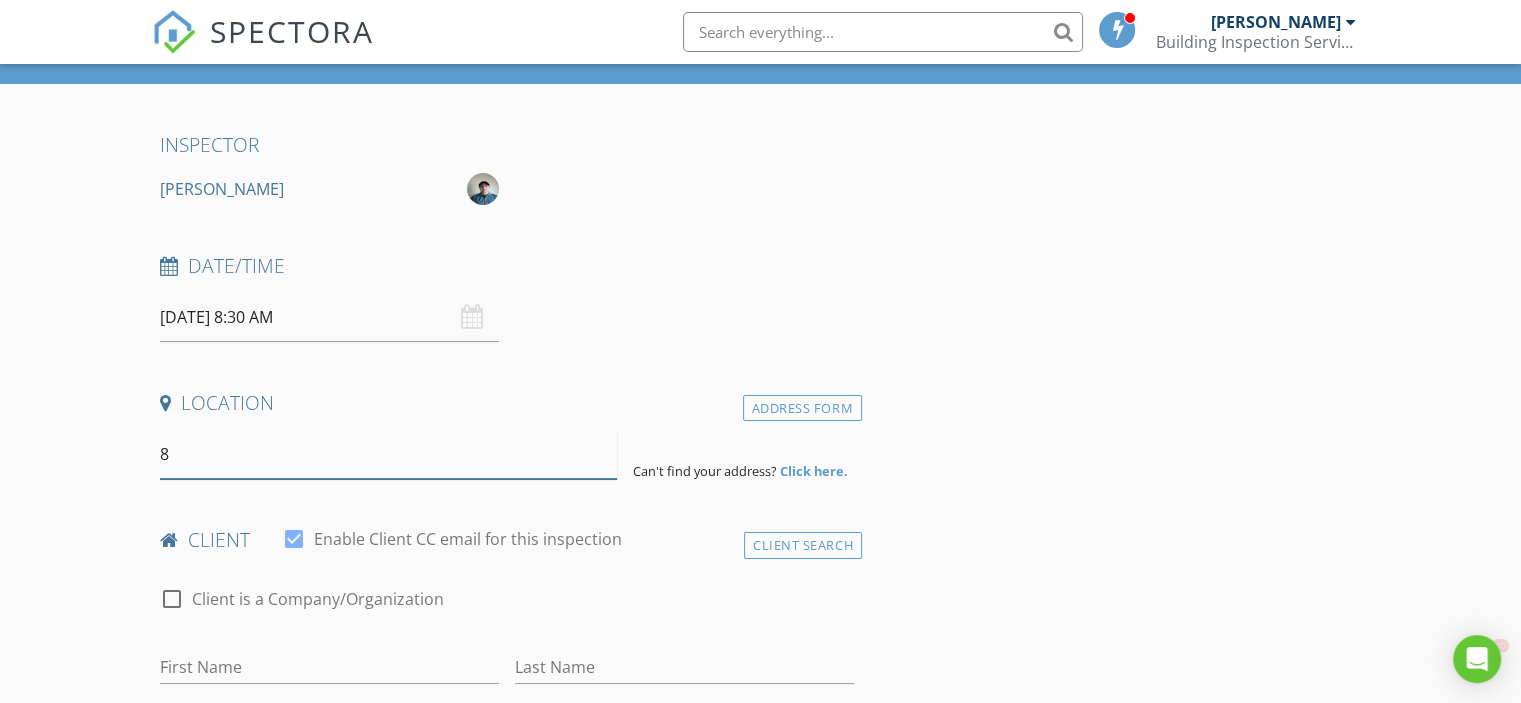 scroll, scrollTop: 0, scrollLeft: 0, axis: both 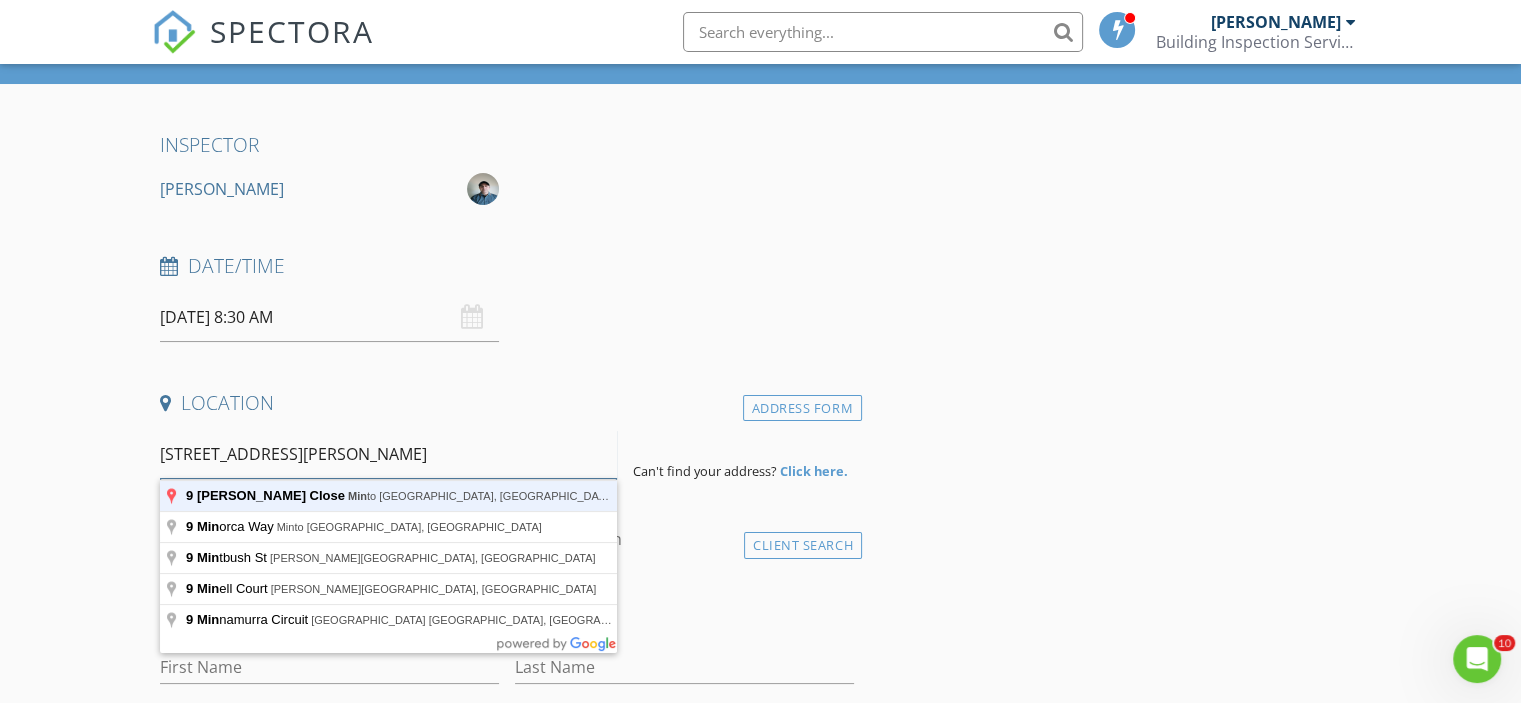 type on "9 Campbell Close, Minto NSW, Australia" 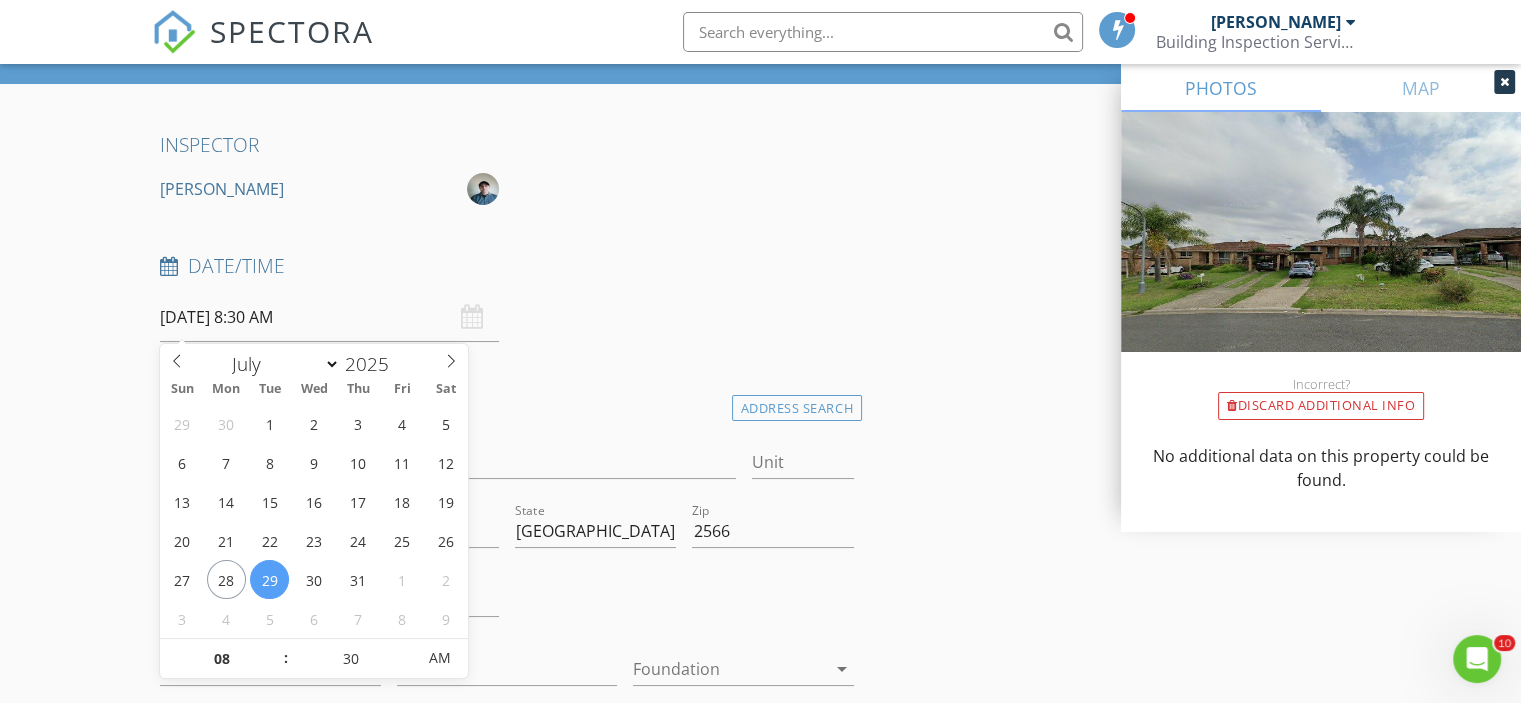 click on "[DATE] 8:30 AM" at bounding box center [329, 317] 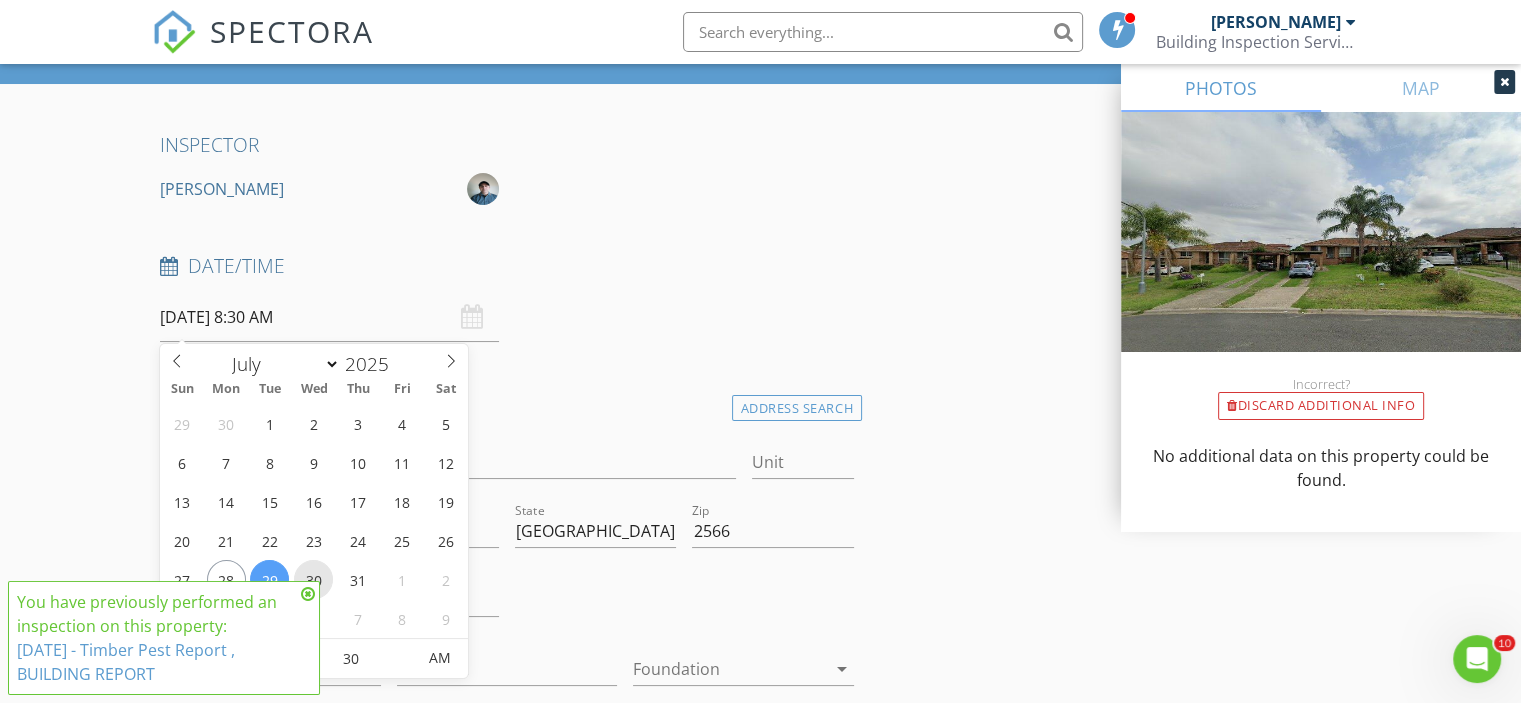 type on "[DATE] 8:30 AM" 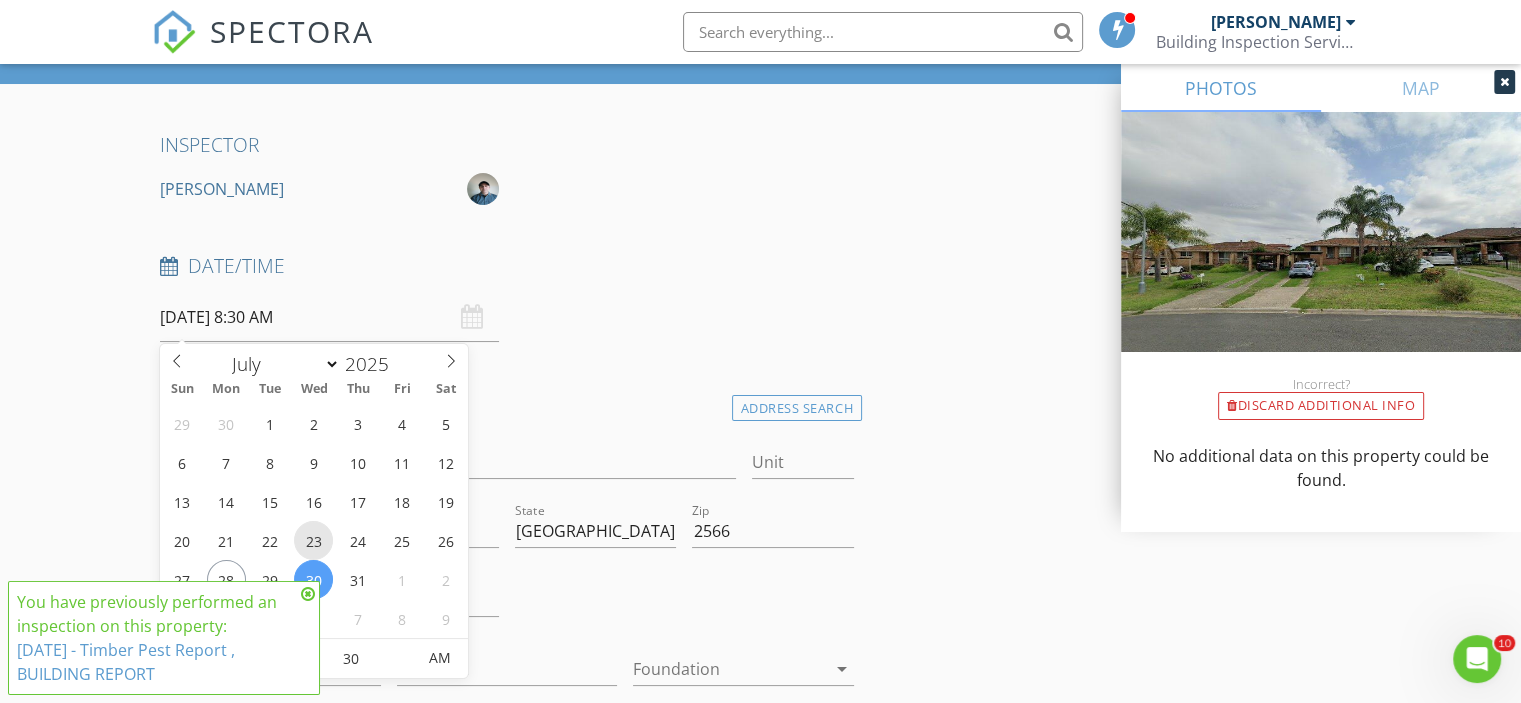 scroll, scrollTop: 200, scrollLeft: 0, axis: vertical 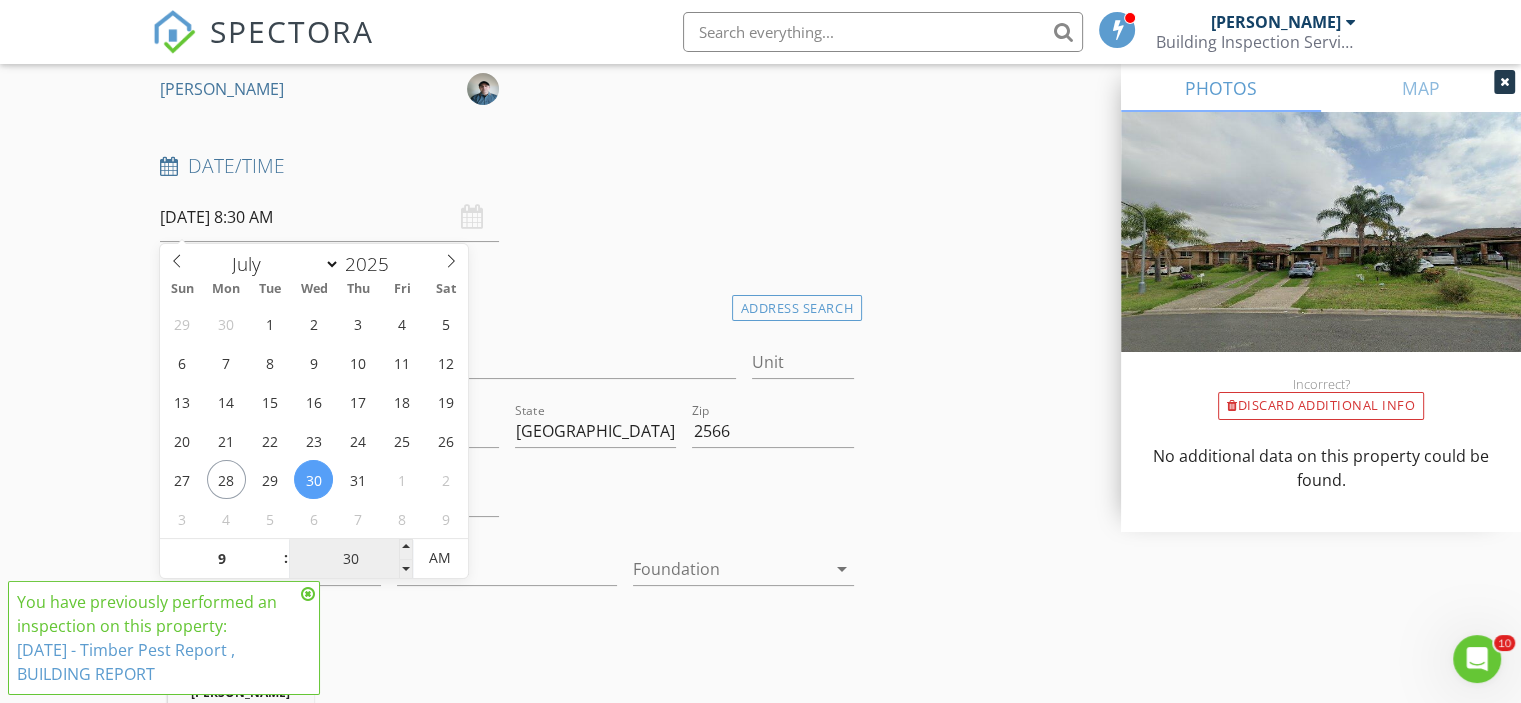 type on "09" 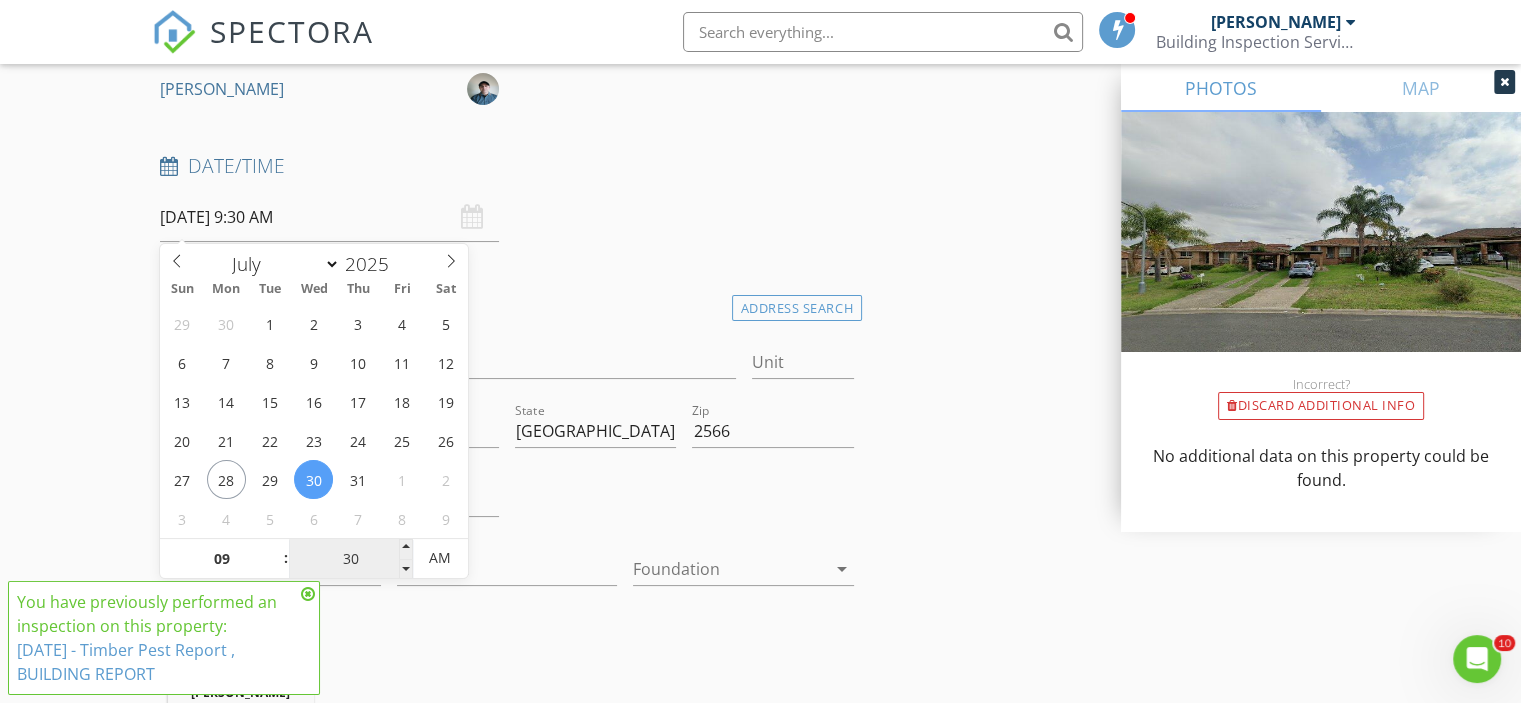 click on "30" at bounding box center (350, 559) 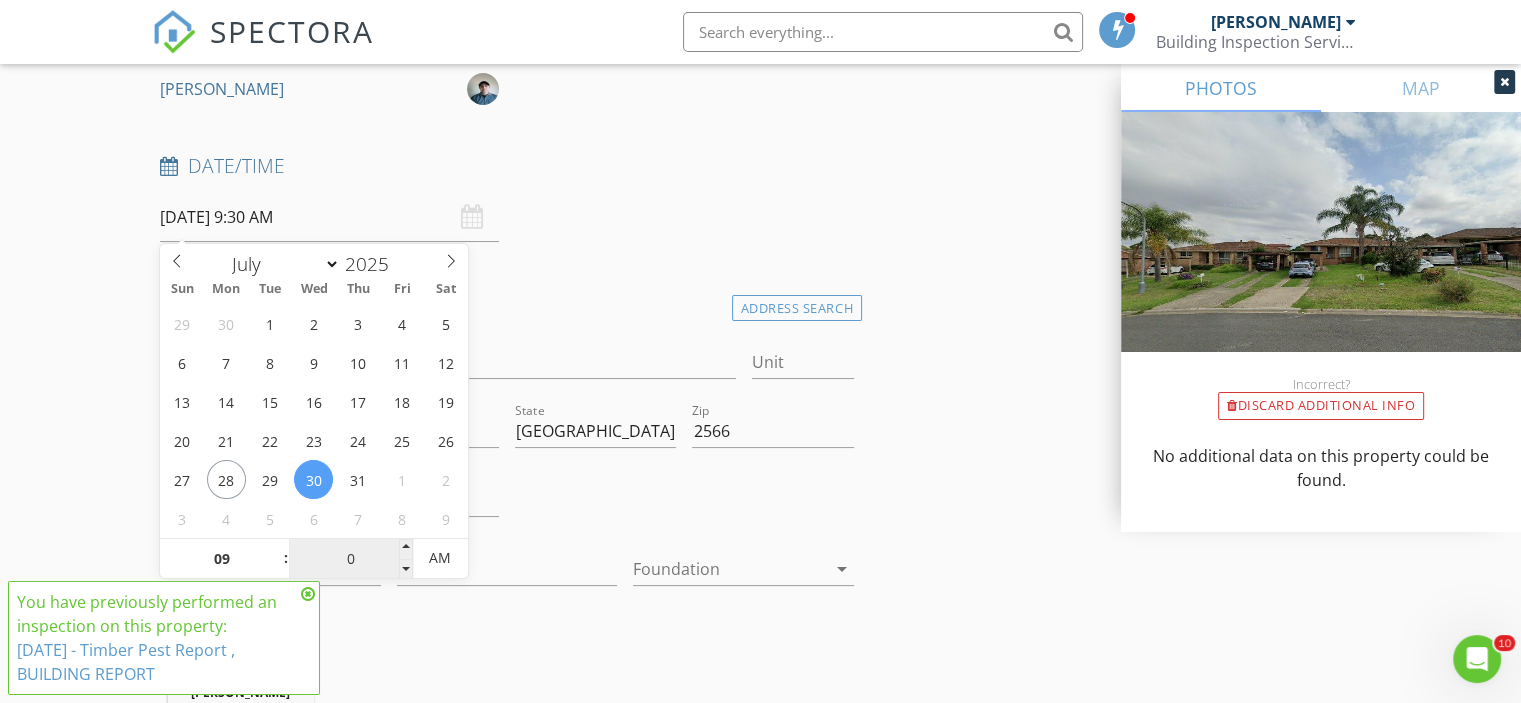 type on "00" 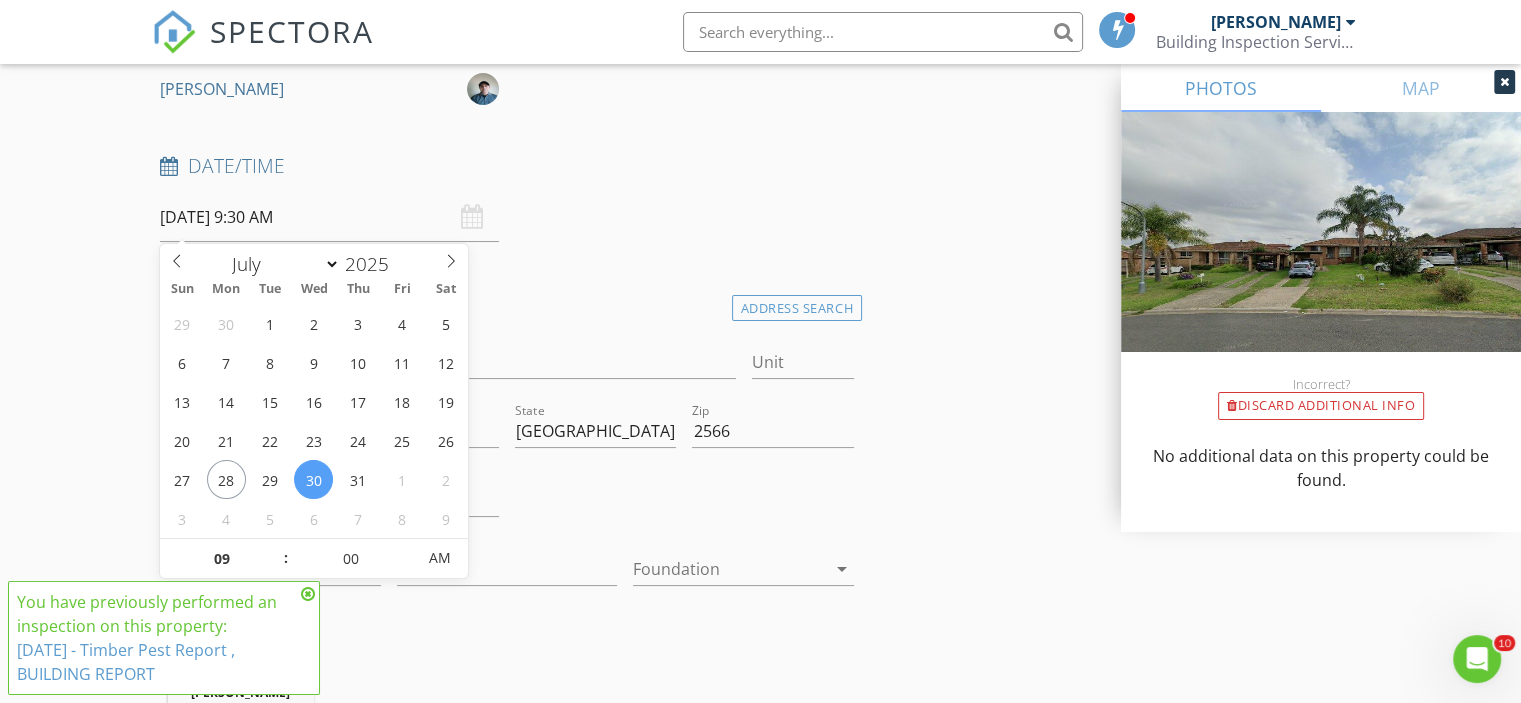 type on "[DATE] 9:00 AM" 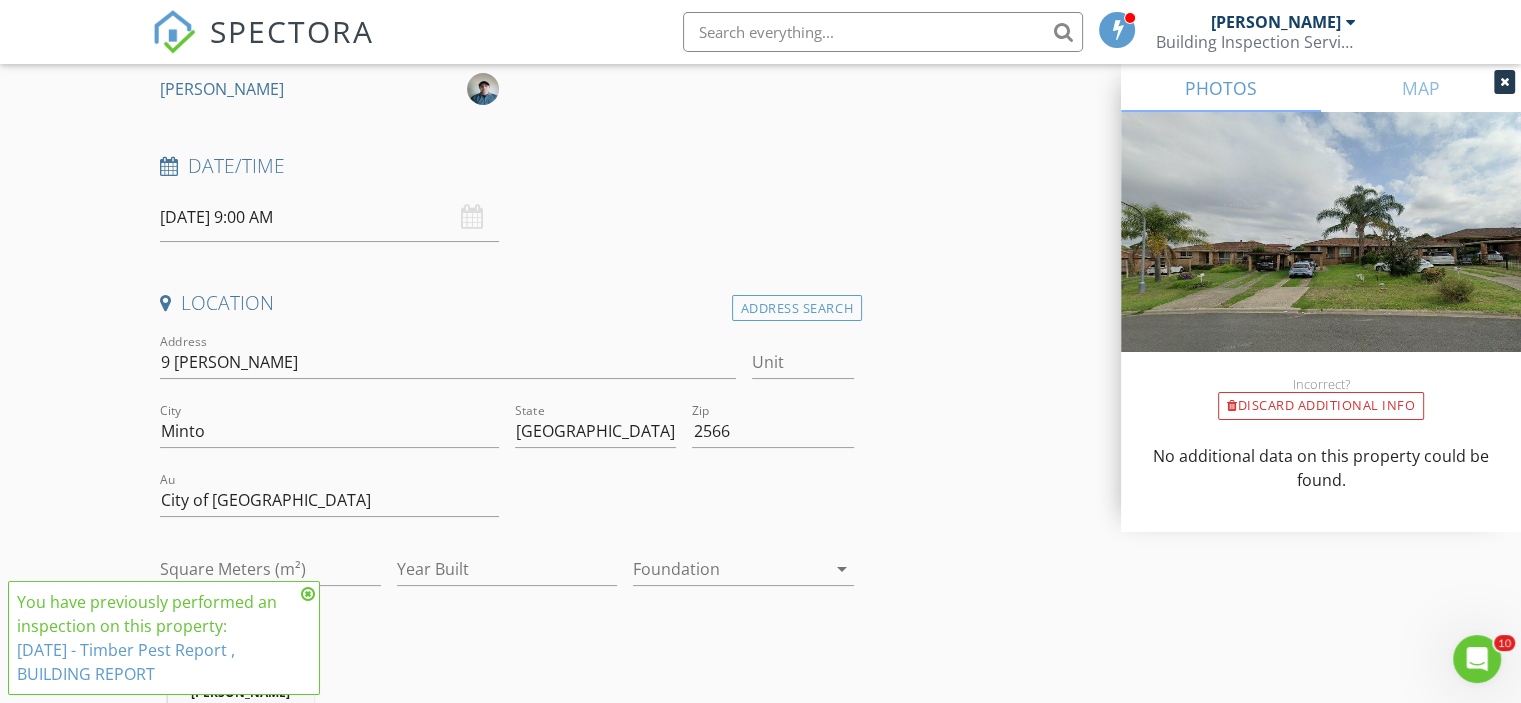 click at bounding box center [684, 502] 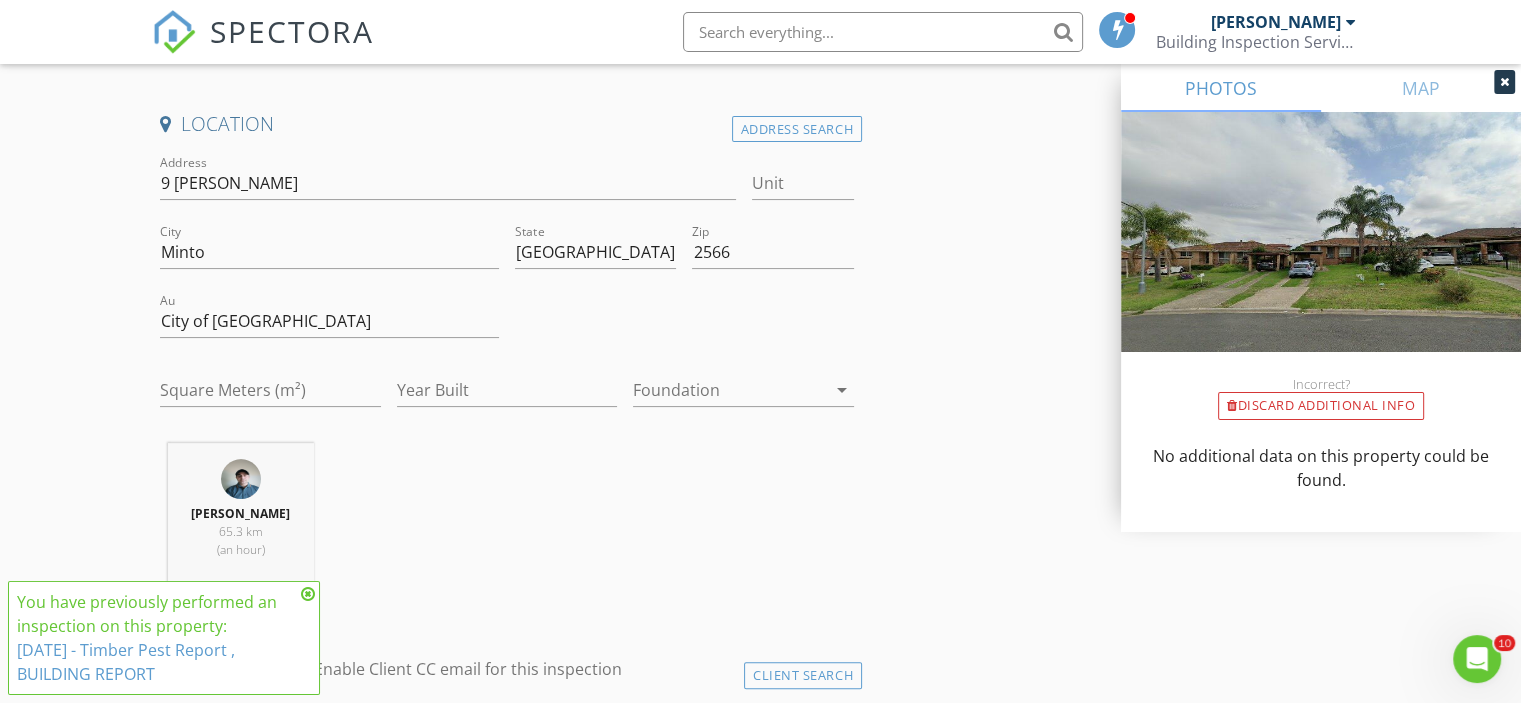 scroll, scrollTop: 500, scrollLeft: 0, axis: vertical 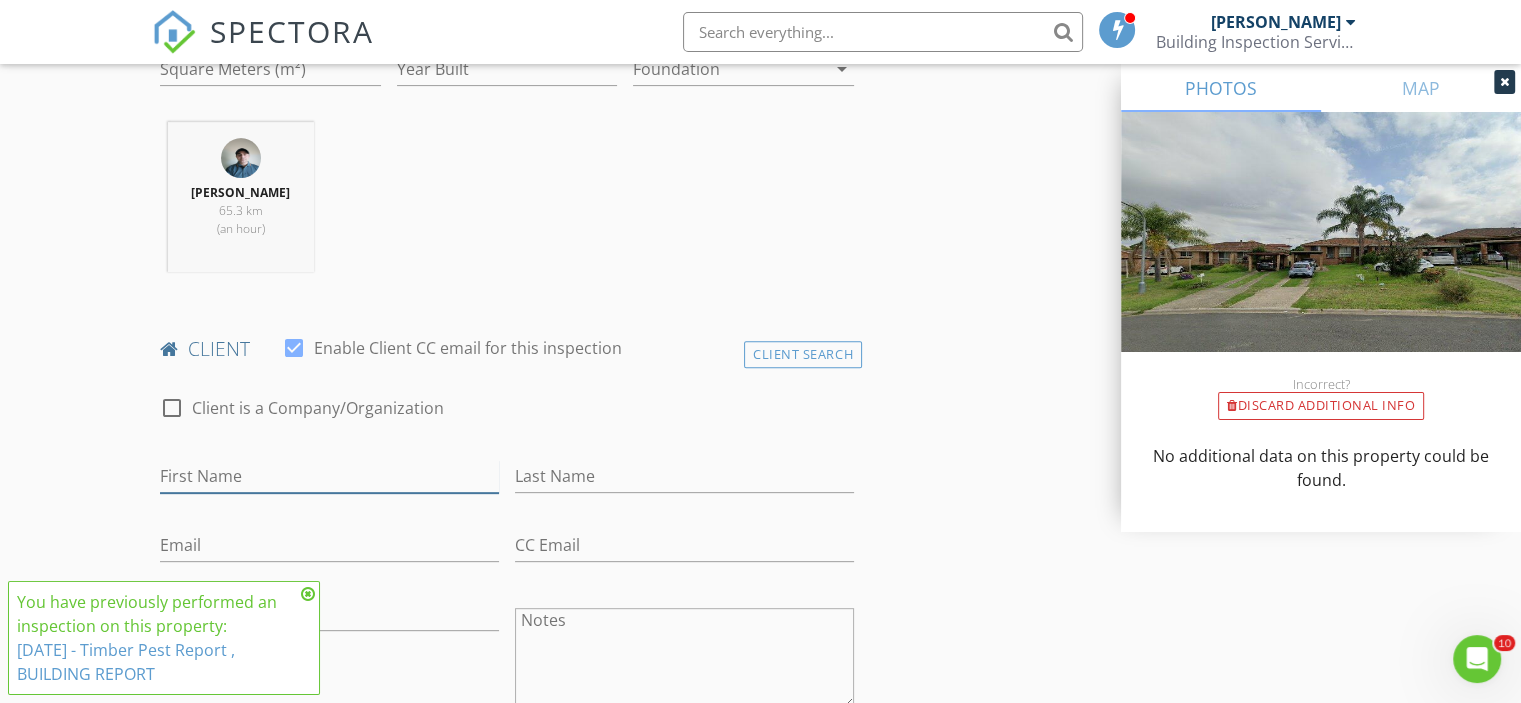 click on "First Name" at bounding box center (329, 476) 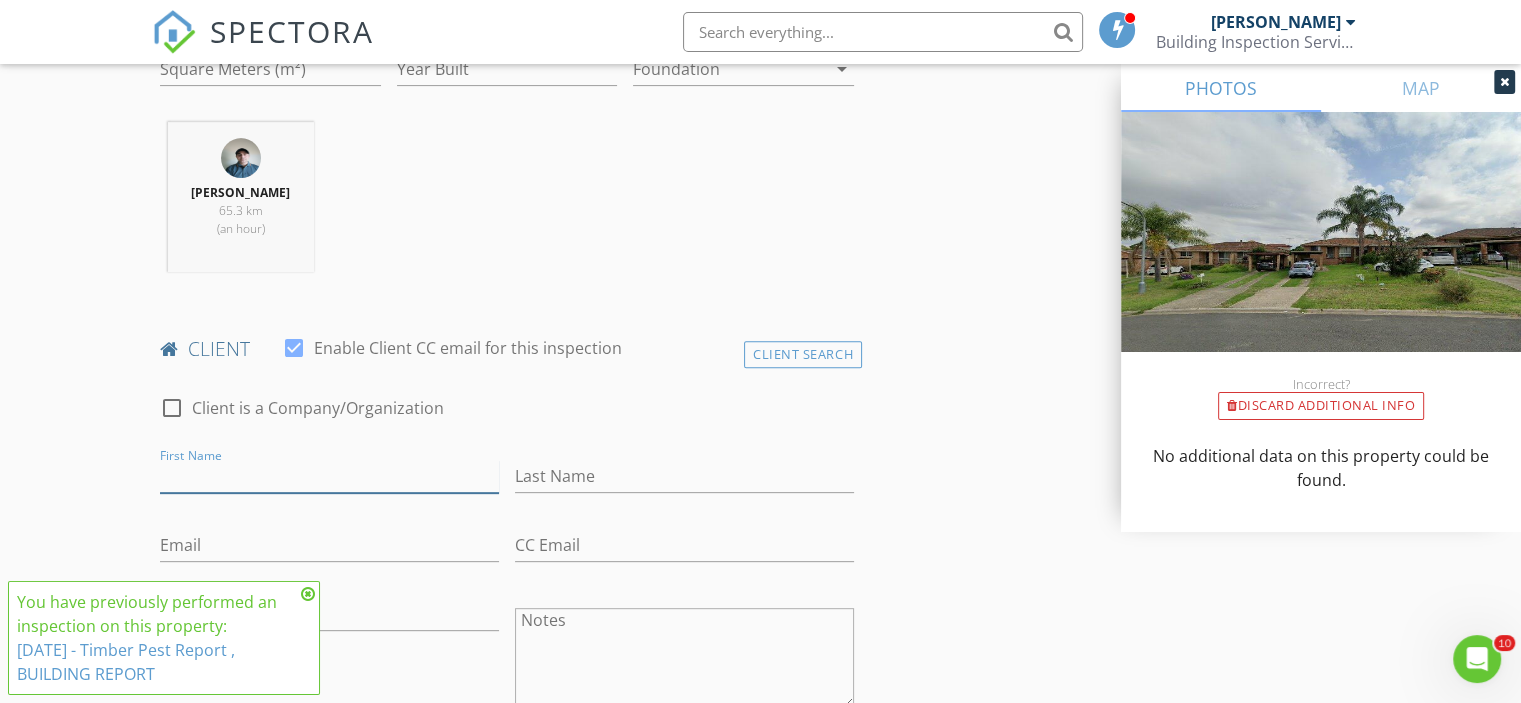 paste on "Mohammad" 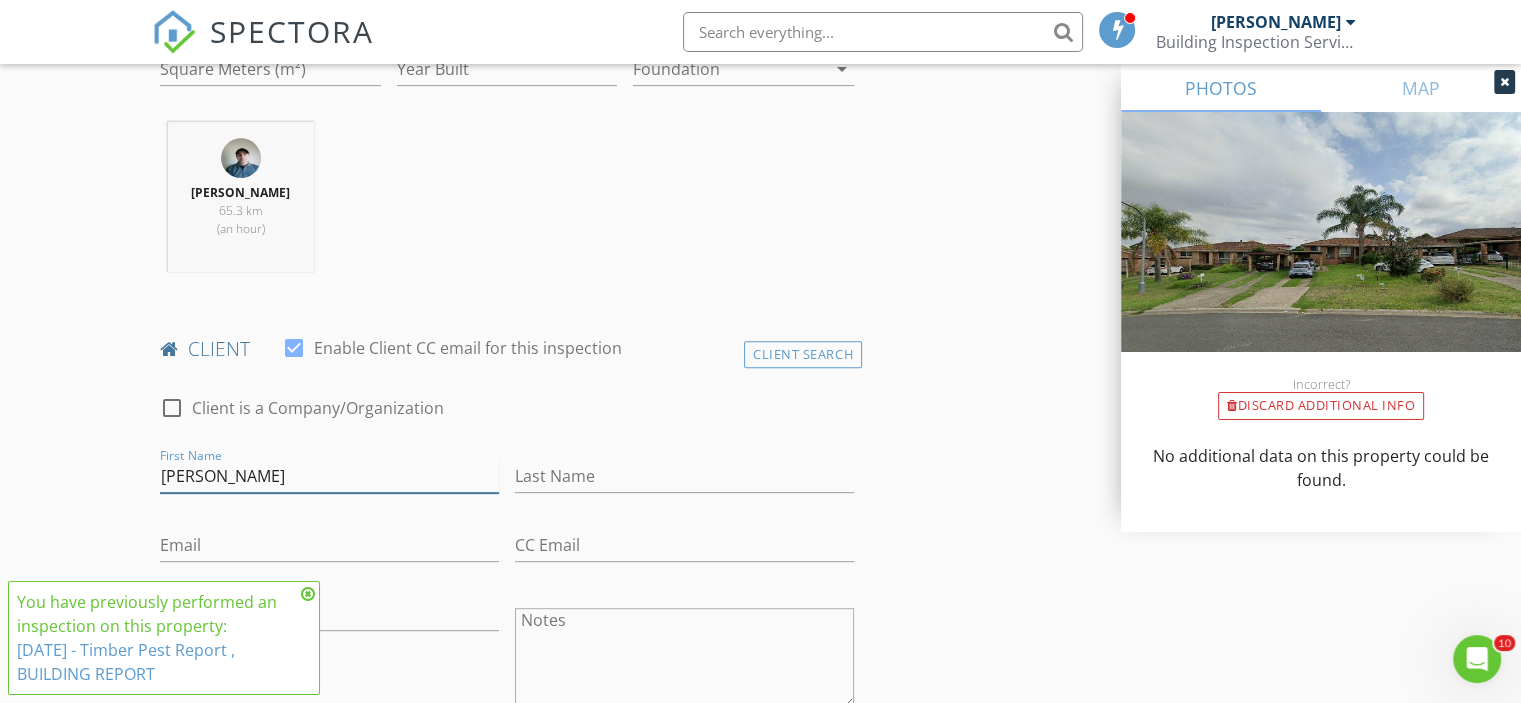 type on "Mohammad" 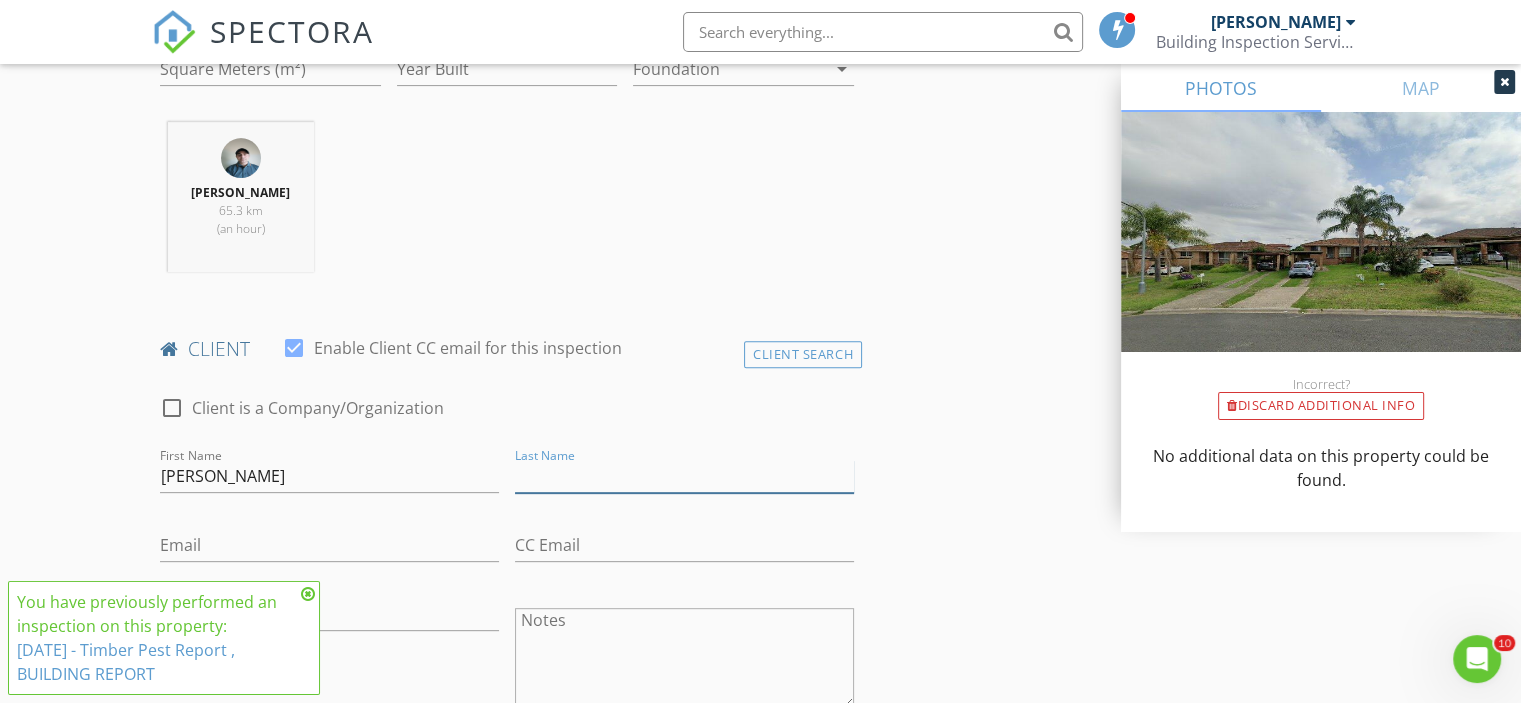 paste on "Hossain" 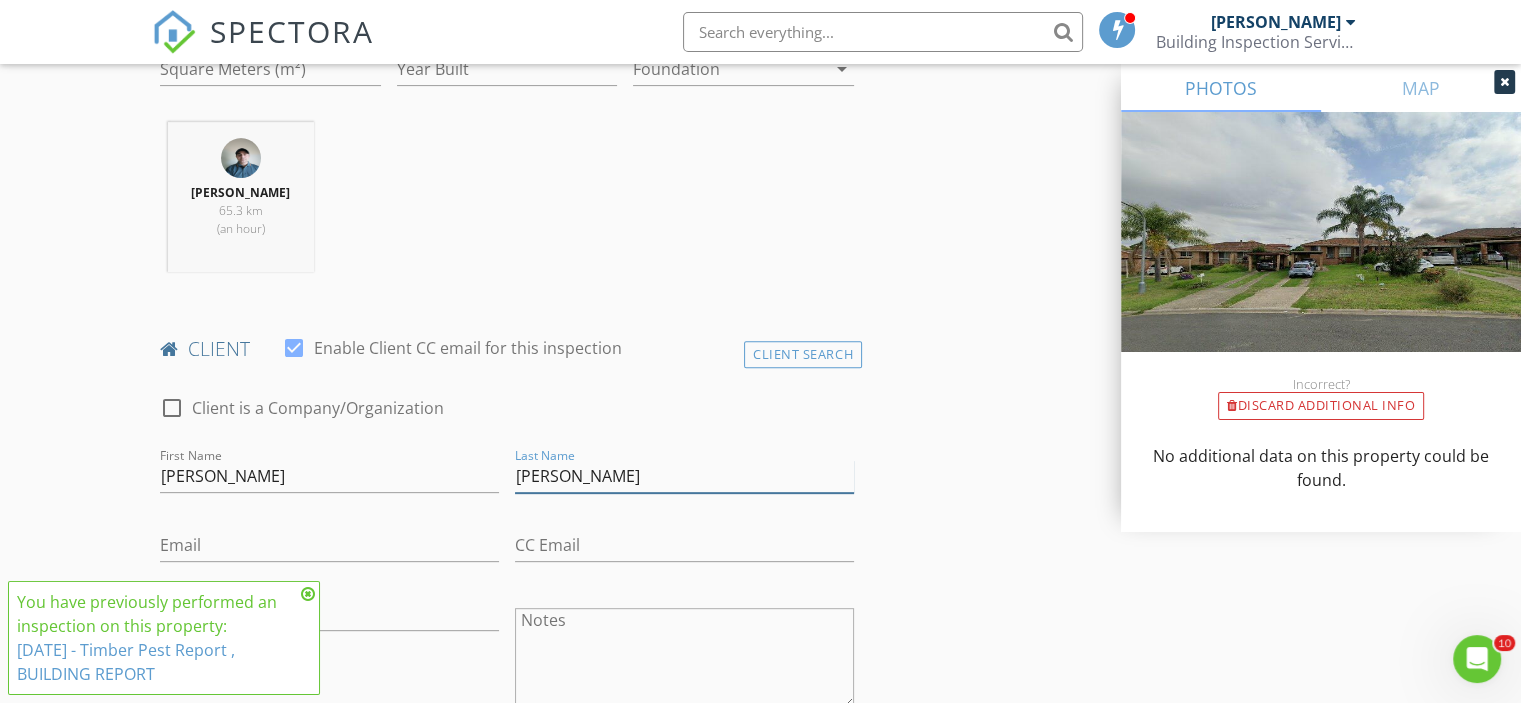 type on "Hossain" 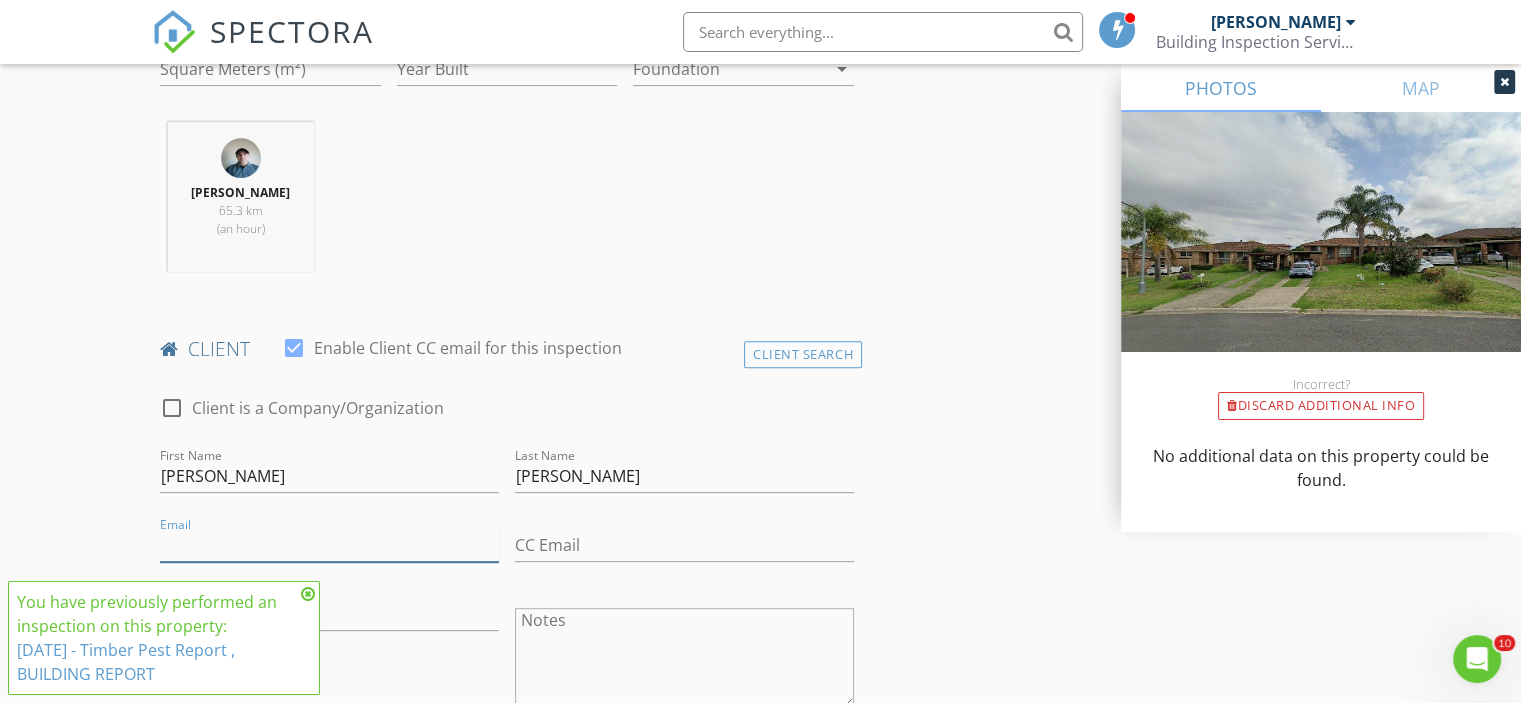 click on "Email" at bounding box center (329, 545) 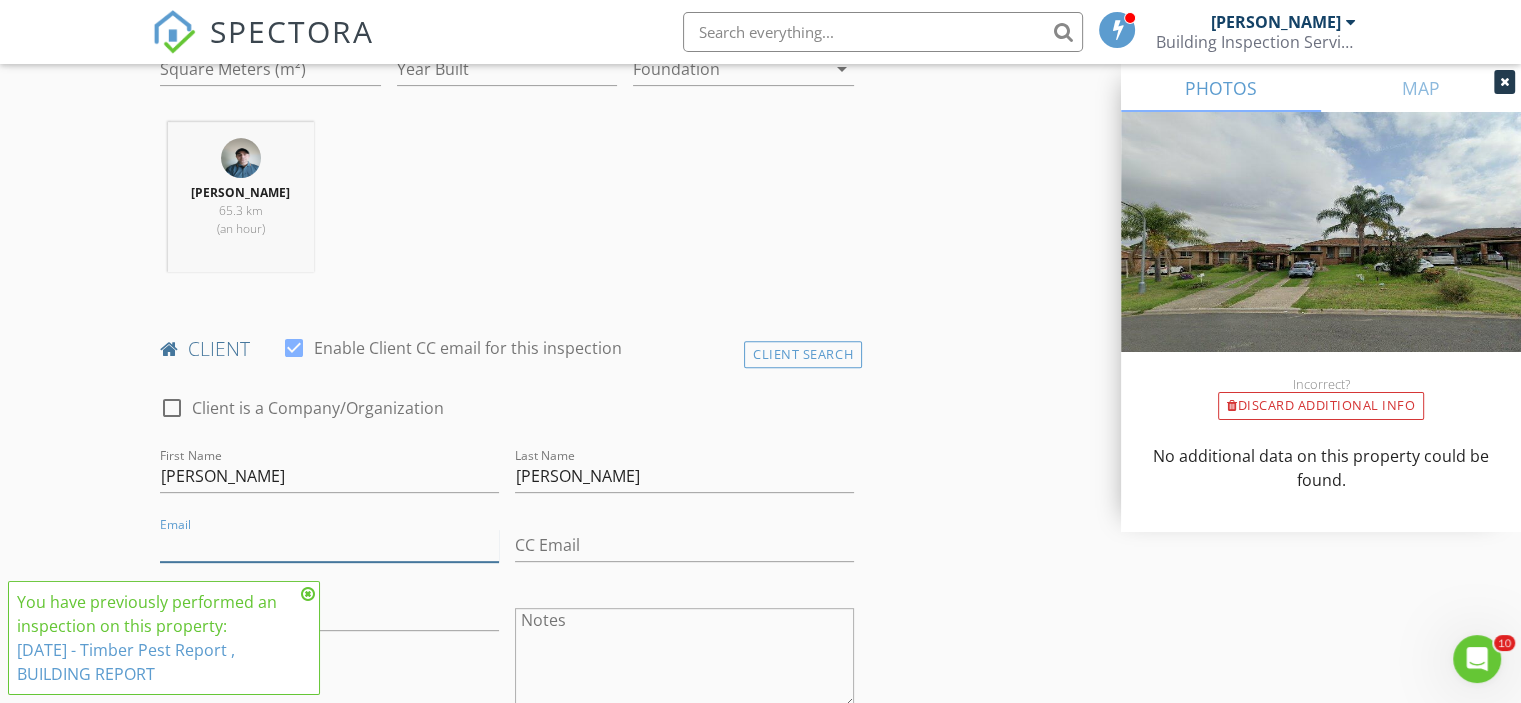 paste on ""munjiranoar@gmail.com" <munjiranoar@gmail.com>" 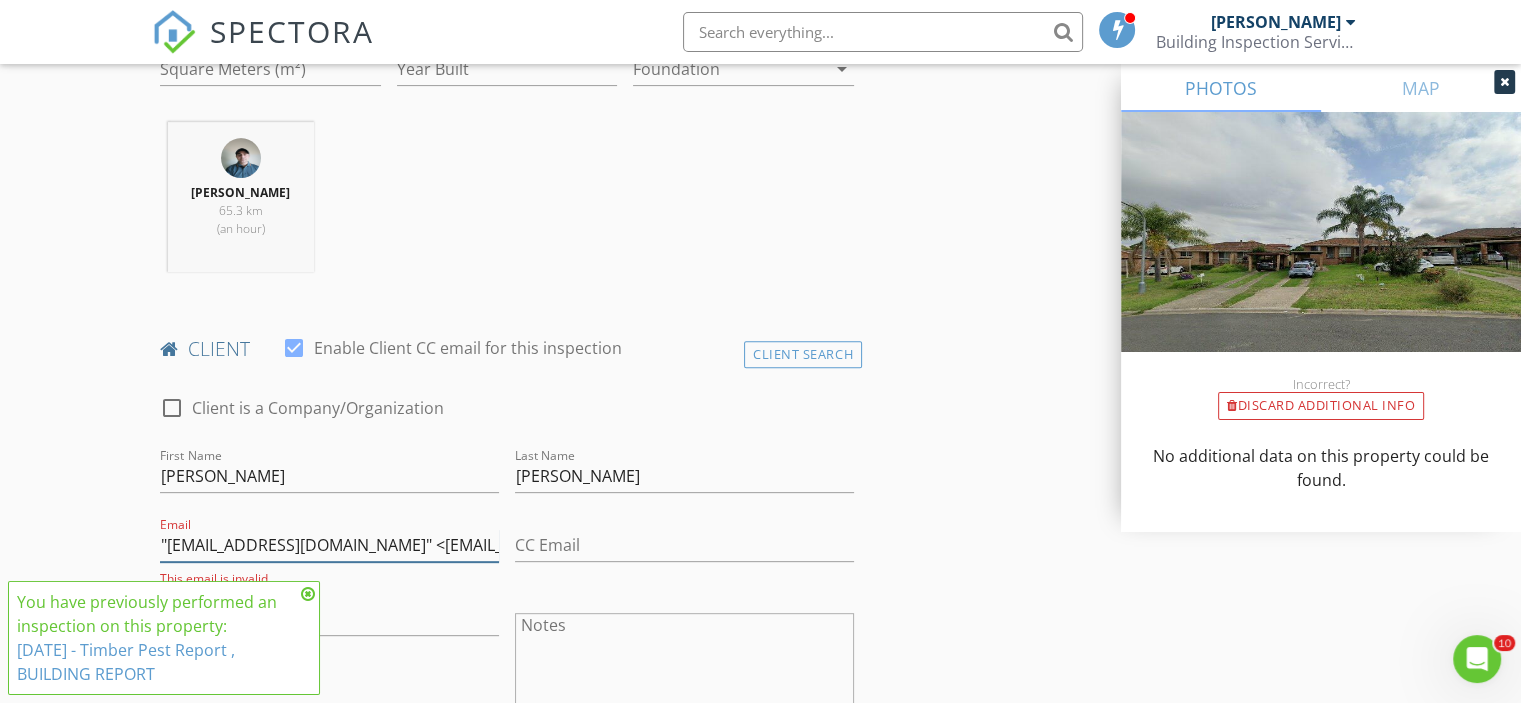 scroll, scrollTop: 0, scrollLeft: 64, axis: horizontal 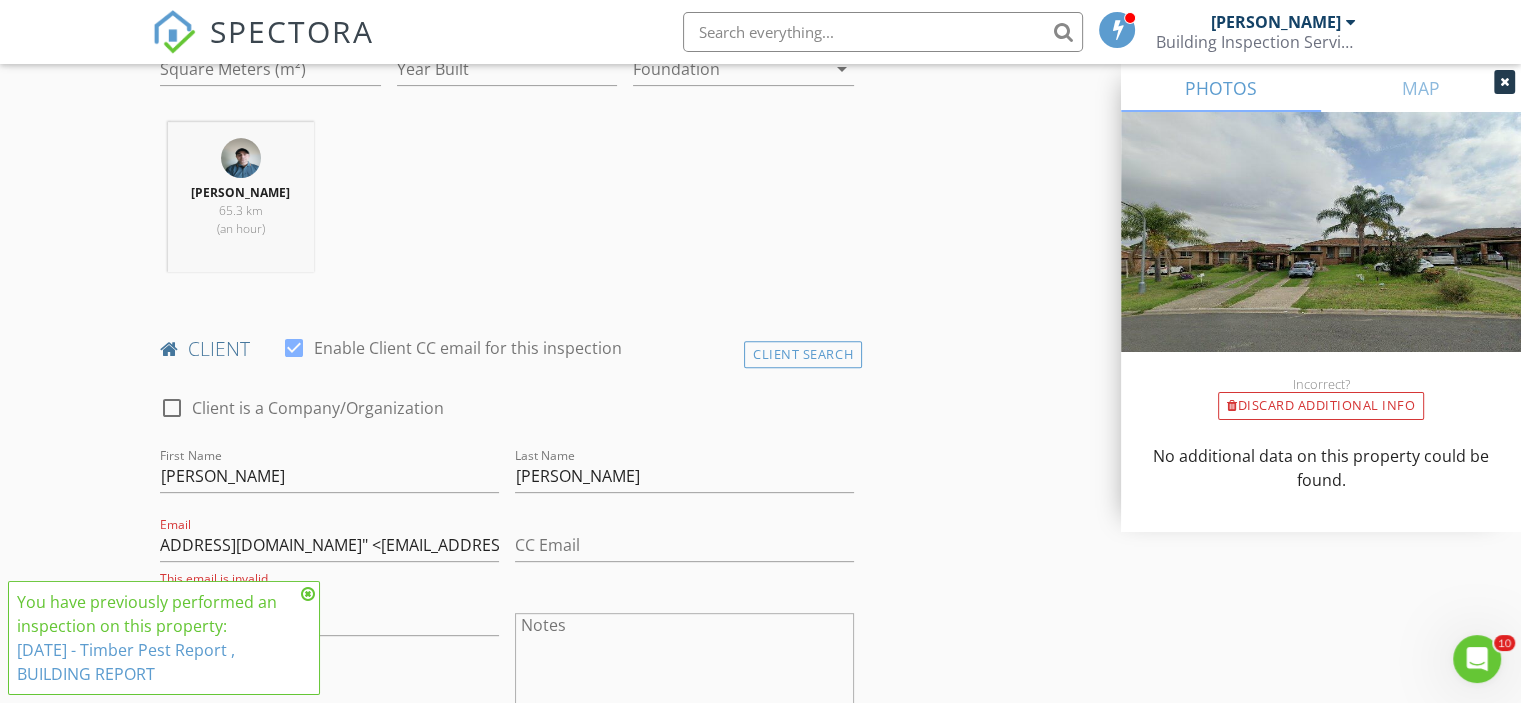 click at bounding box center [308, 594] 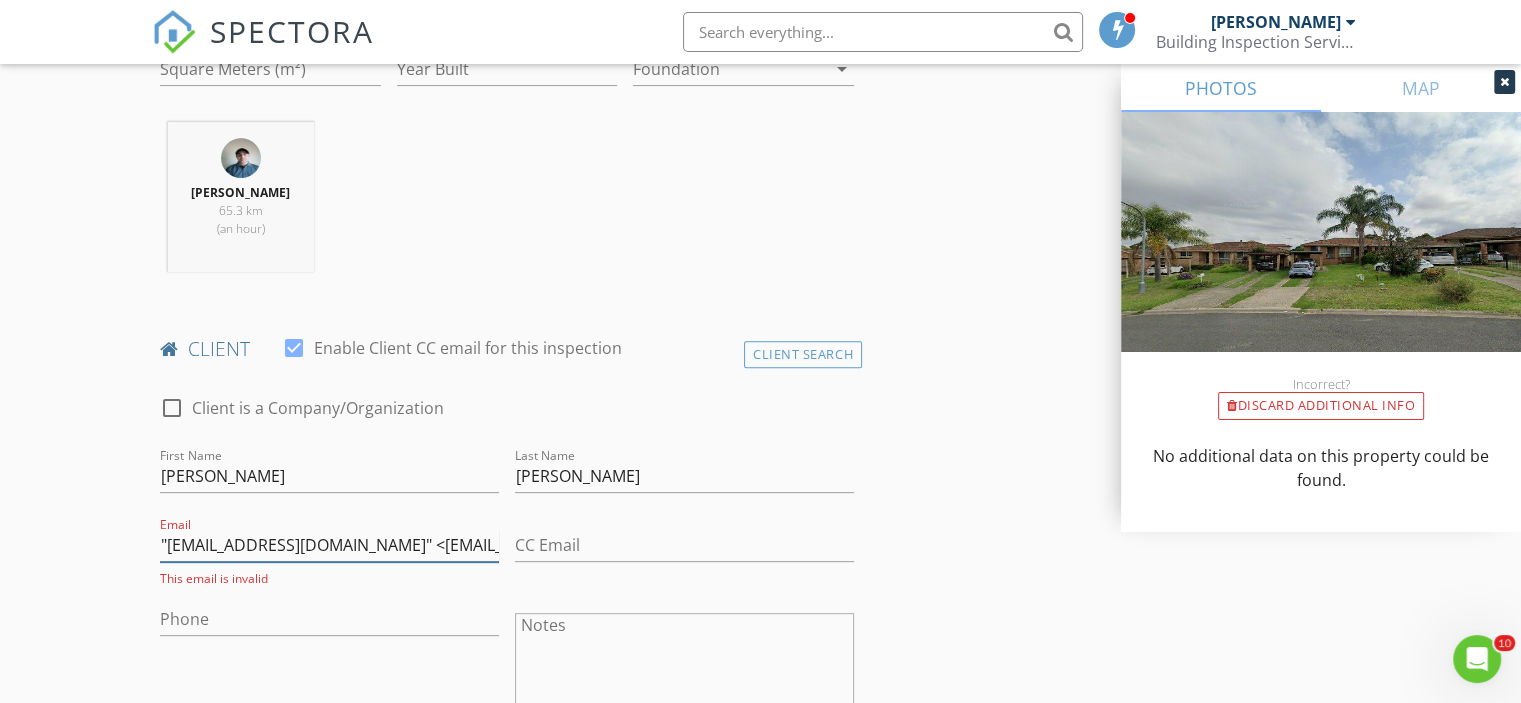 click on ""munjiranoar@gmail.com" <munjiranoar@gmail.com>" at bounding box center [329, 545] 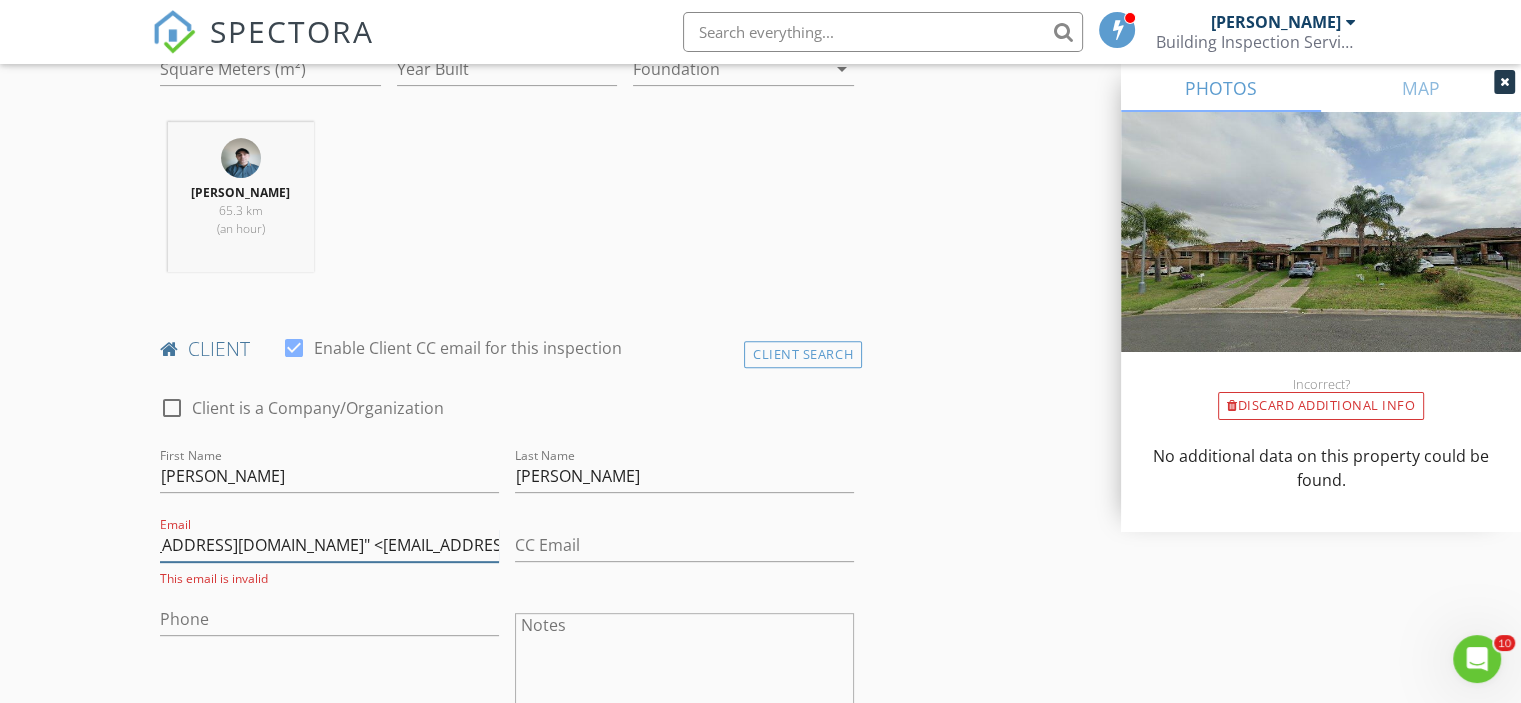 scroll, scrollTop: 0, scrollLeft: 58, axis: horizontal 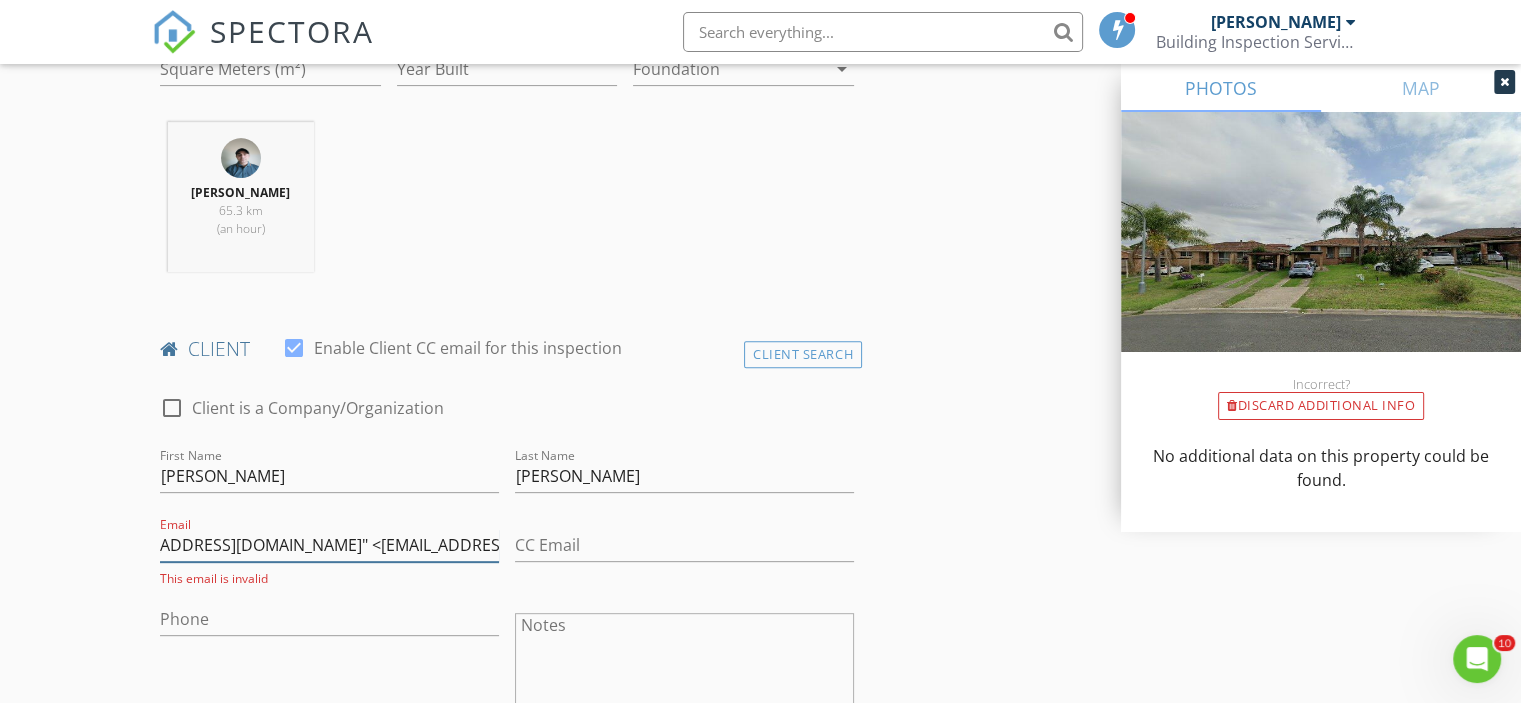 drag, startPoint x: 344, startPoint y: 543, endPoint x: 504, endPoint y: 544, distance: 160.00313 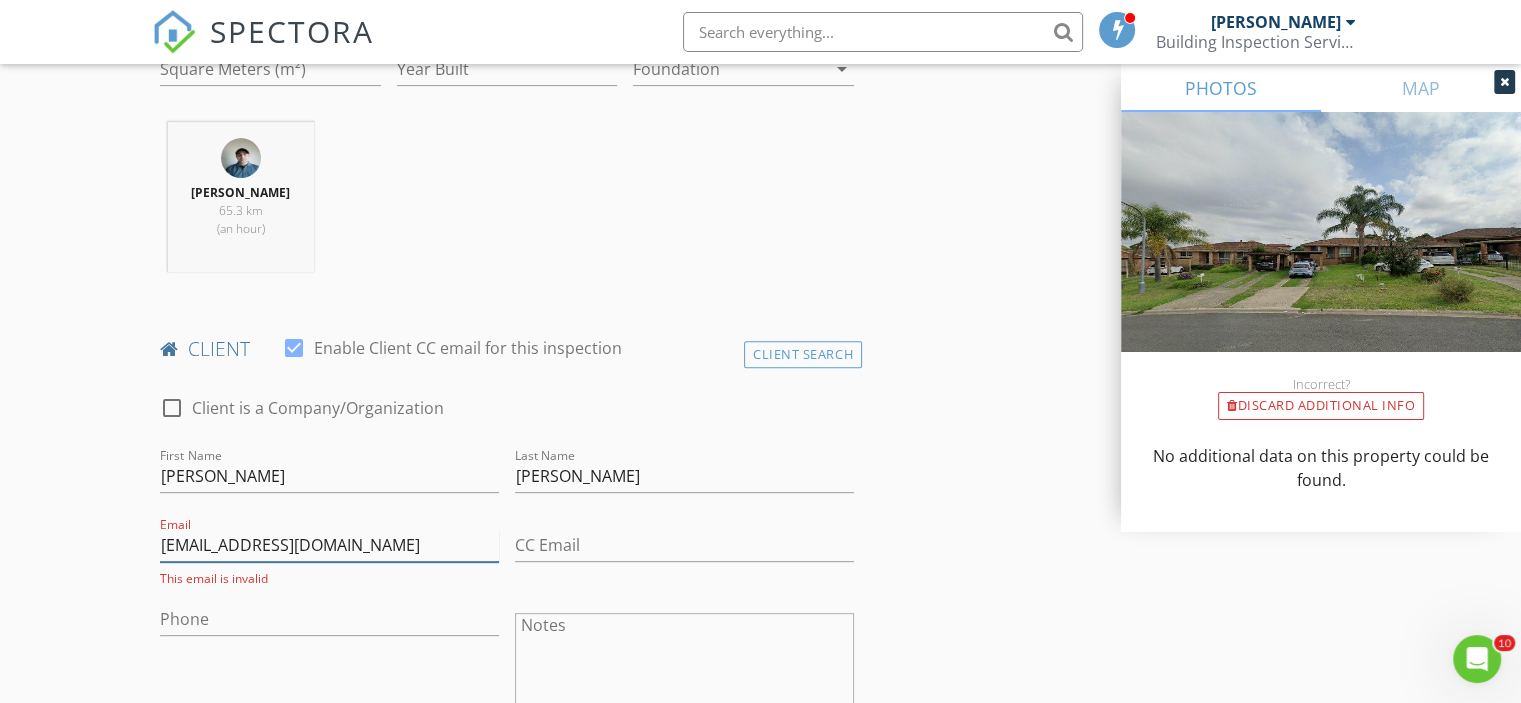 scroll, scrollTop: 0, scrollLeft: 0, axis: both 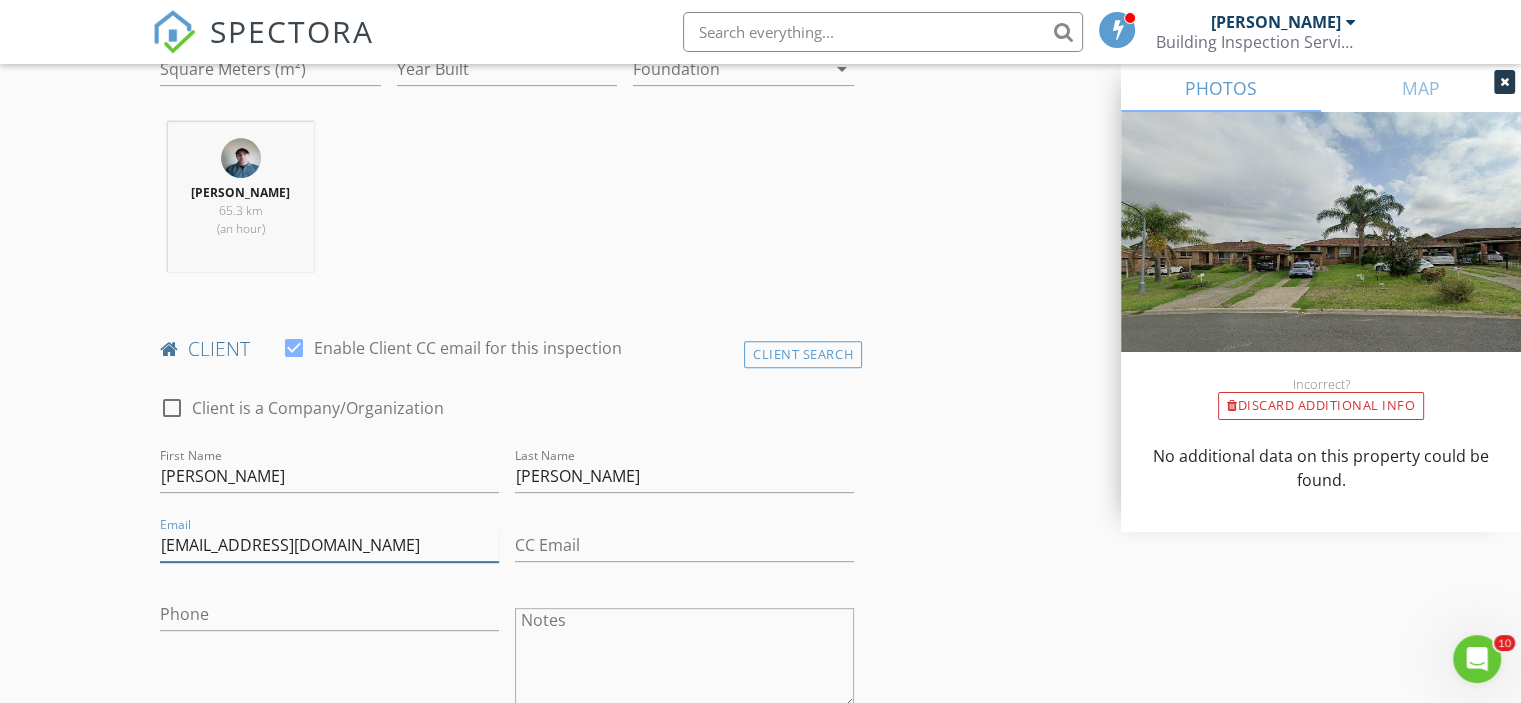 type on "[EMAIL_ADDRESS][DOMAIN_NAME]" 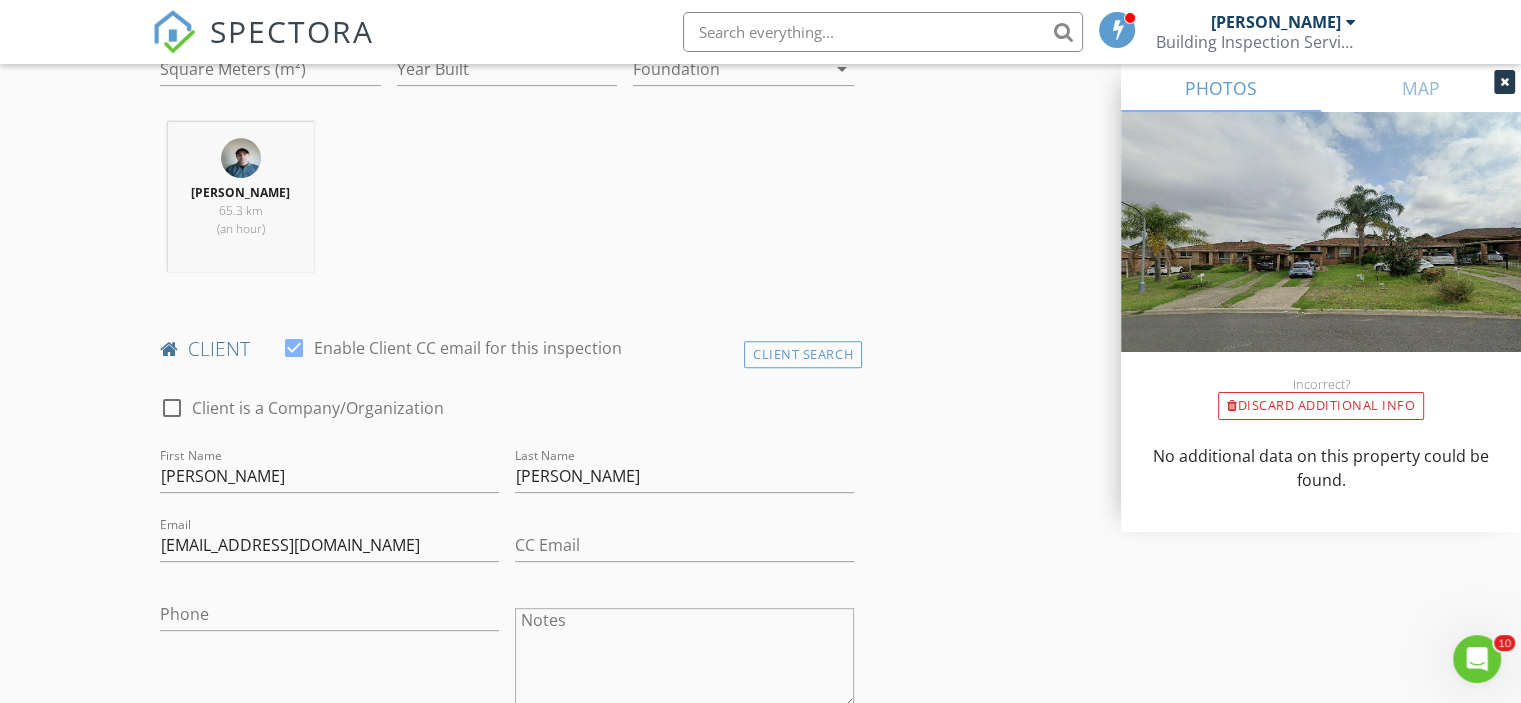 click on "INSPECTOR    Sam Nour
Date/Time
30/07/2025 9:00 AM
Location
Address Search       Address 9 Campbell Cl   Unit   City Minto   State NSW   Zip 2566   Au City of Campbelltown     Square Meters (m²)   Year Built   Foundation arrow_drop_down     Sam Nour     65.3 km     (an hour)
client
check_box Enable Client CC email for this inspection   Client Search     check_box_outline_blank Client is a Company/Organization     First Name Mohammad   Last Name Hossain   Email munjiranoar@gmail.com   CC Email   Phone           Notes
ADD ADDITIONAL client
SERVICES
check_box_outline_blank   BUILDING INSPECTION   check_box_outline_blank   TIMBER PEST INSPECTION    check_box_outline_blank   ASBESTOS SURVEY & REPORT   check_box_outline_blank   METH RESIDUE SITE TEST & REPORT   check_box_outline_blank" at bounding box center [760, 1143] 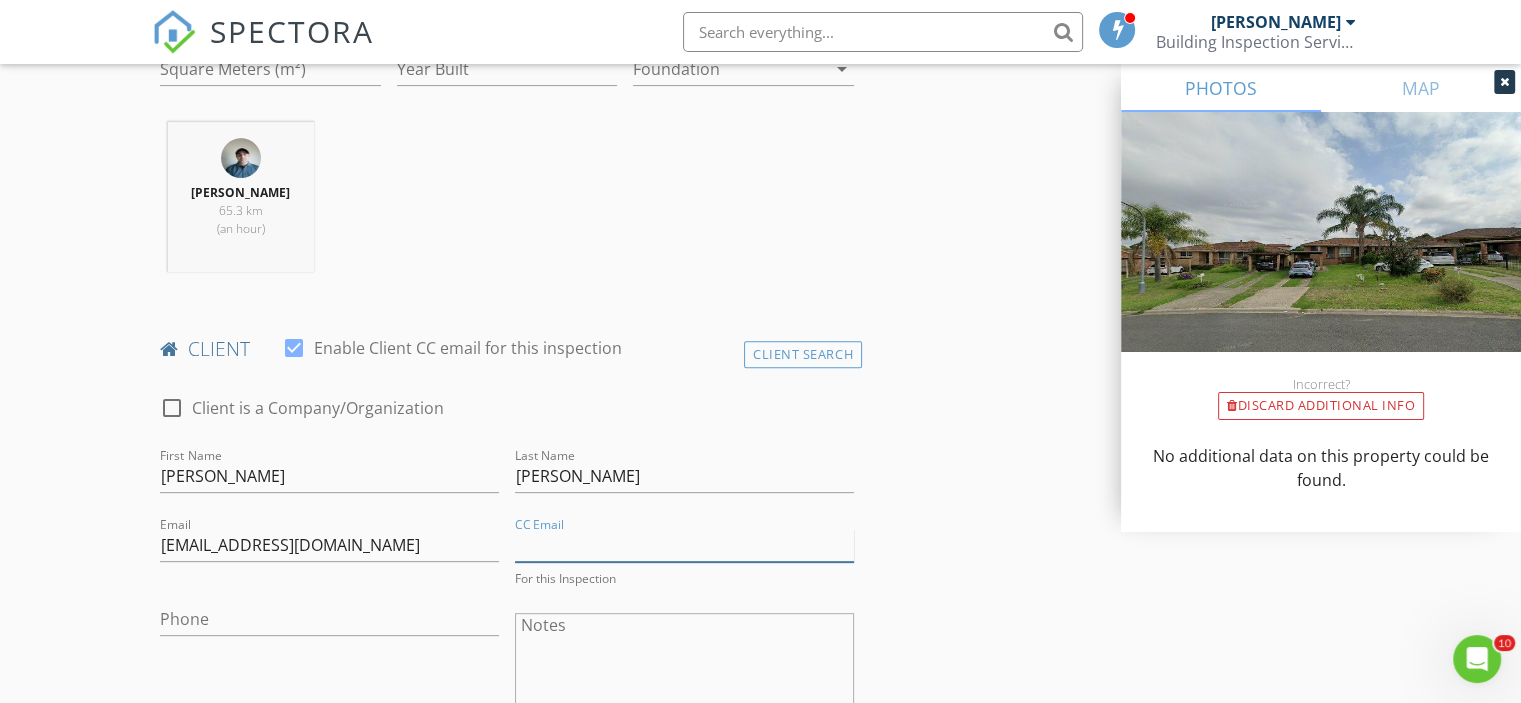 click on "CC Email" at bounding box center (684, 545) 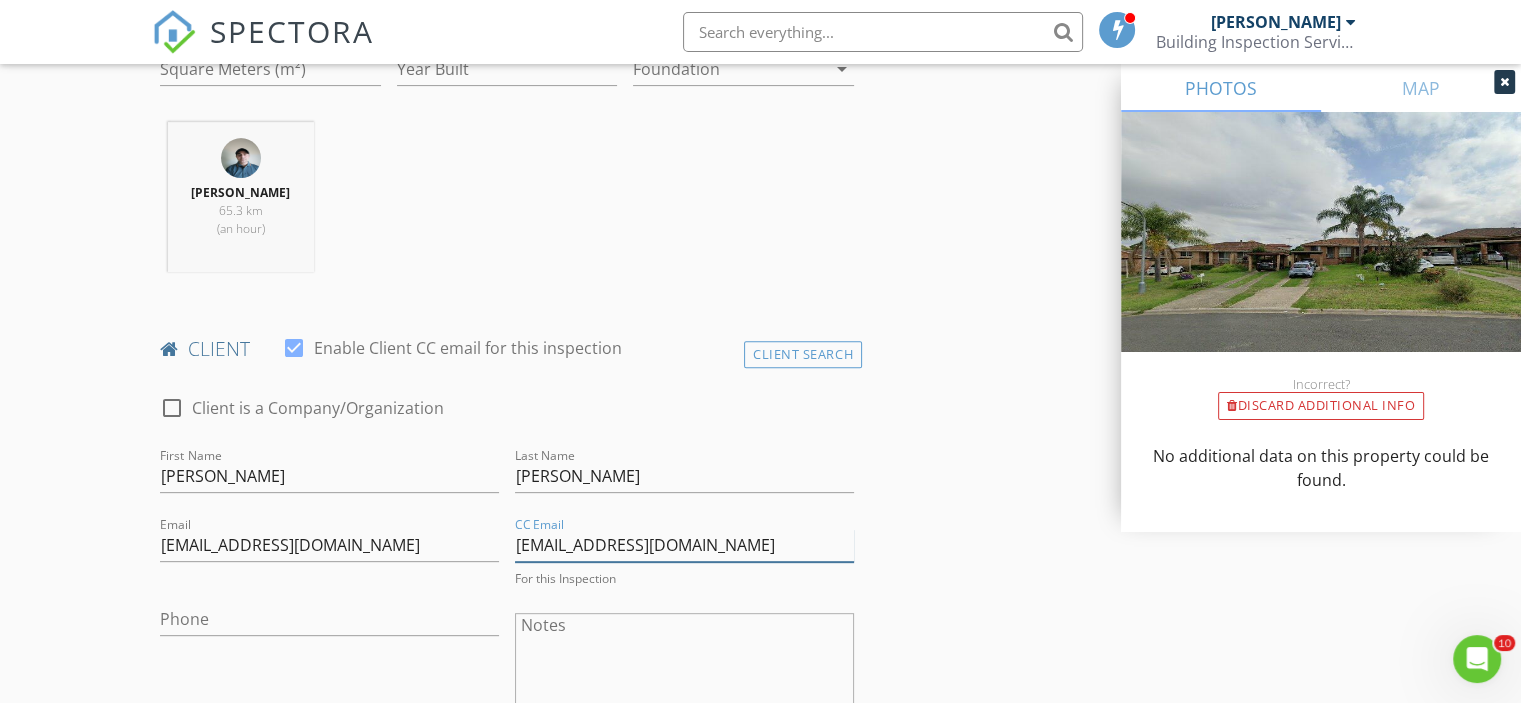 type on "anoarctg@yahoo.com" 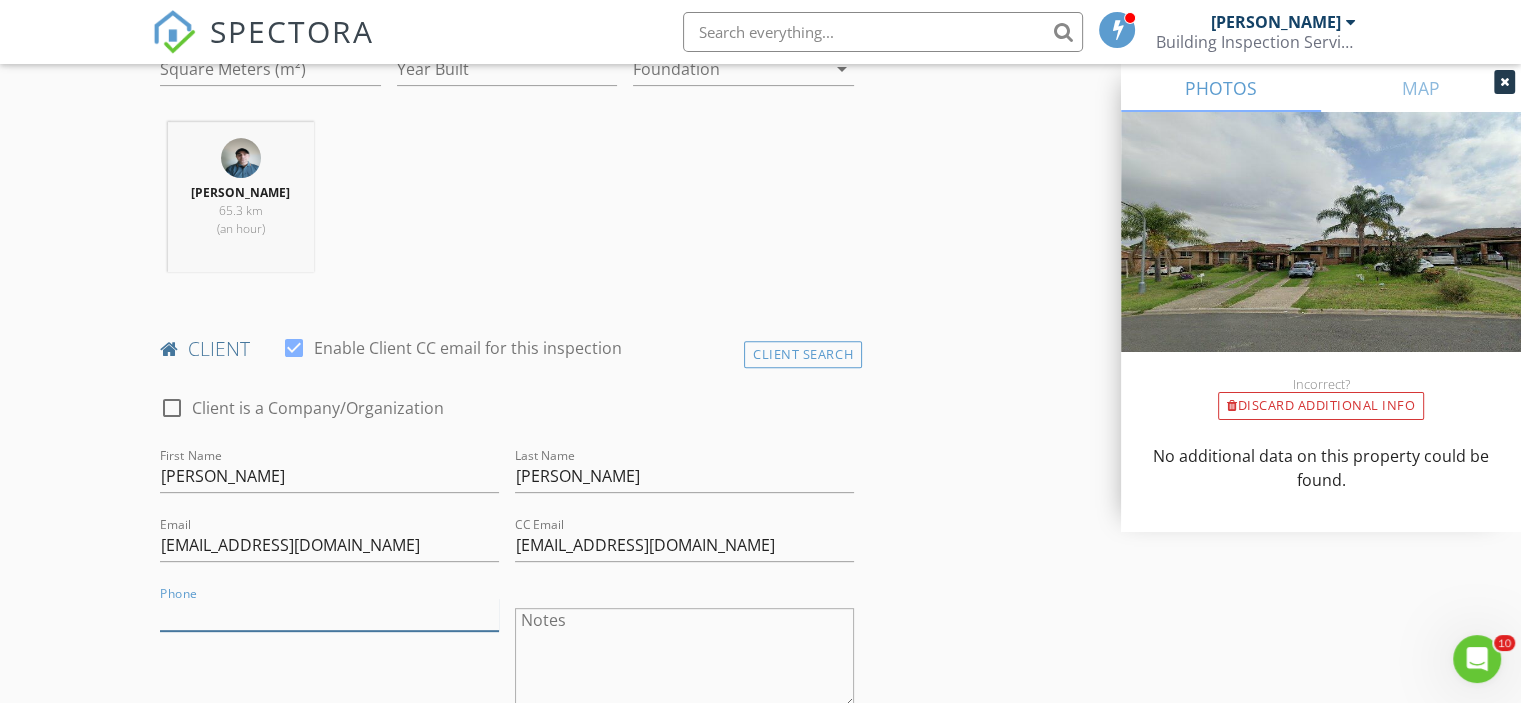 click on "Phone" at bounding box center [329, 614] 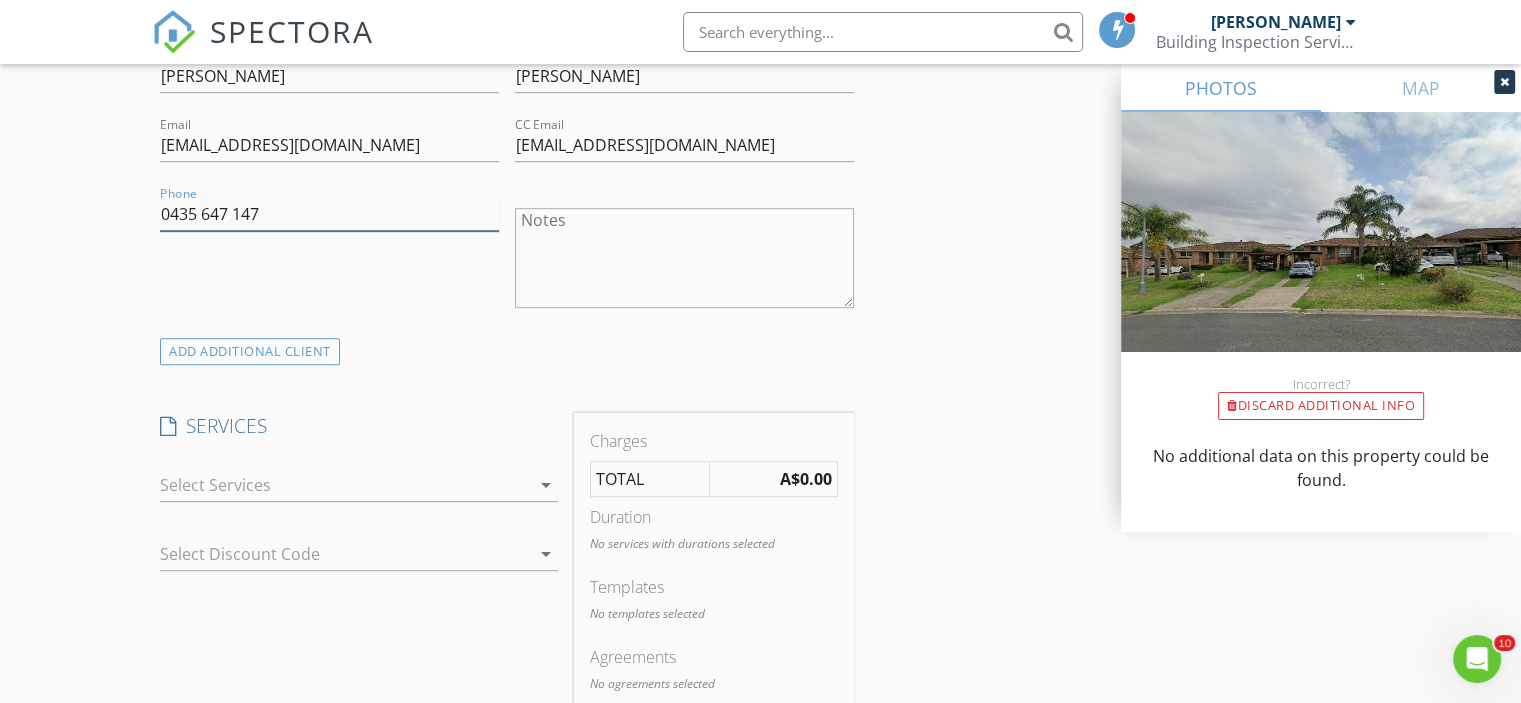 scroll, scrollTop: 1200, scrollLeft: 0, axis: vertical 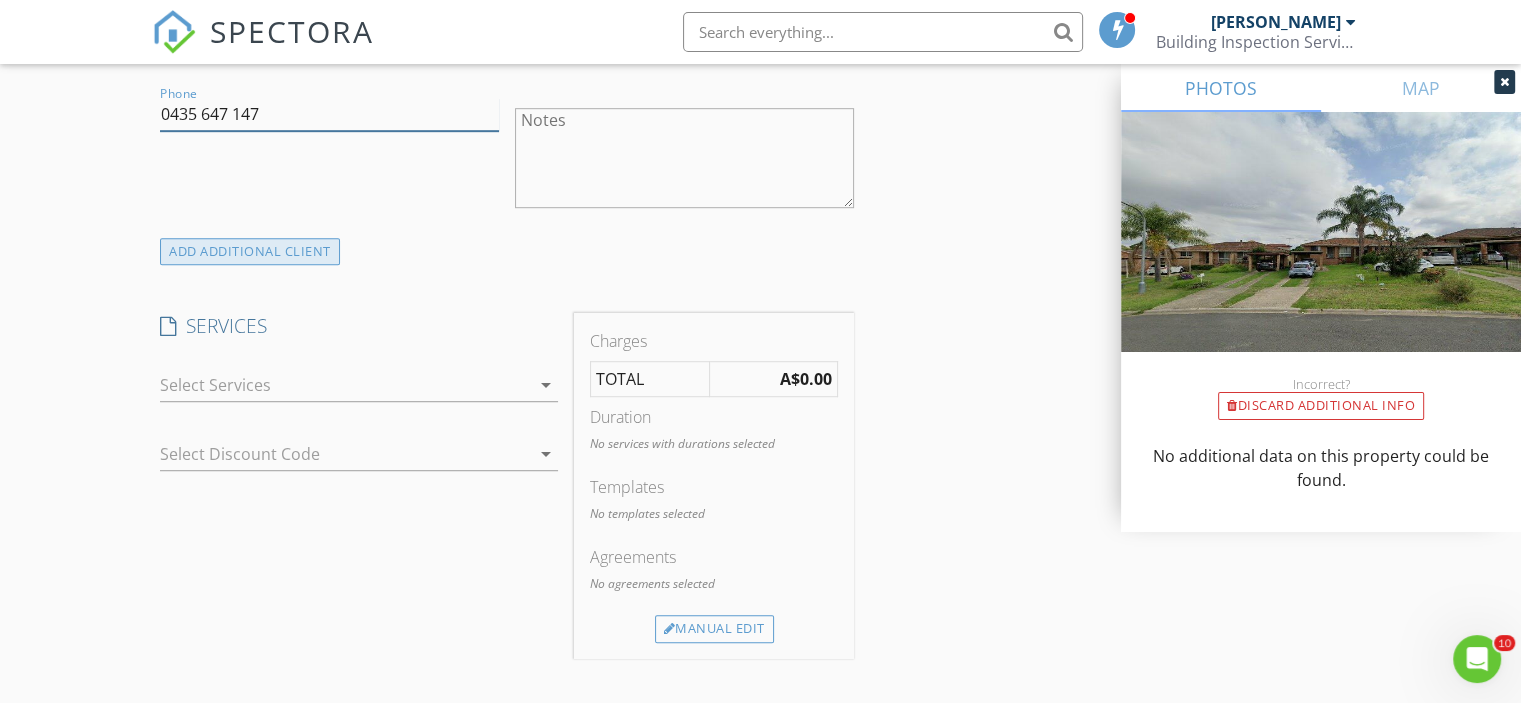 type on "0435 647 147" 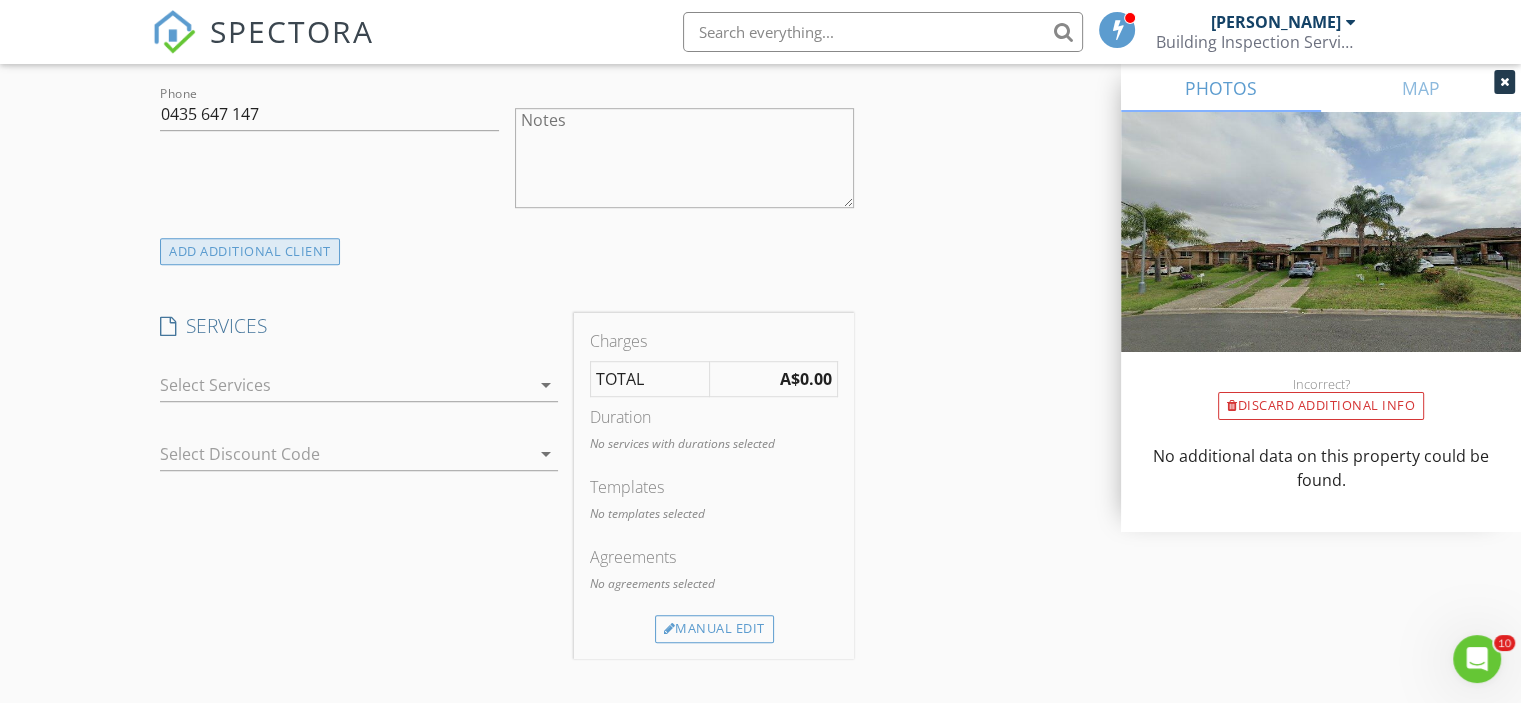 click on "ADD ADDITIONAL client" at bounding box center [250, 251] 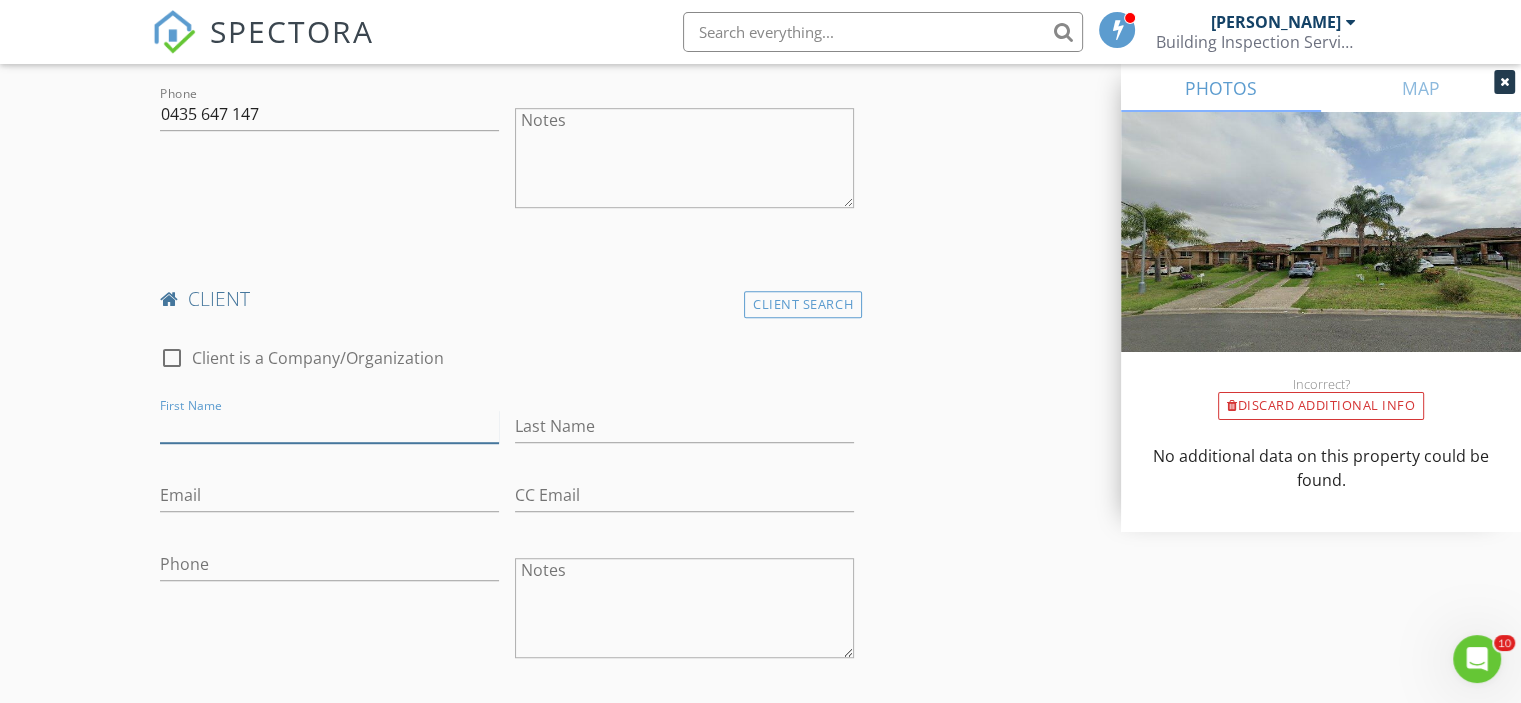 click on "First Name" at bounding box center (329, 426) 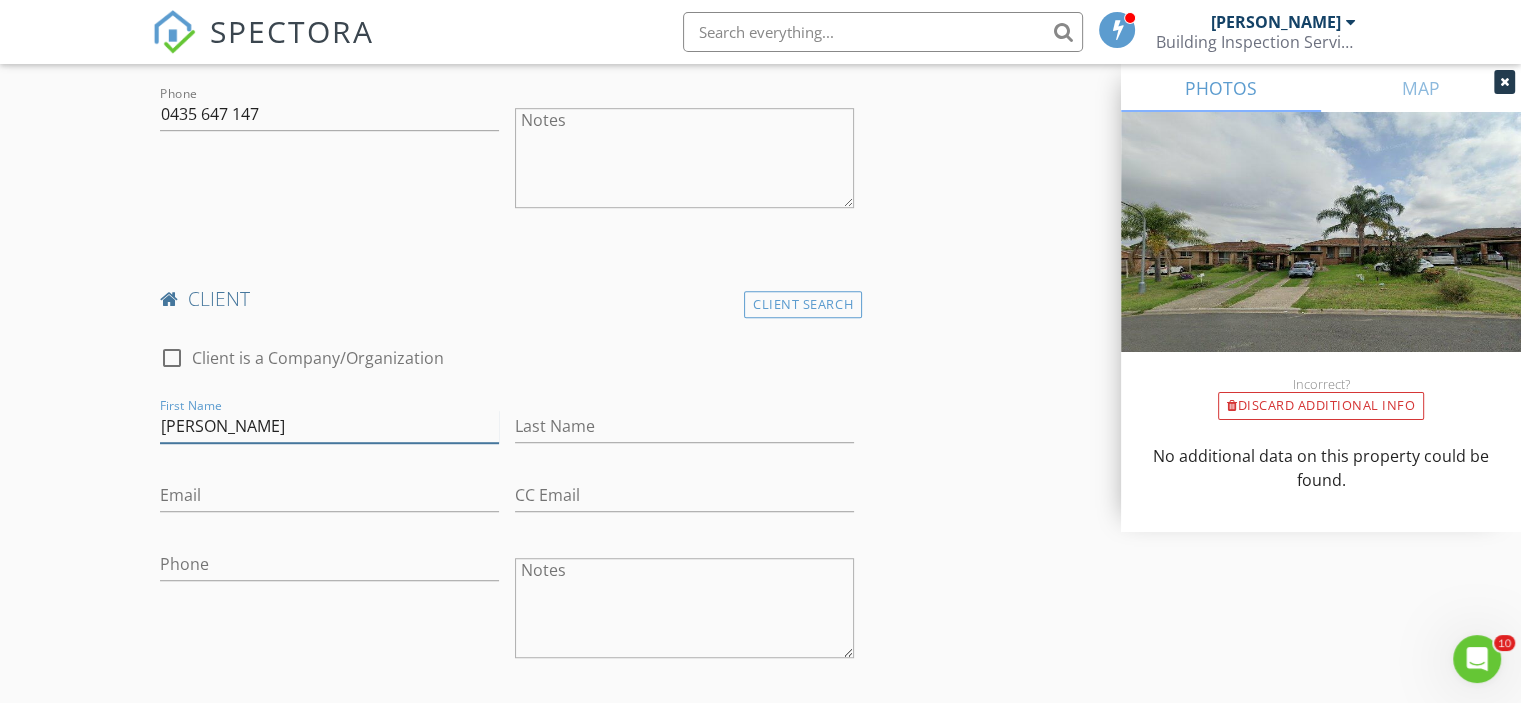 type on "Musammat" 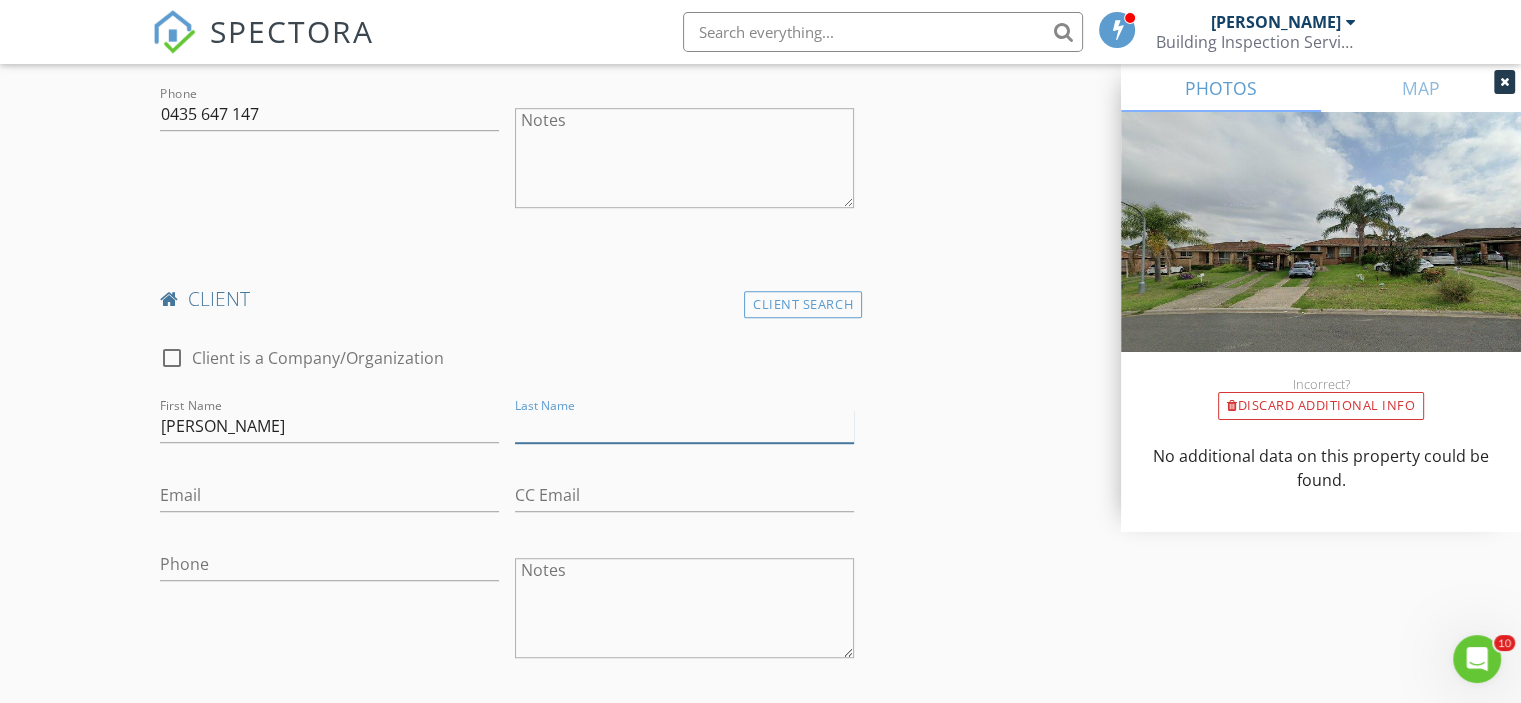 paste on "Begum" 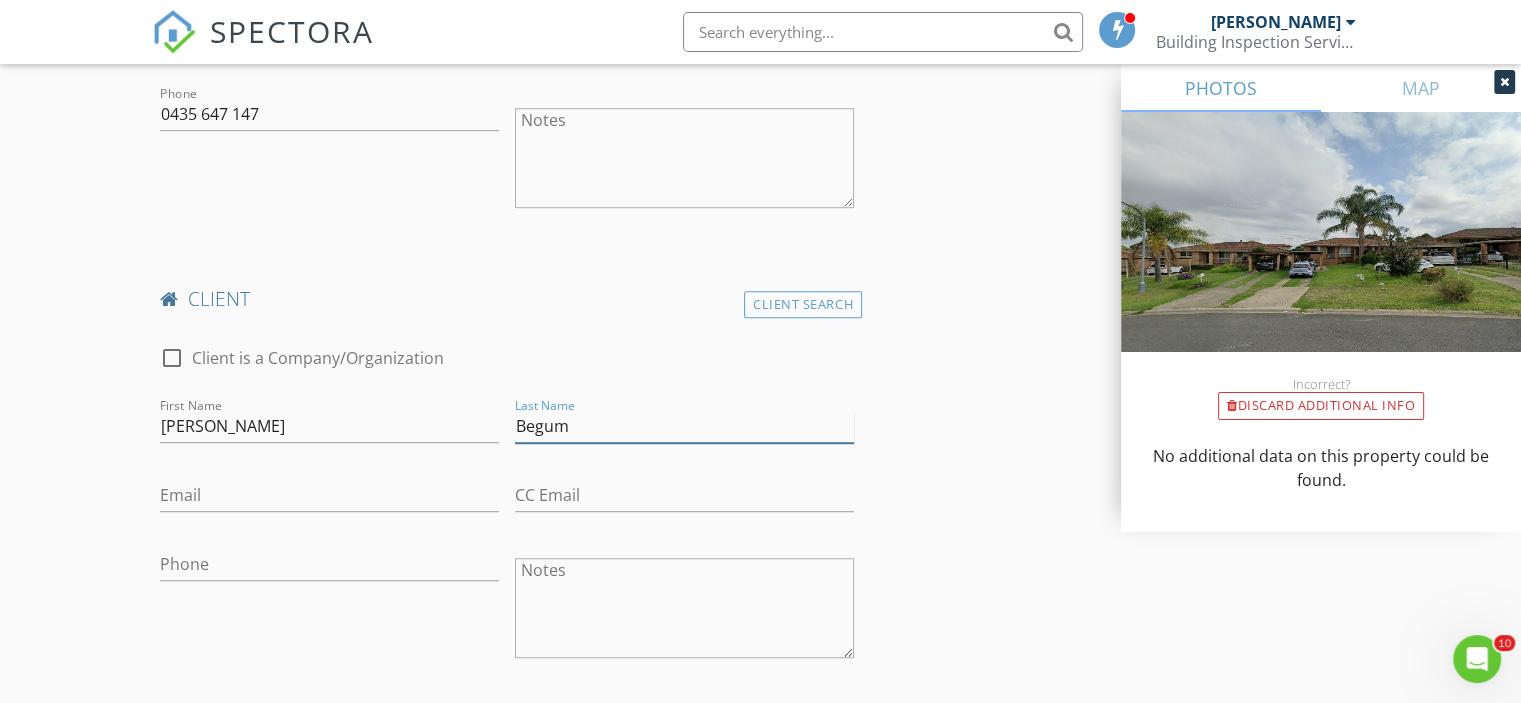 type on "Begum" 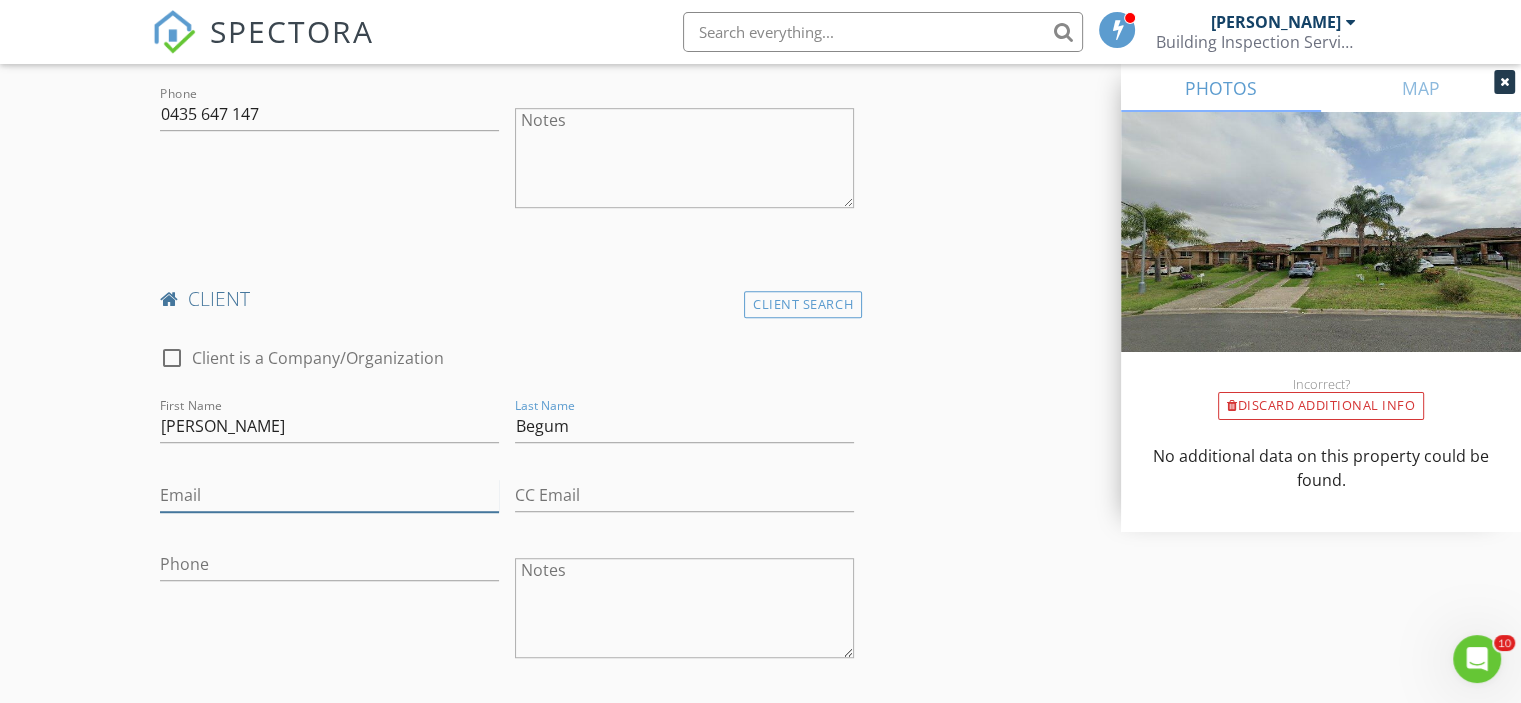 click on "Email" at bounding box center (329, 495) 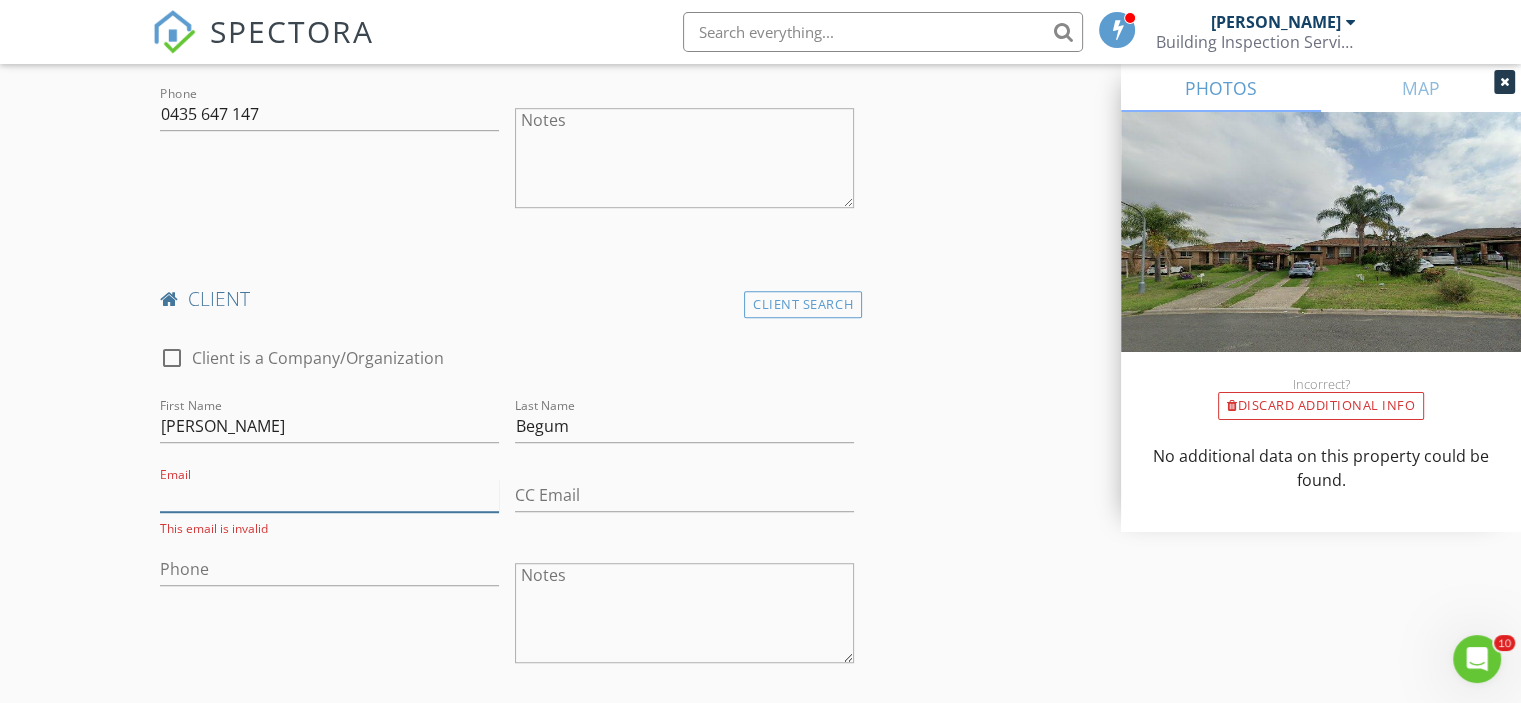 click on "Email" at bounding box center [329, 495] 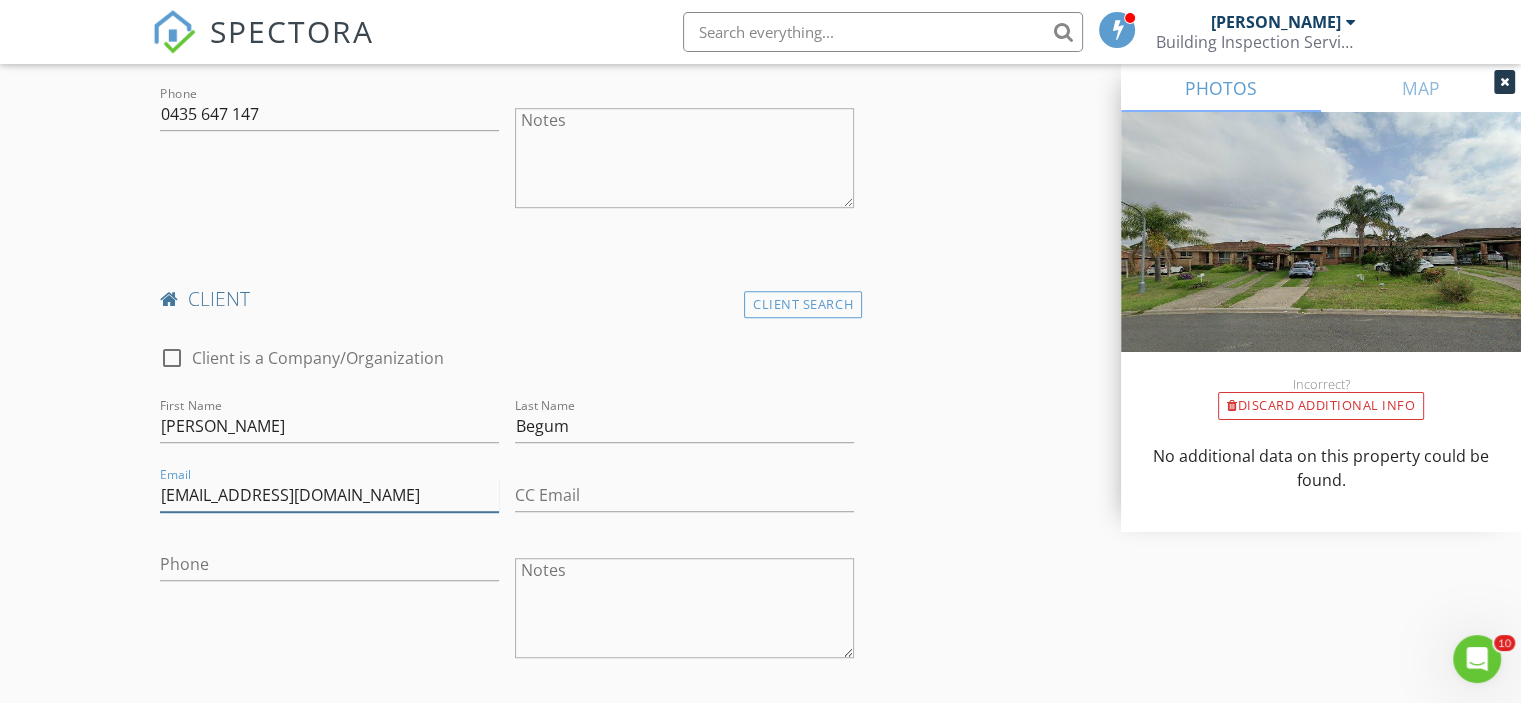 type on "shajedaad@yahoo.com" 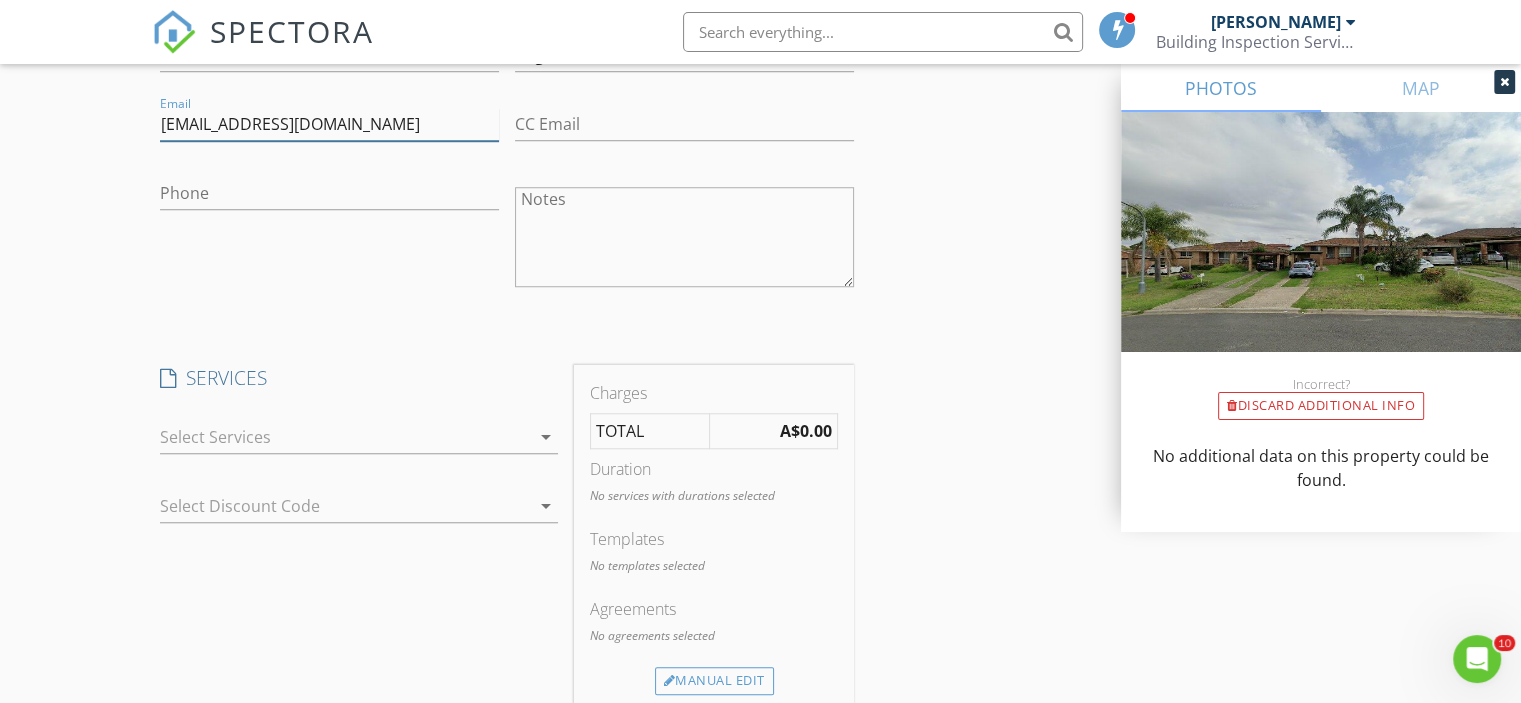 scroll, scrollTop: 1600, scrollLeft: 0, axis: vertical 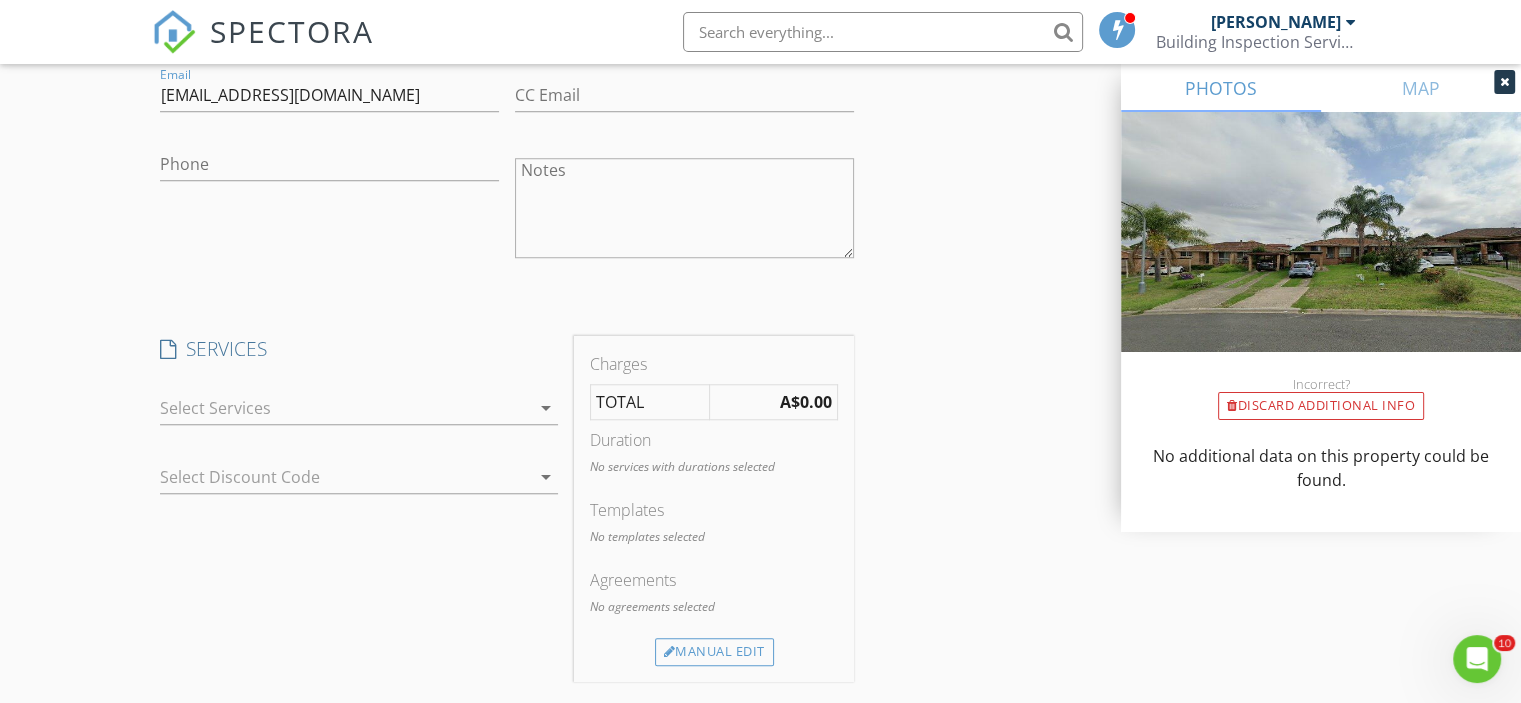 click at bounding box center [345, 408] 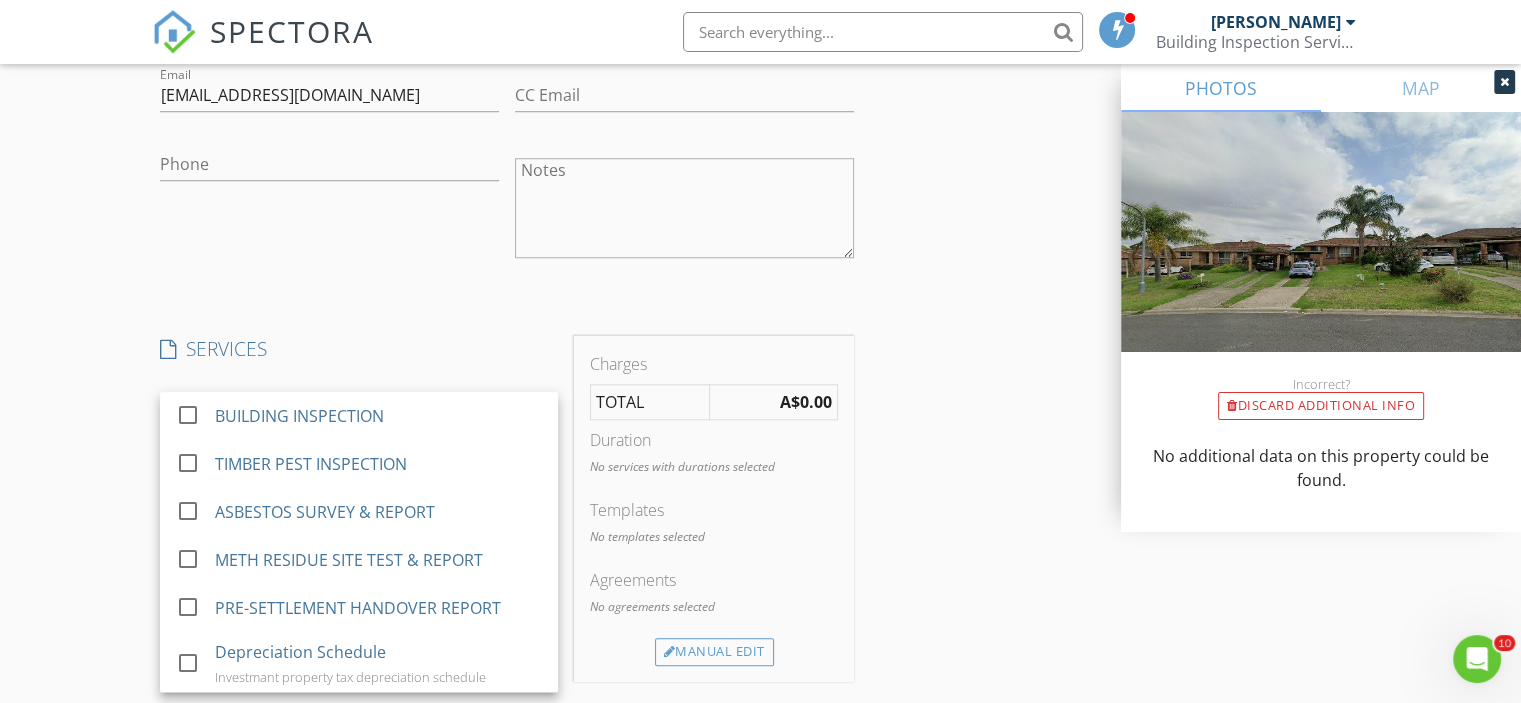 click on "BUILDING INSPECTION" at bounding box center [299, 416] 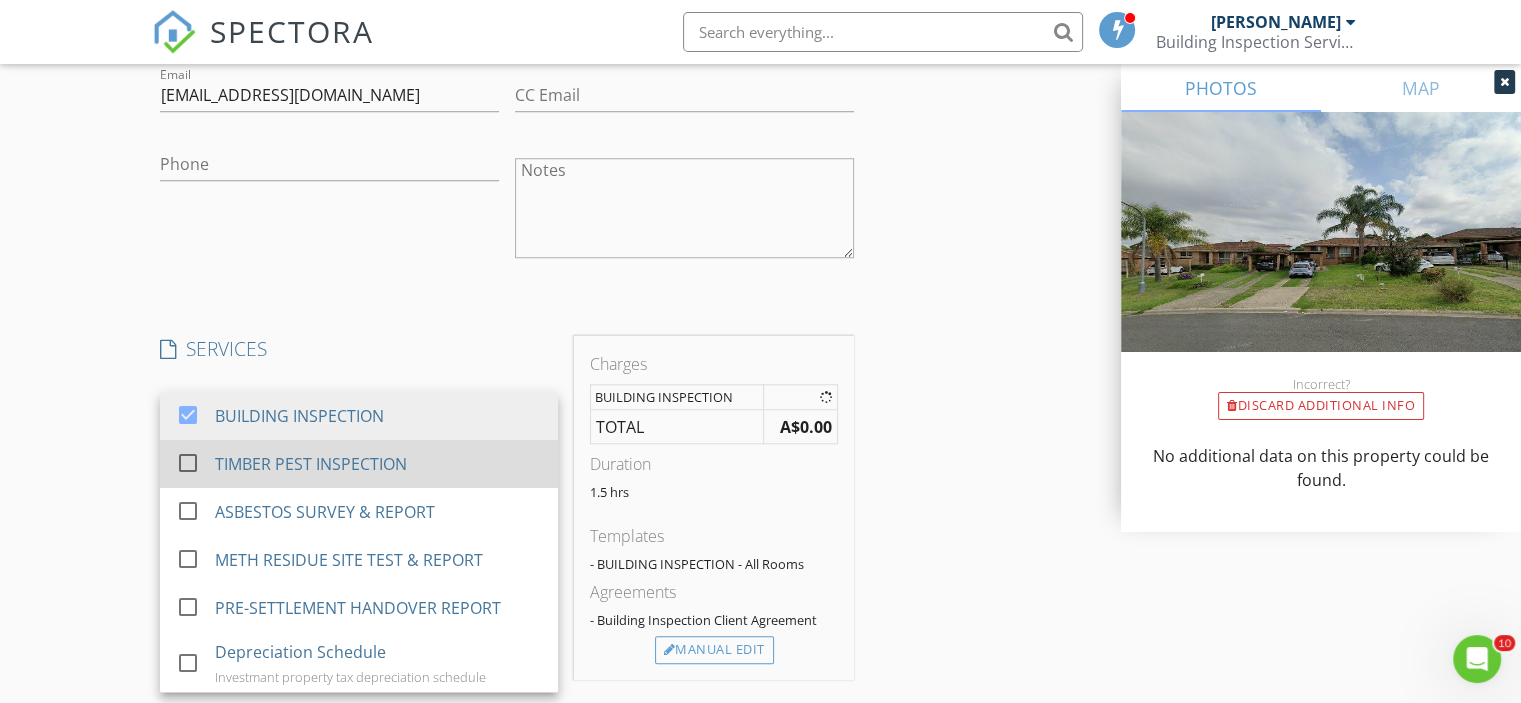click on "TIMBER PEST INSPECTION" at bounding box center [311, 464] 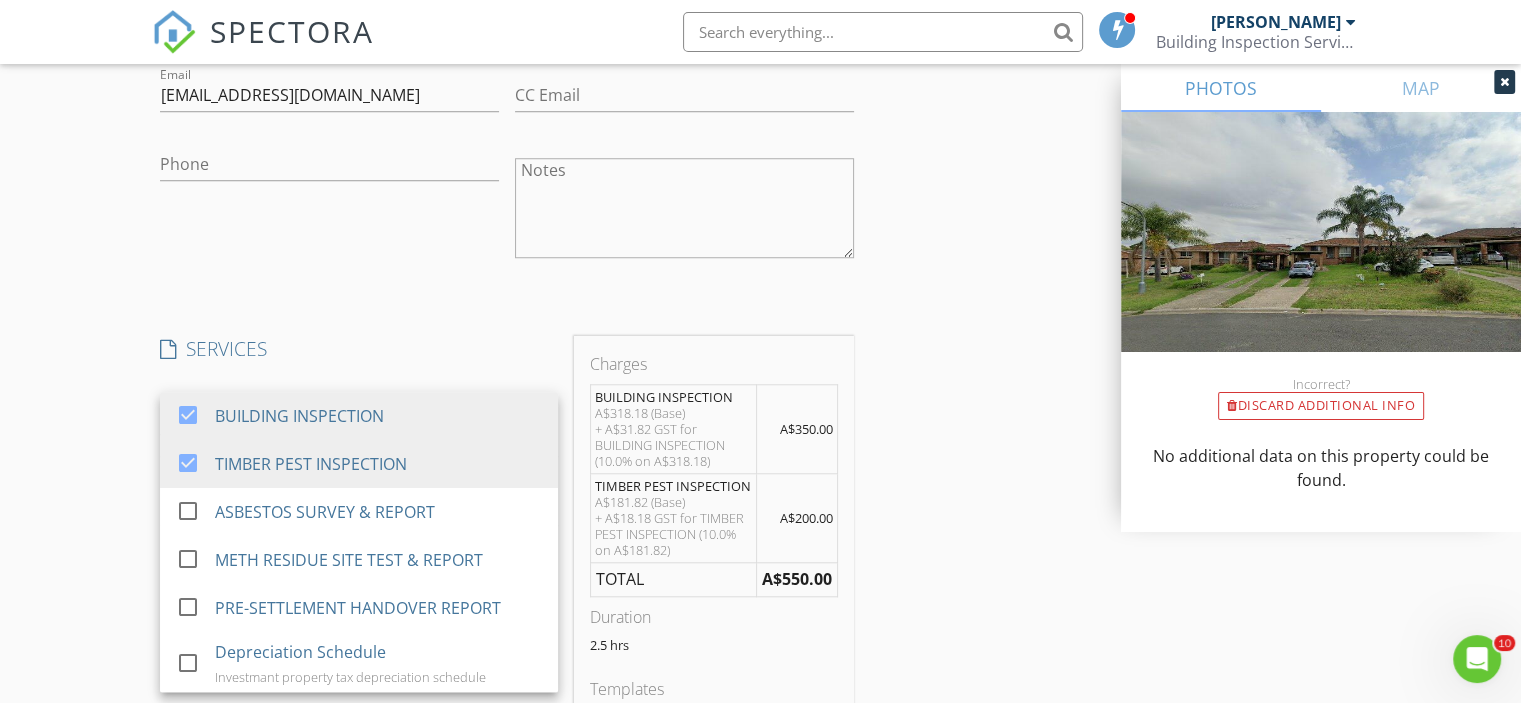 click on "INSPECTOR    Sam Nour
Date/Time
30/07/2025 9:00 AM
Location
Address Search       Address 9 Campbell Cl   Unit   City Minto   State NSW   Zip 2566   Au City of Campbelltown     Square Meters (m²)   Year Built   Foundation arrow_drop_down     Sam Nour     65.3 km     (an hour)
client
check_box Enable Client CC email for this inspection   Client Search     check_box_outline_blank Client is a Company/Organization     First Name Mohammad   Last Name Hossain   Email munjiranoar@gmail.com   CC Email anoarctg@yahoo.com   Phone 0435 647 147           Notes
client
Client Search     check_box_outline_blank Client is a Company/Organization     First Name Musammat   Last Name Begum   Email shajedaad@yahoo.com   CC Email   Phone           Notes
SERVICES
check_box   BUILDING INSPECTION   check_box   TIMBER PEST INSPECTION" at bounding box center (507, 496) 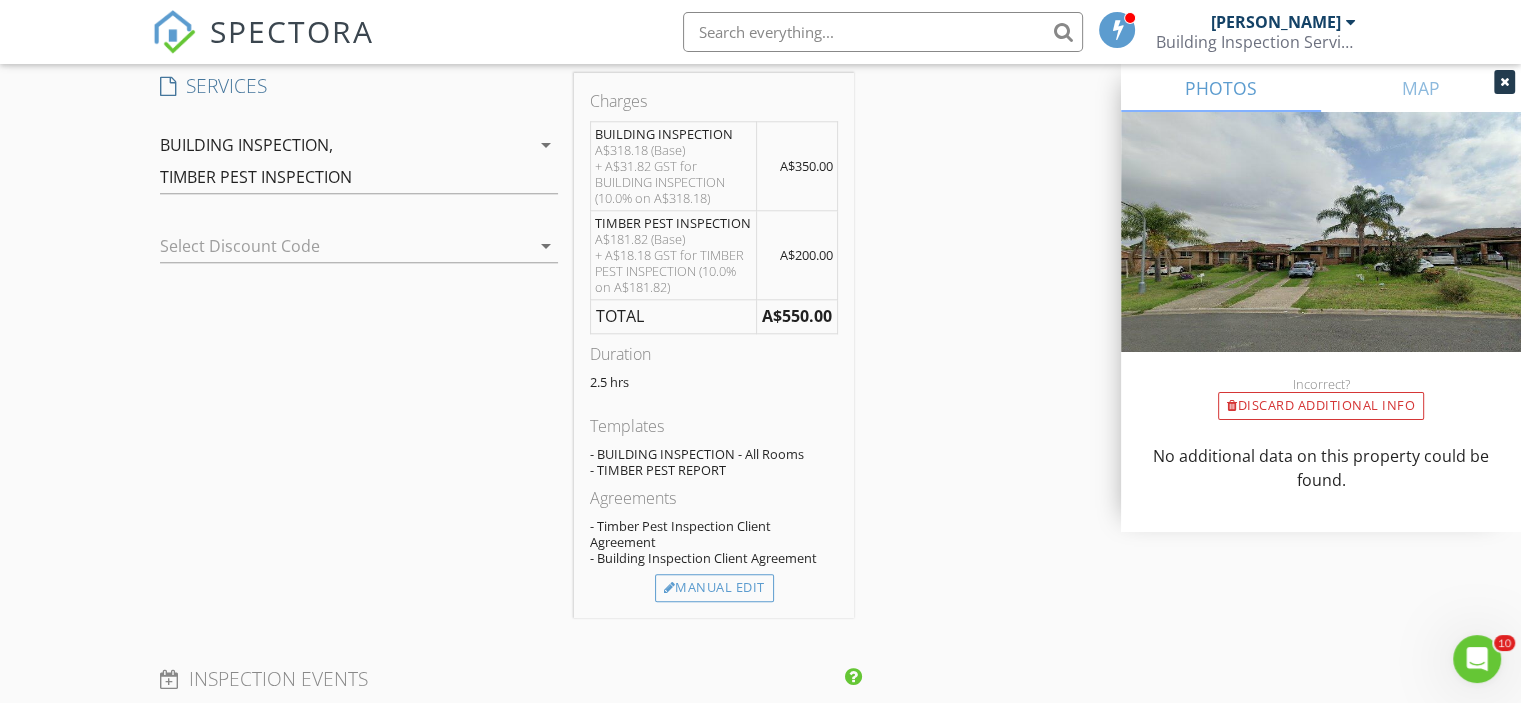 scroll, scrollTop: 1900, scrollLeft: 0, axis: vertical 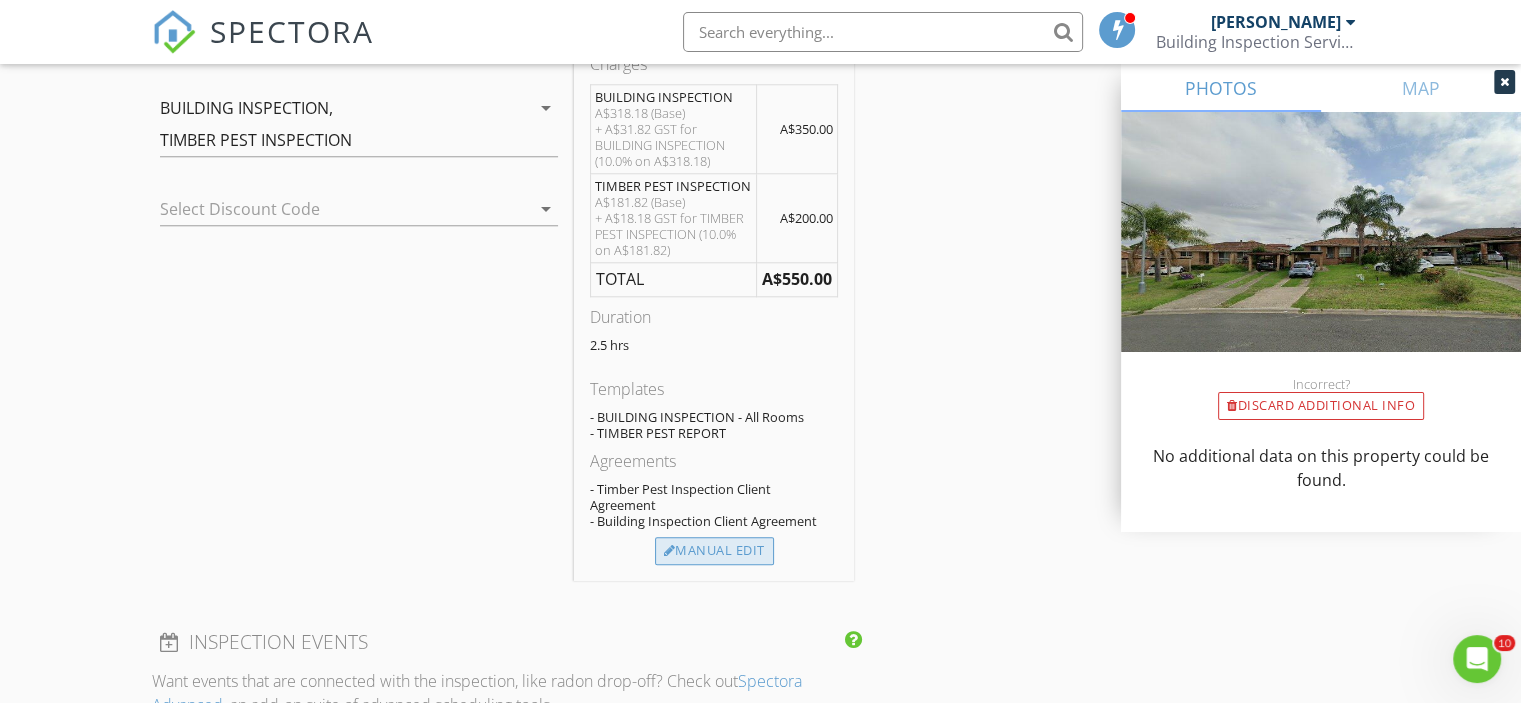 click on "Manual Edit" at bounding box center (714, 551) 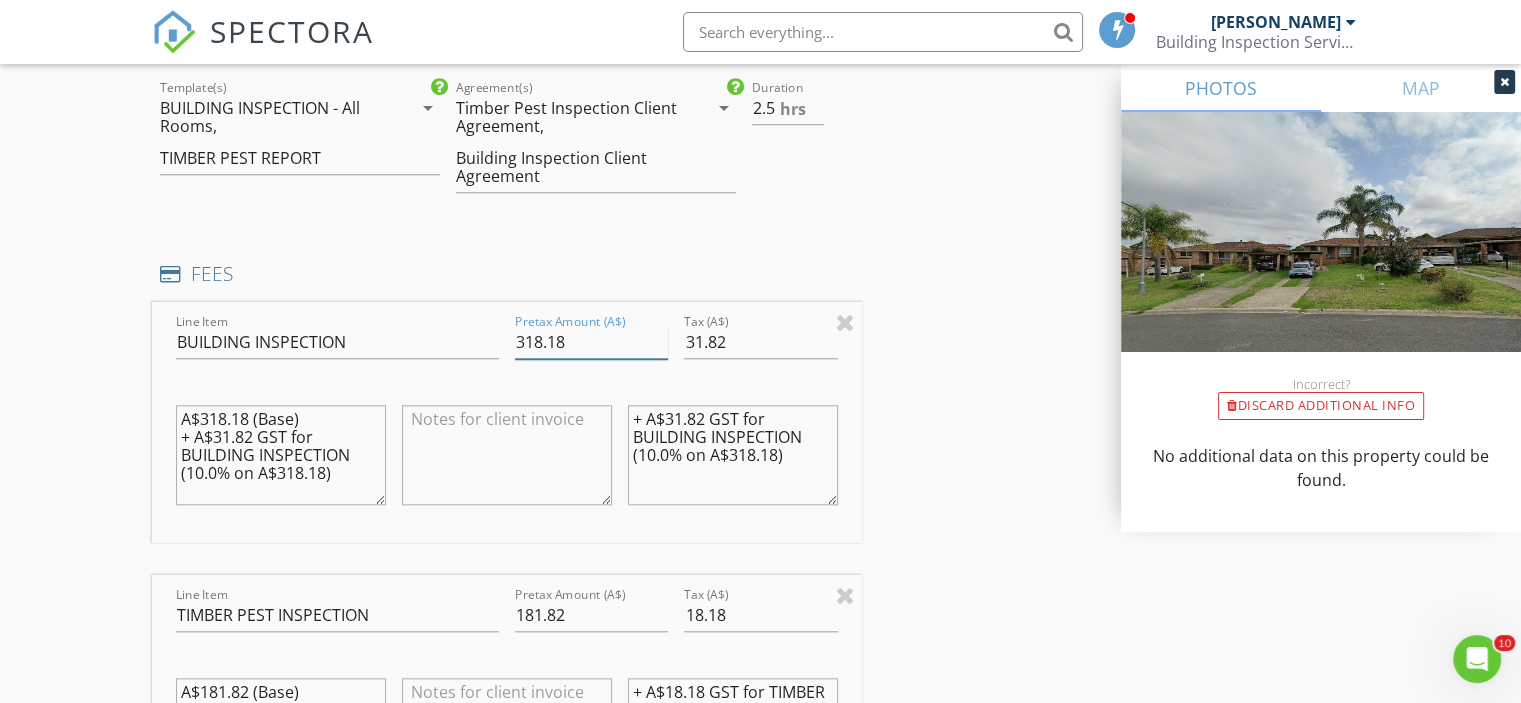 click on "318.18" at bounding box center [591, 342] 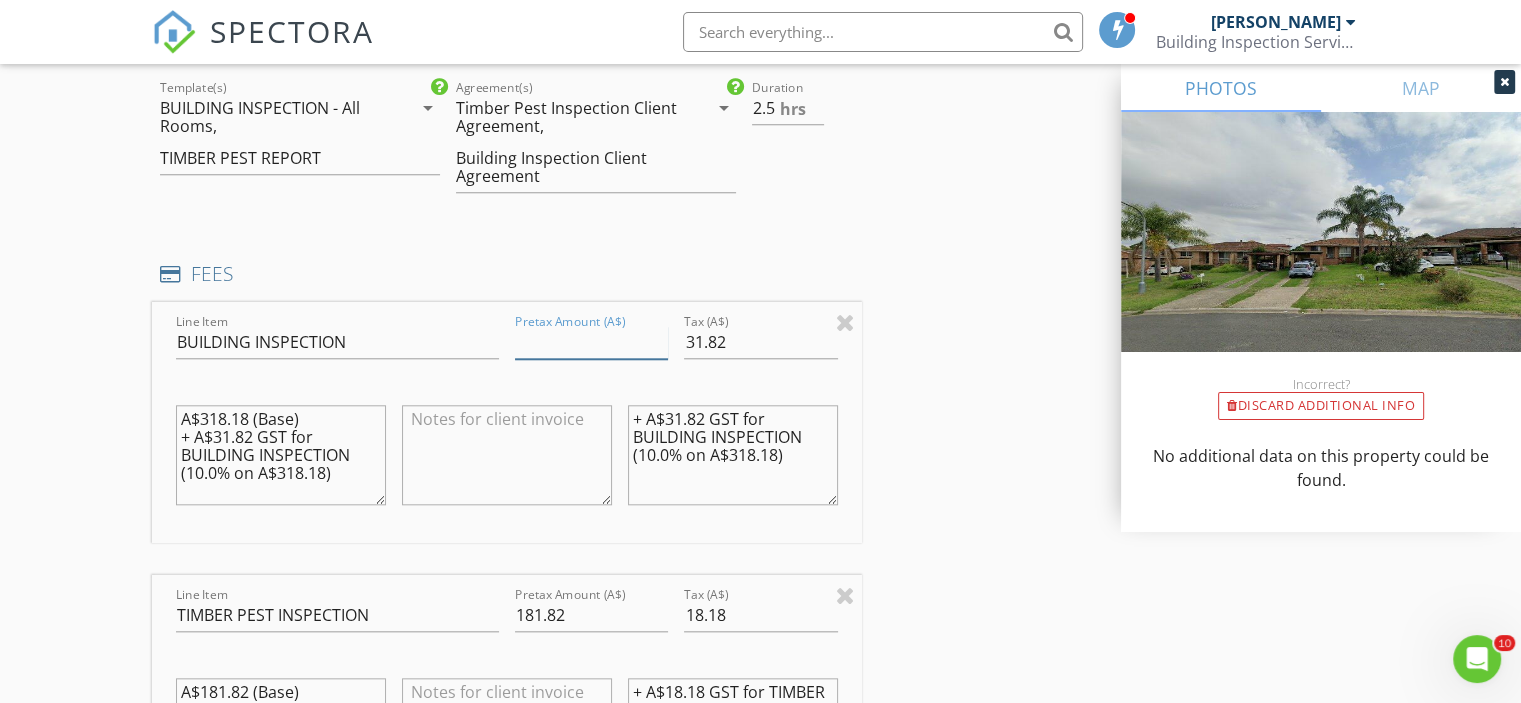 type 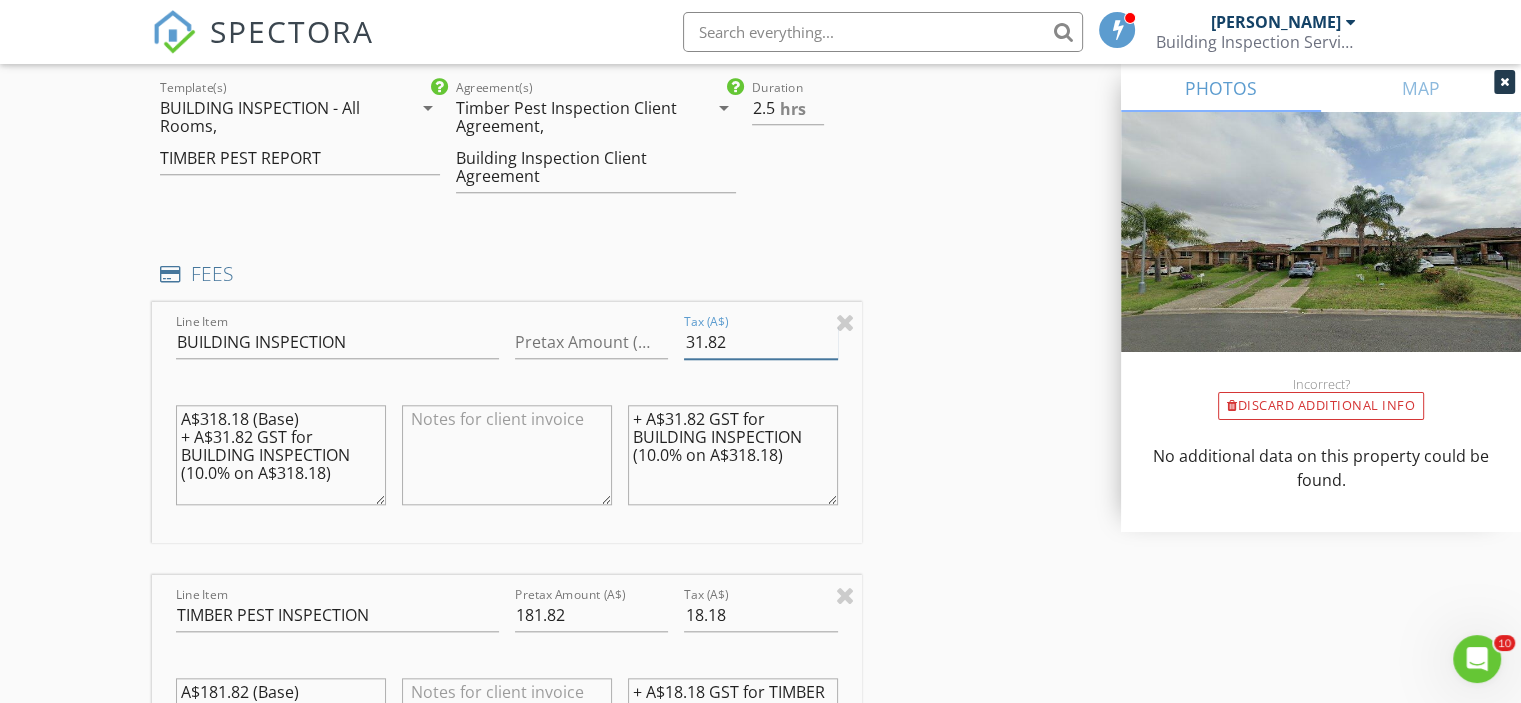 click on "31.82" at bounding box center [760, 342] 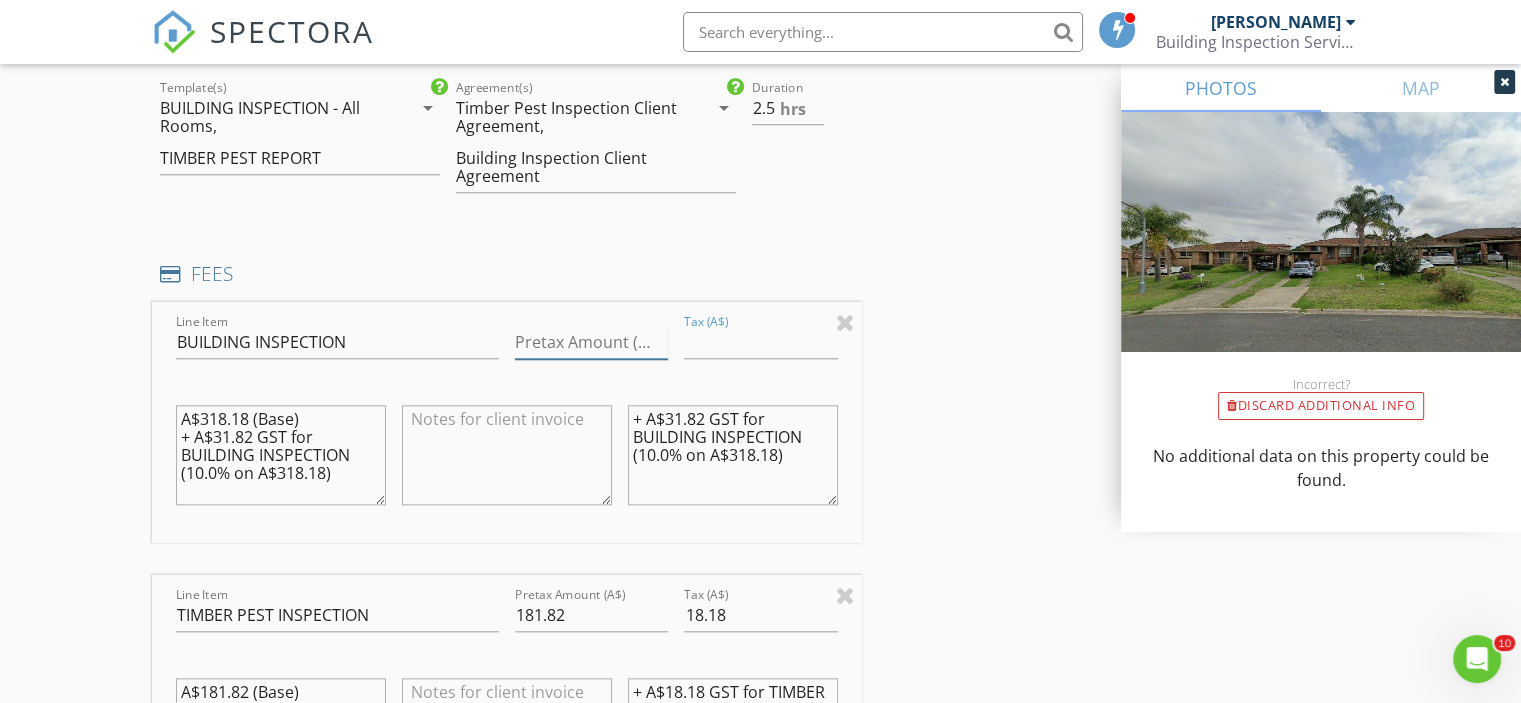 click on "Pretax Amount (A$)" at bounding box center [591, 342] 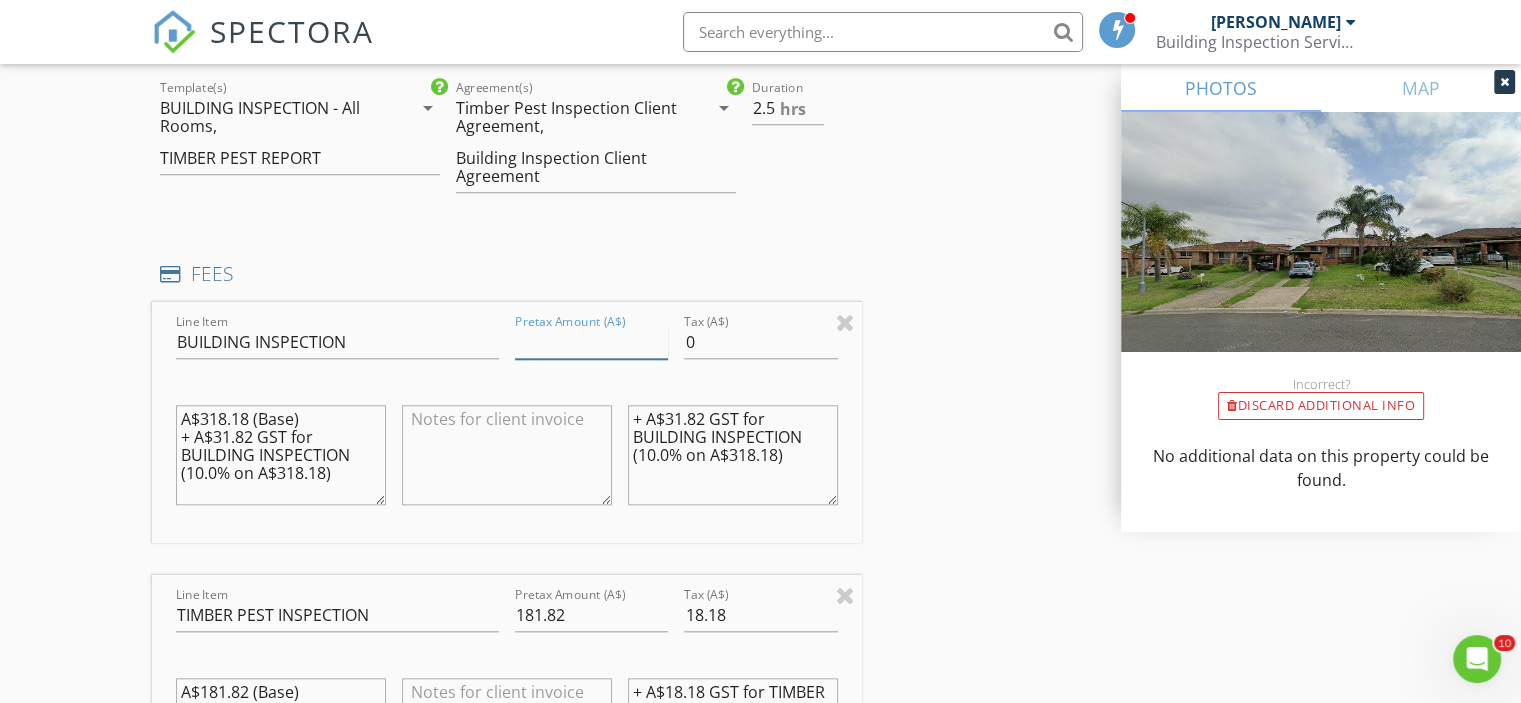 click on "Pretax Amount (A$)" at bounding box center (591, 342) 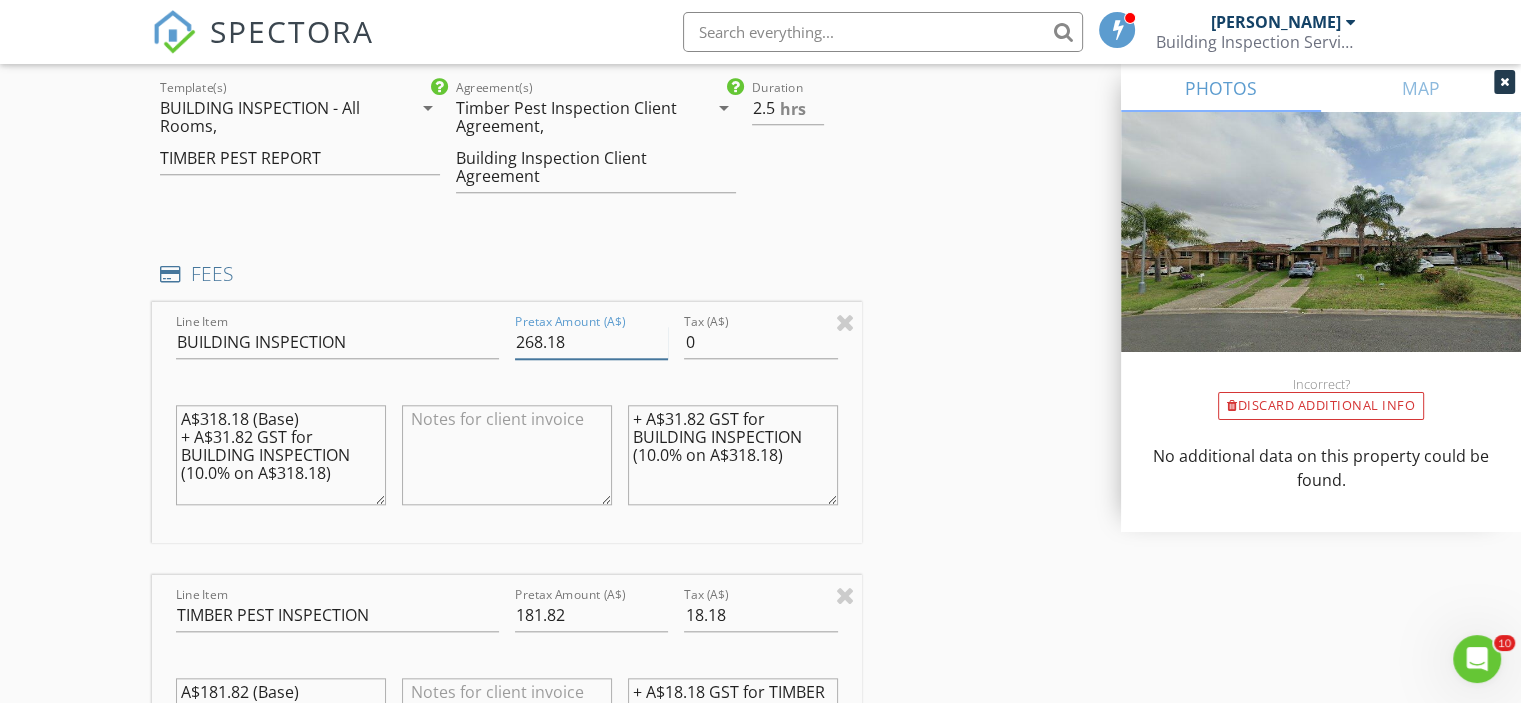 type on "268.18" 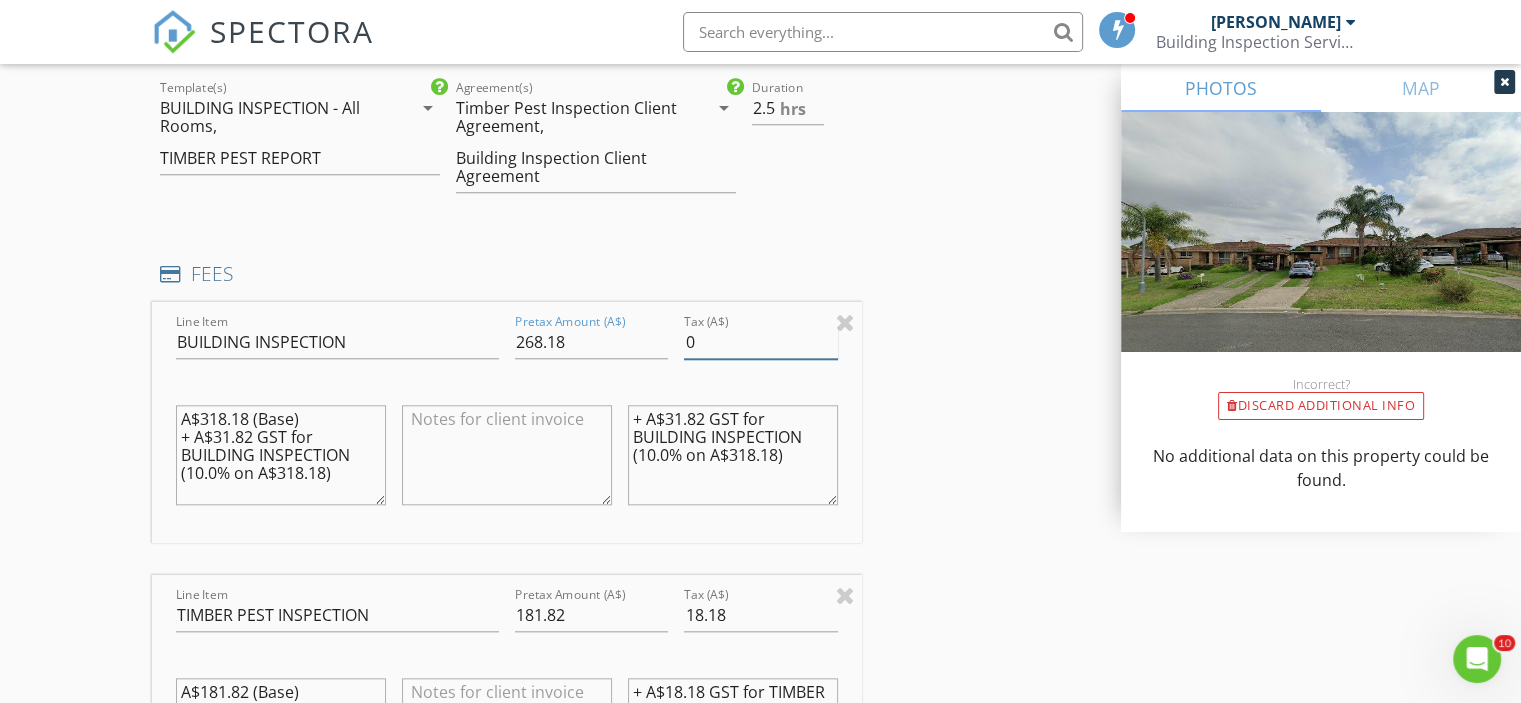 click on "0" at bounding box center (760, 342) 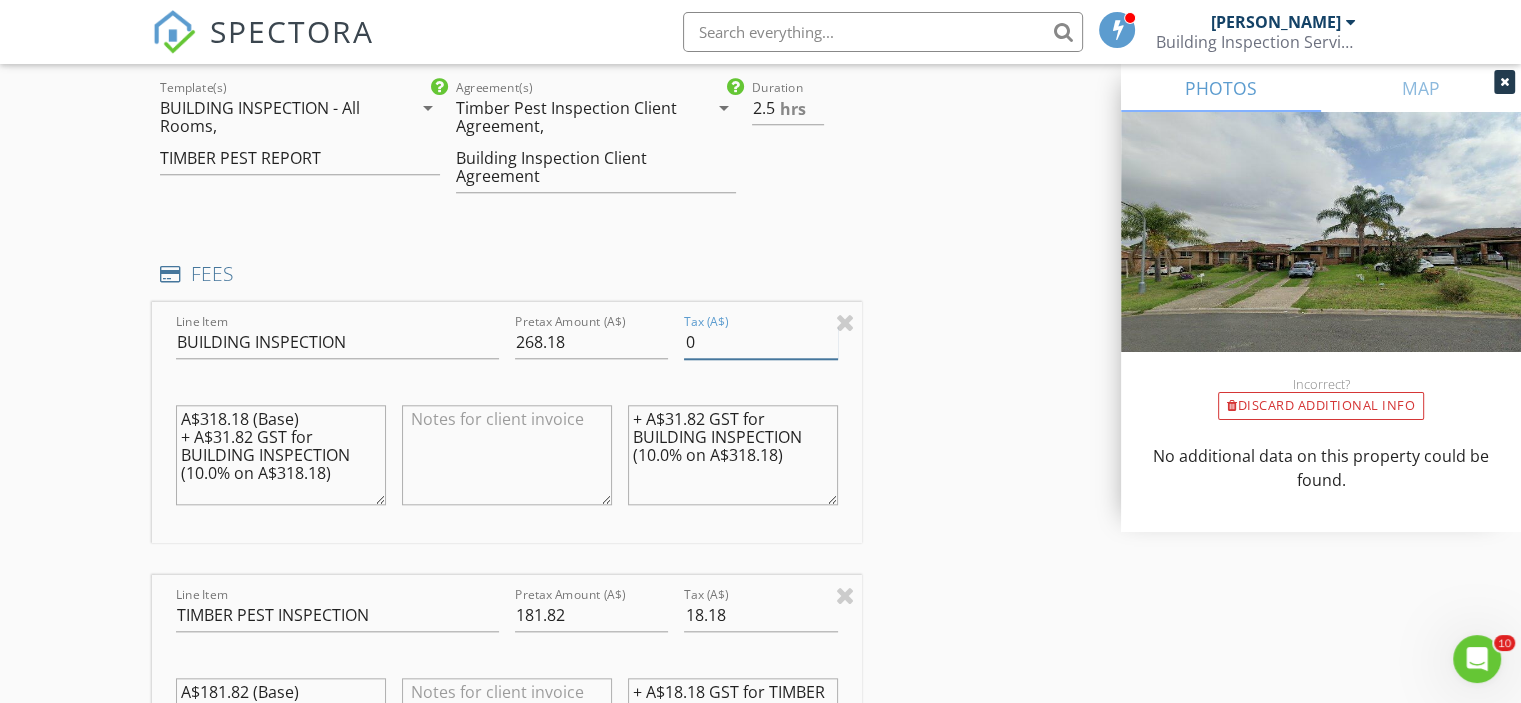 click on "0" at bounding box center [760, 342] 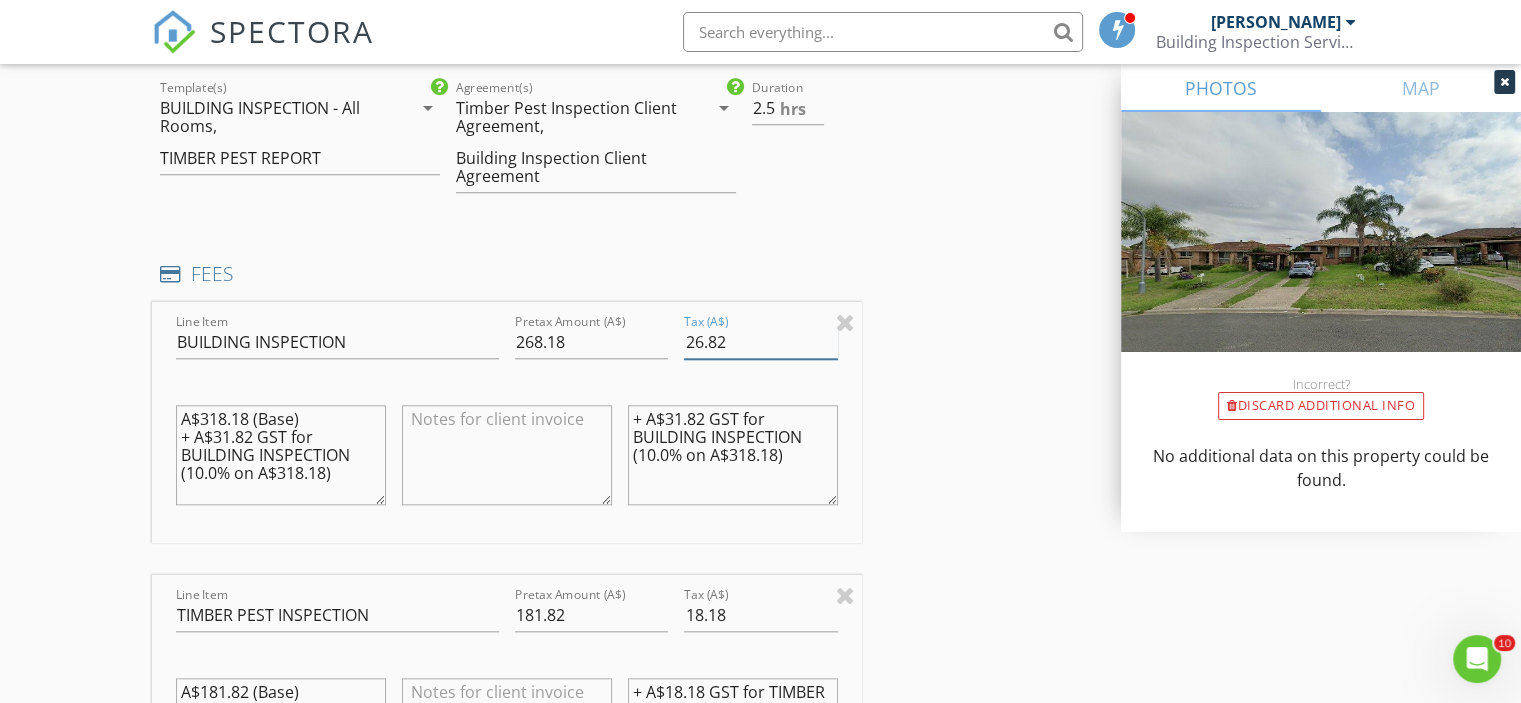 type on "26.82" 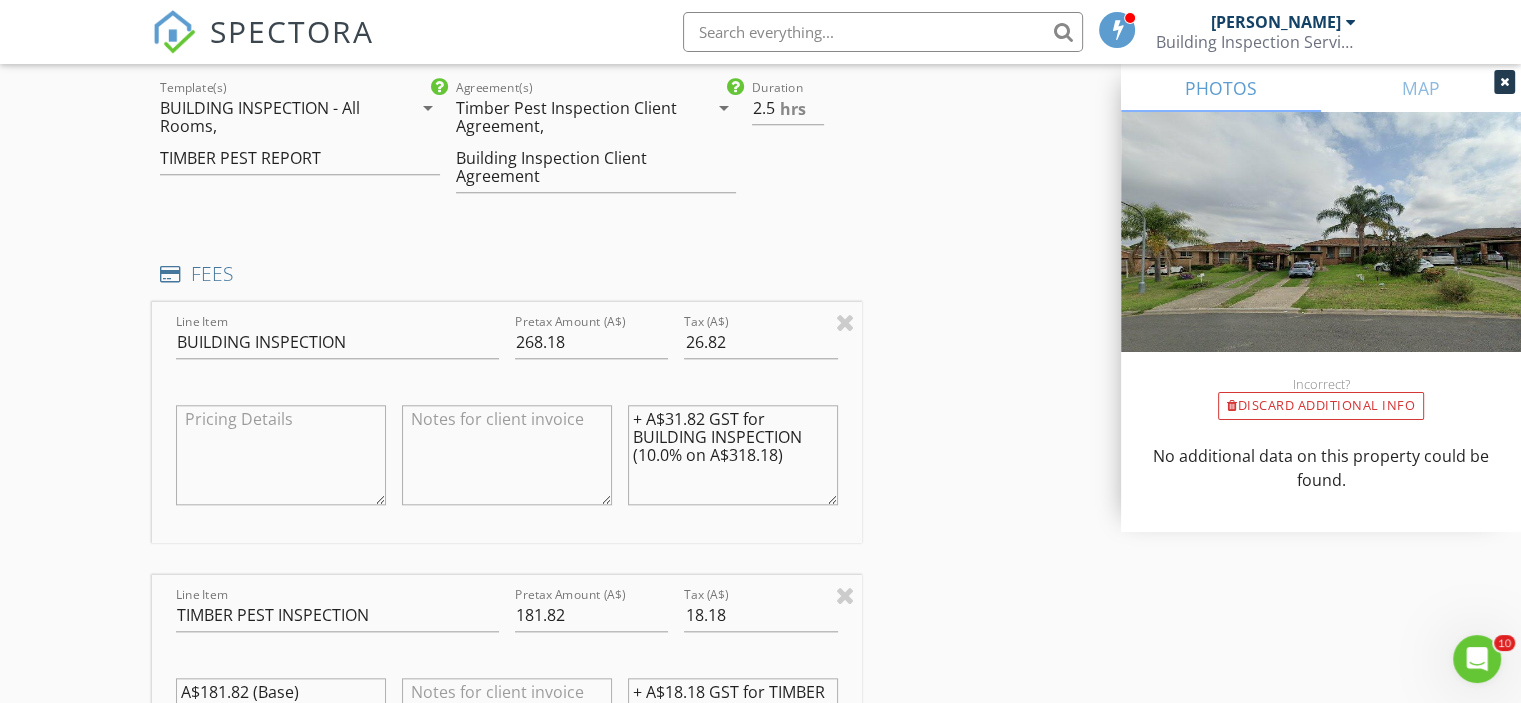 type 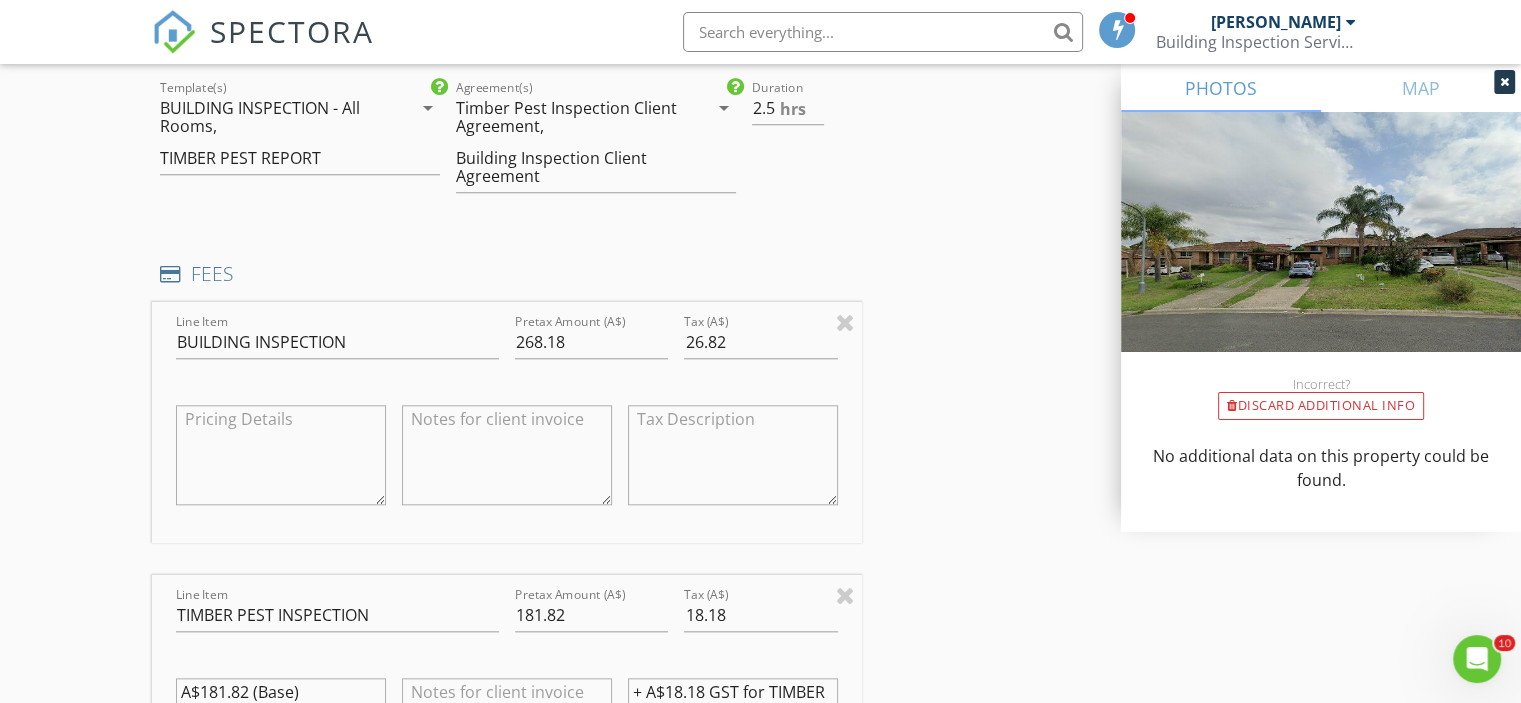 scroll, scrollTop: 2200, scrollLeft: 0, axis: vertical 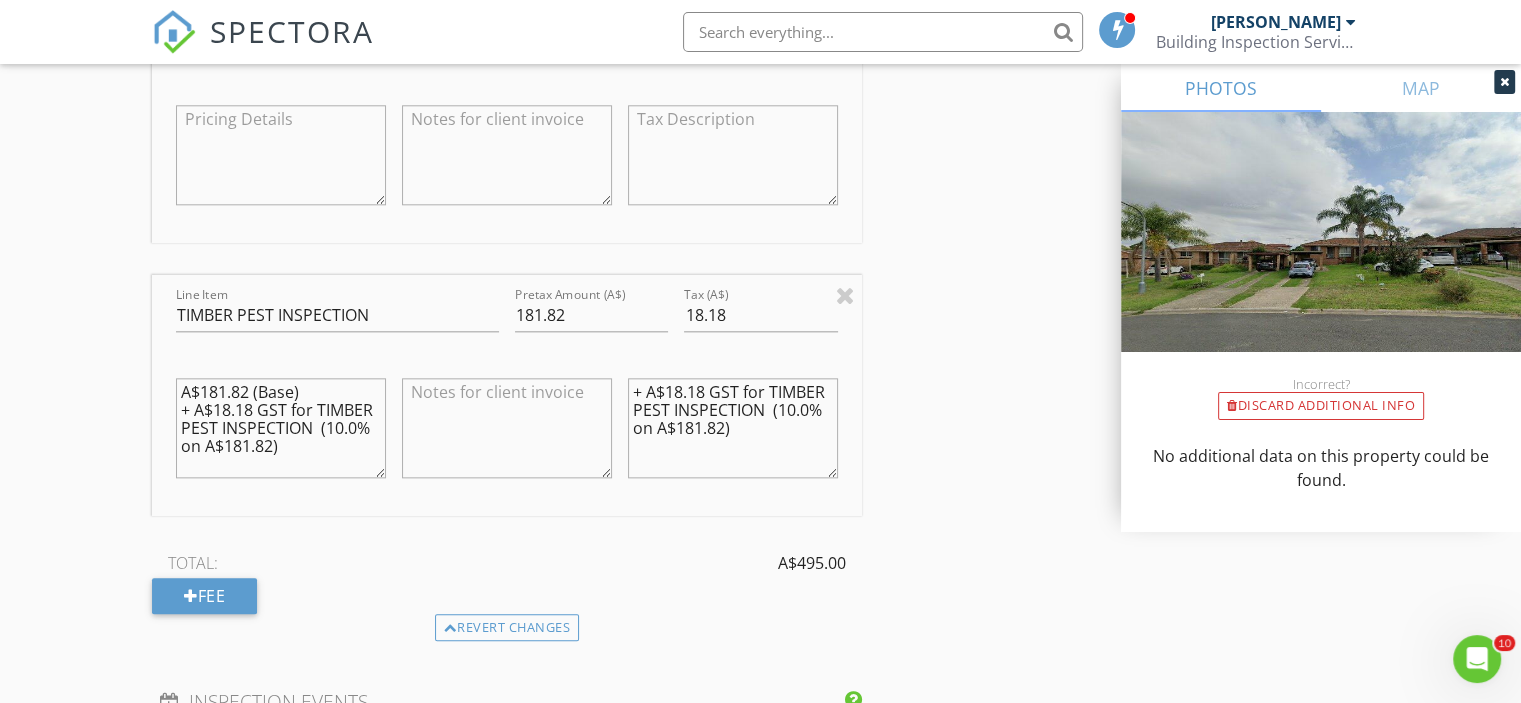 type 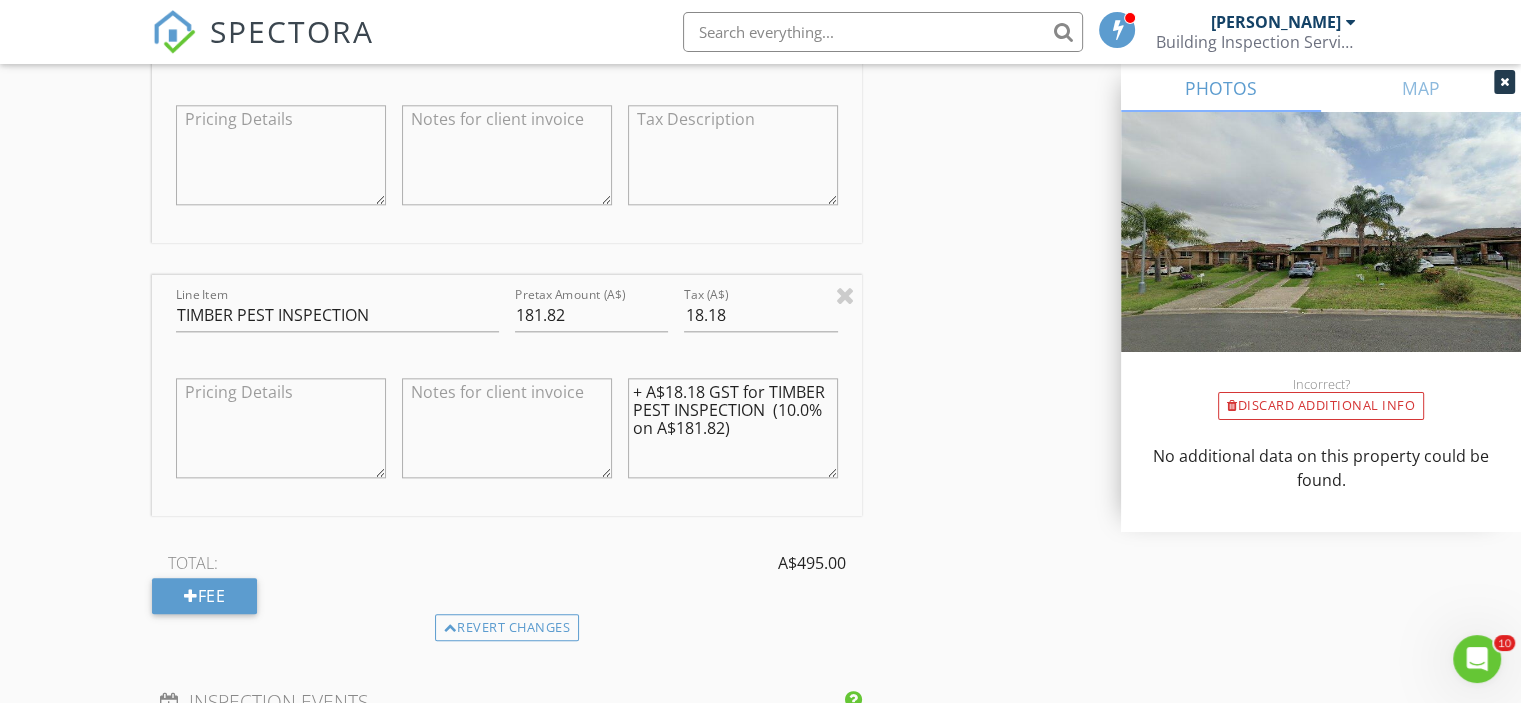 type 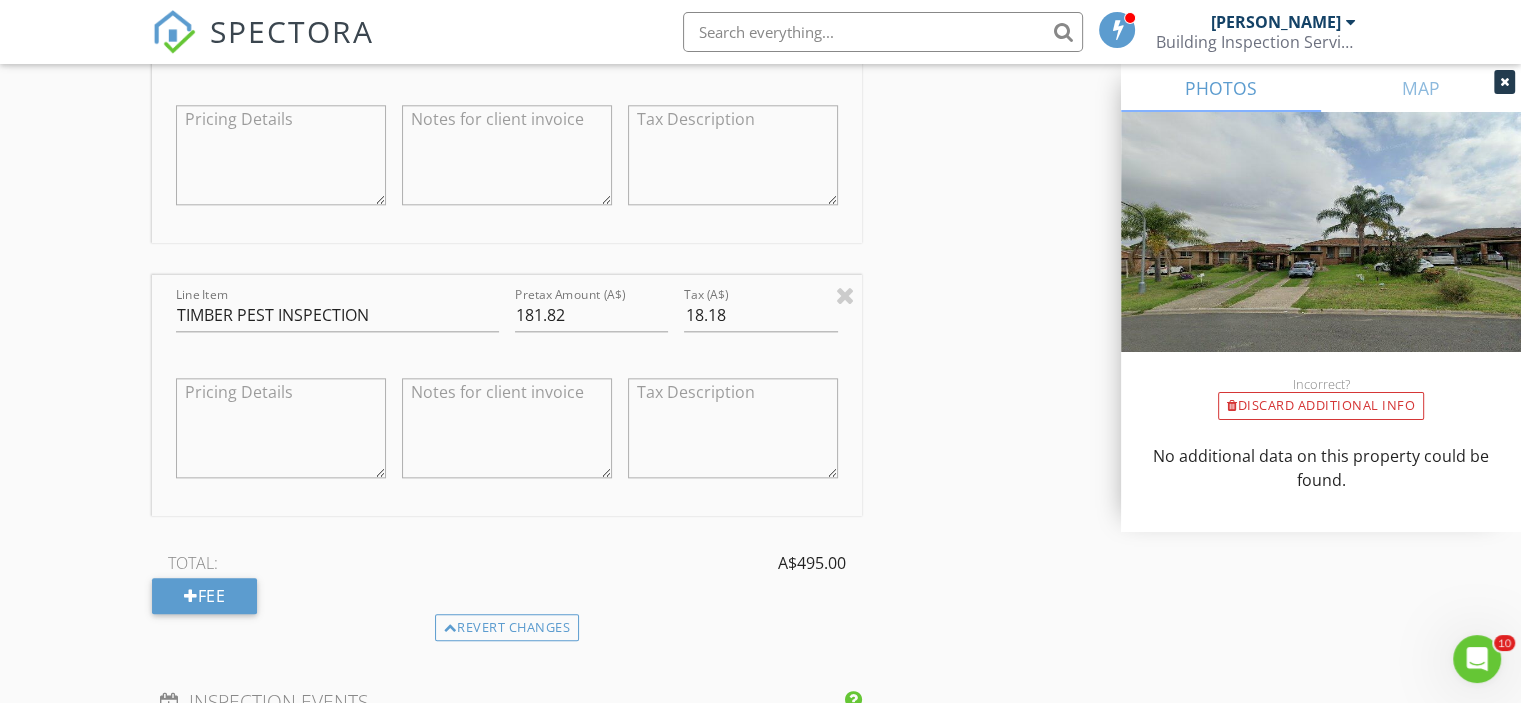 type 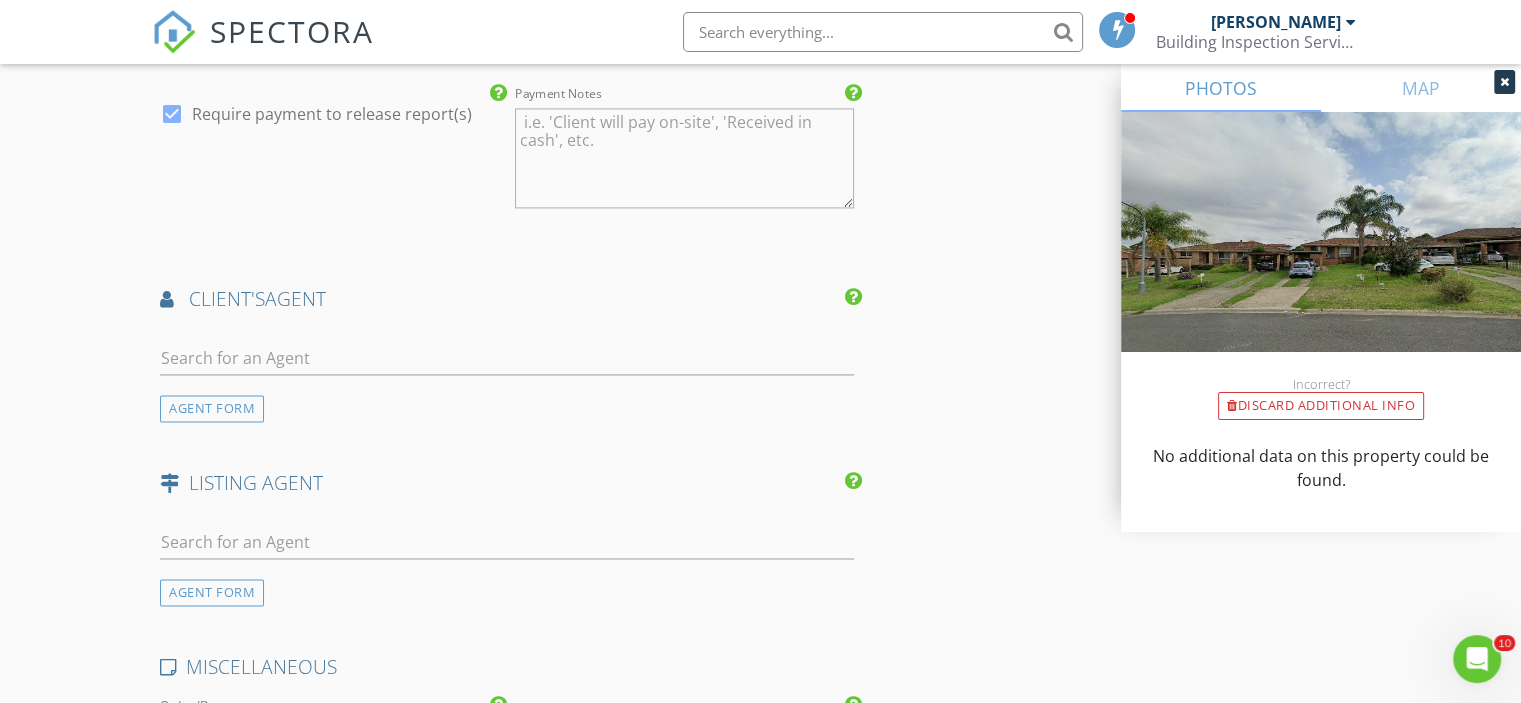 scroll, scrollTop: 3100, scrollLeft: 0, axis: vertical 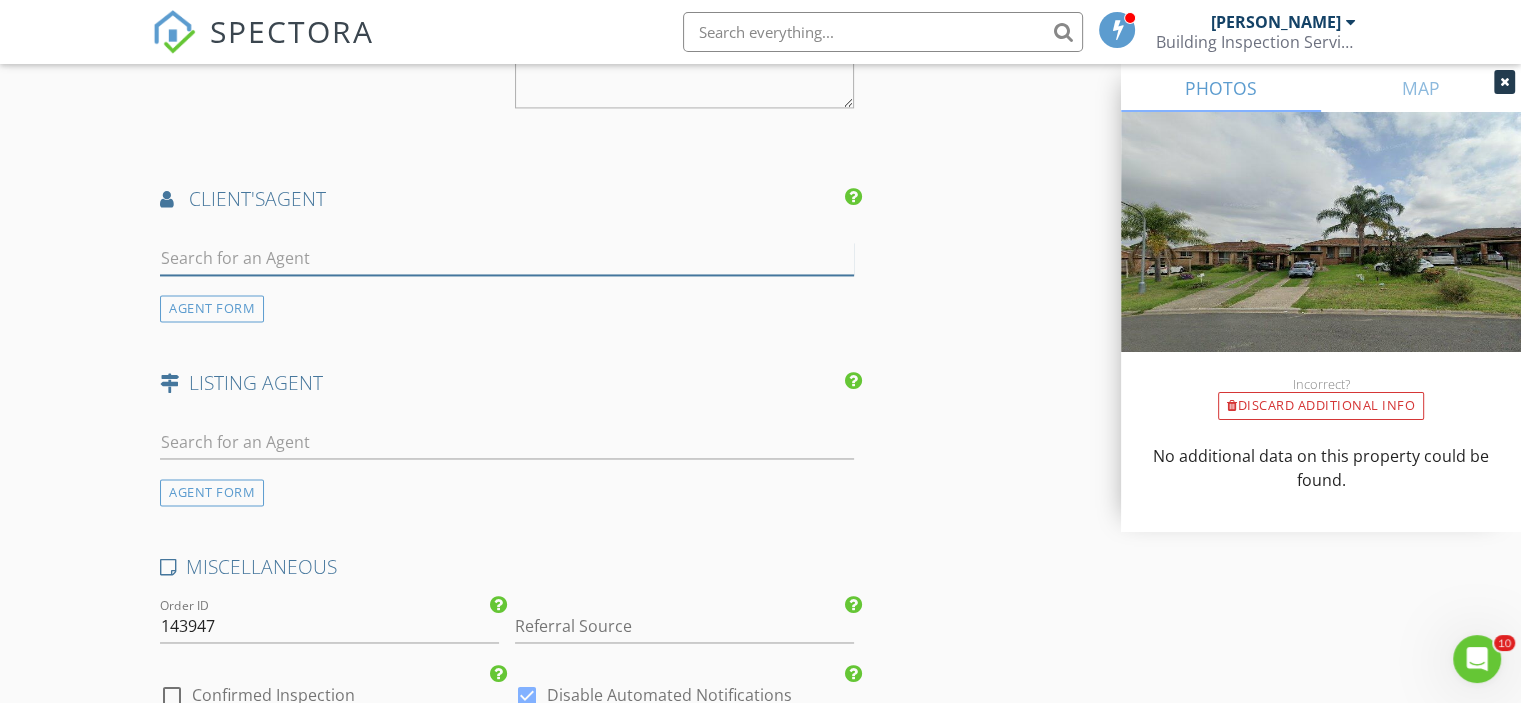click at bounding box center [507, 258] 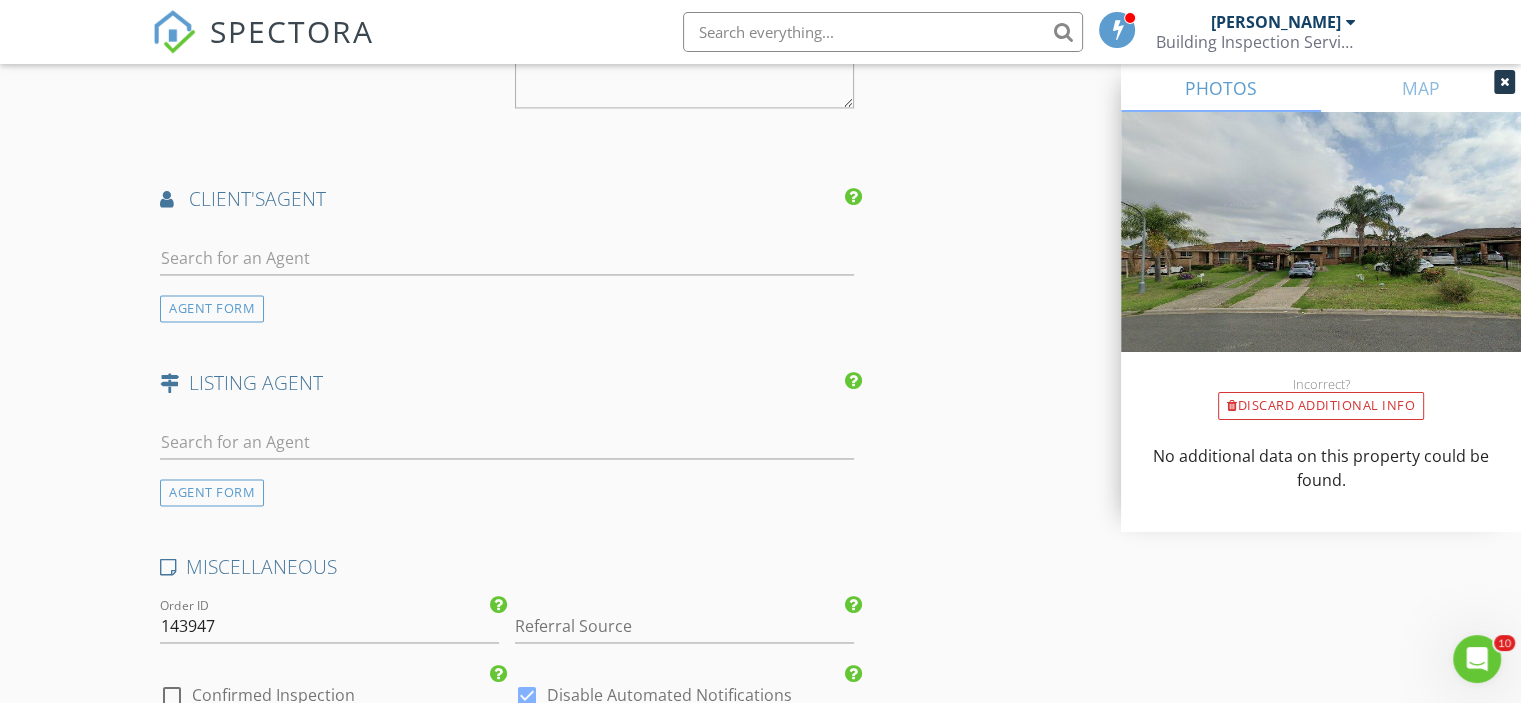 click on "AGENT FORM" at bounding box center [507, 458] 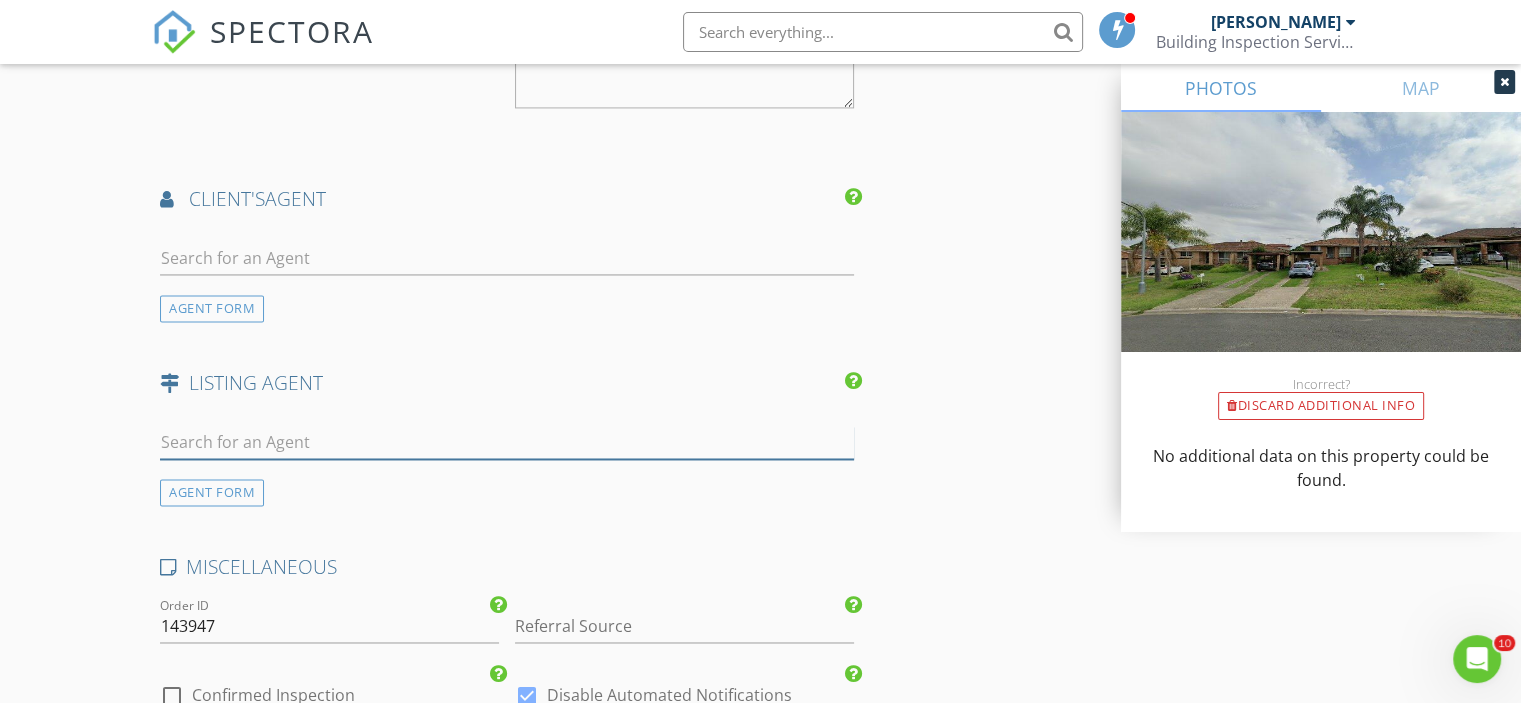 click at bounding box center [507, 442] 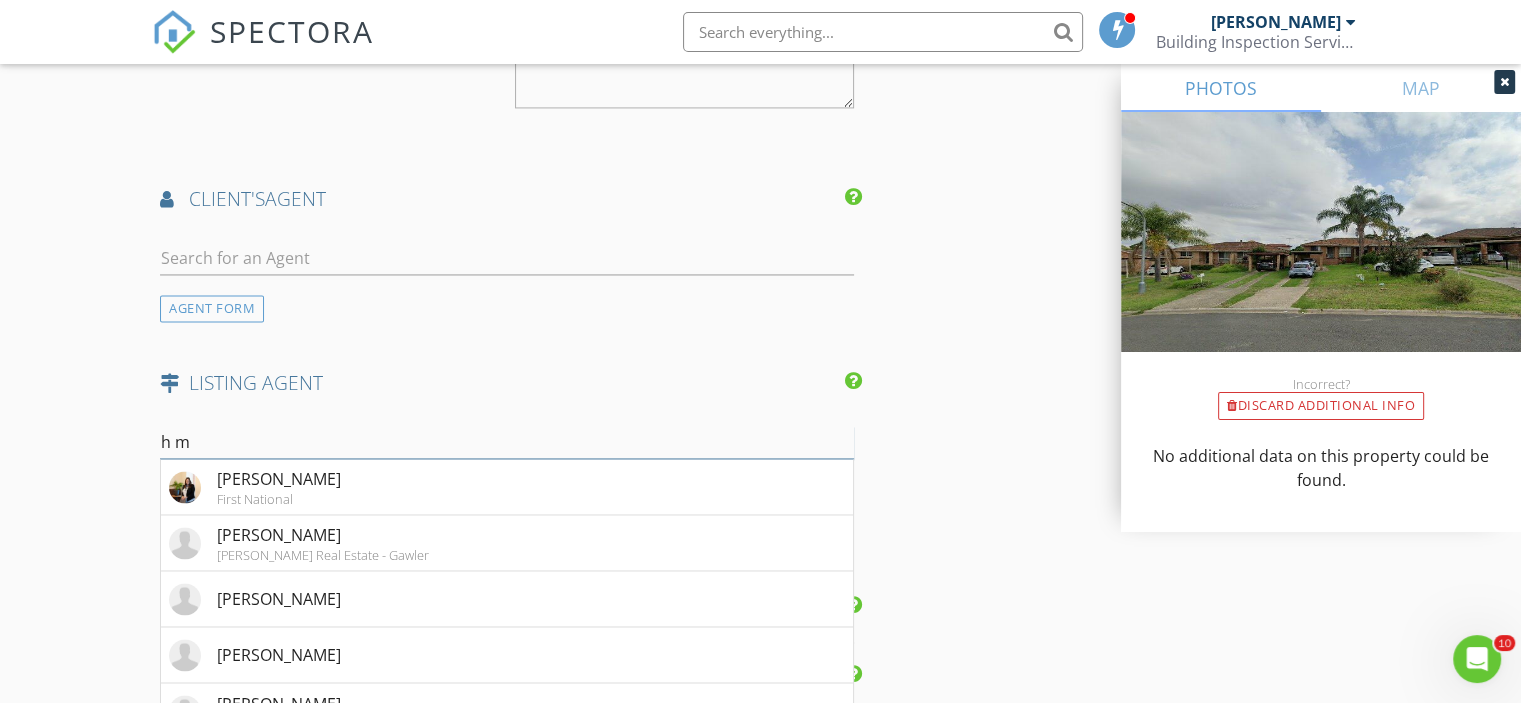 type on "h m tanvir" 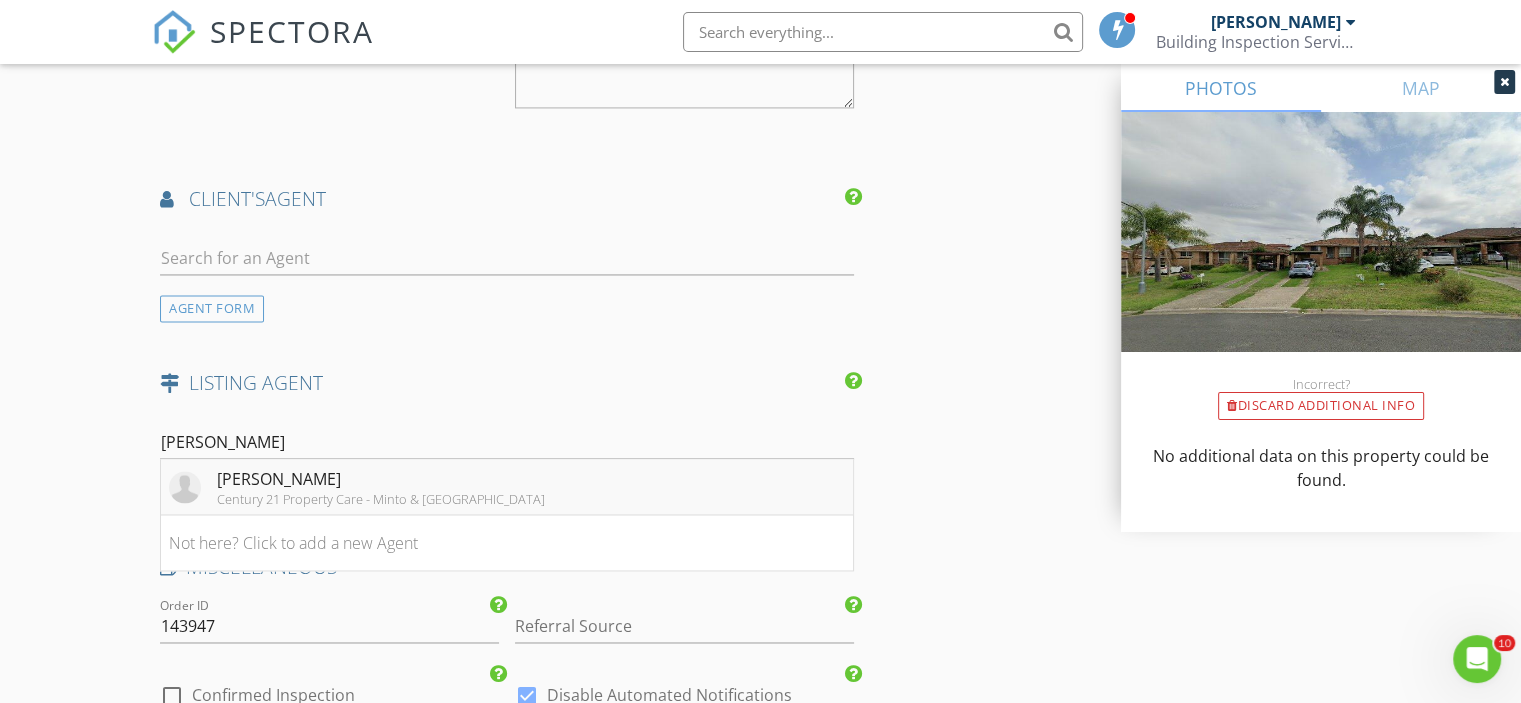 click on "H M Tanvir" at bounding box center (381, 479) 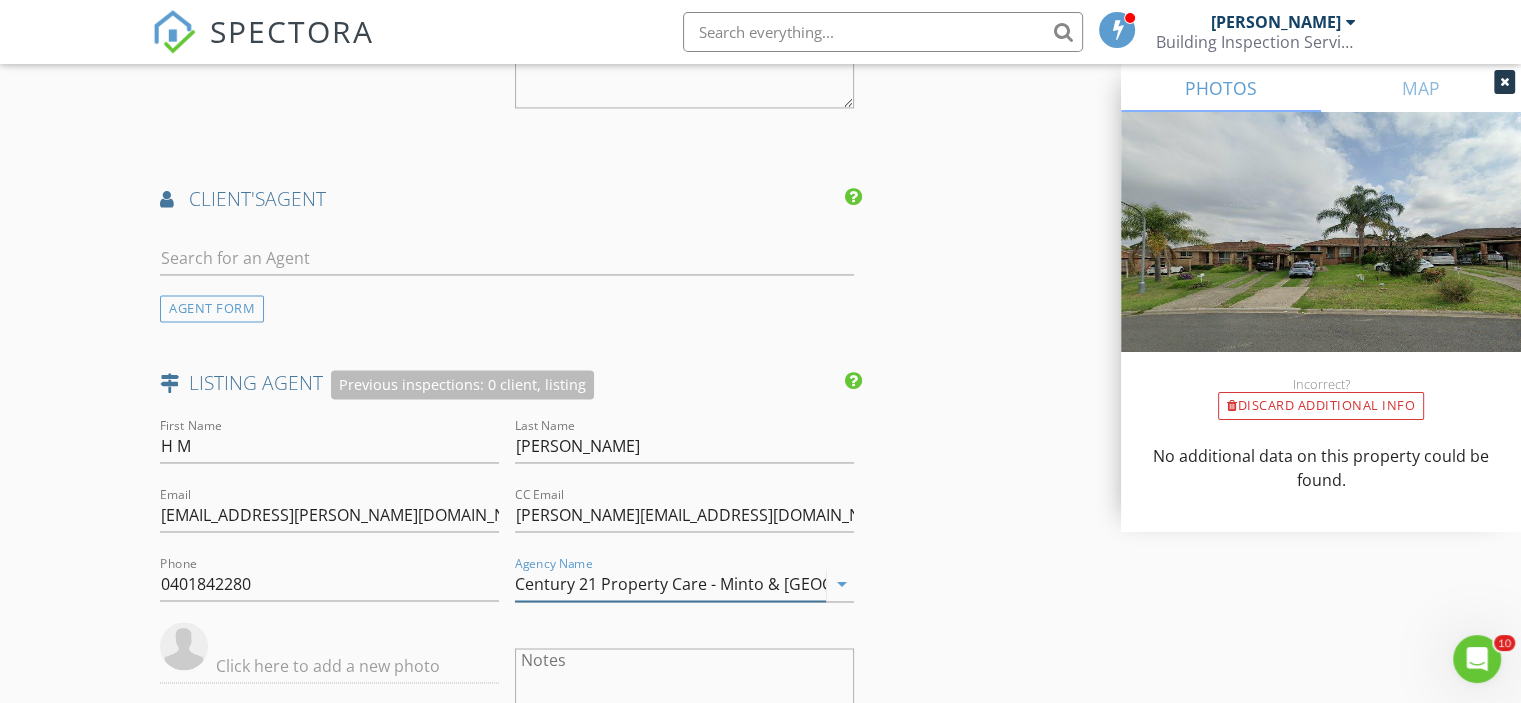 click on "Century 21 Property Care - Minto & Glenfield" at bounding box center (670, 584) 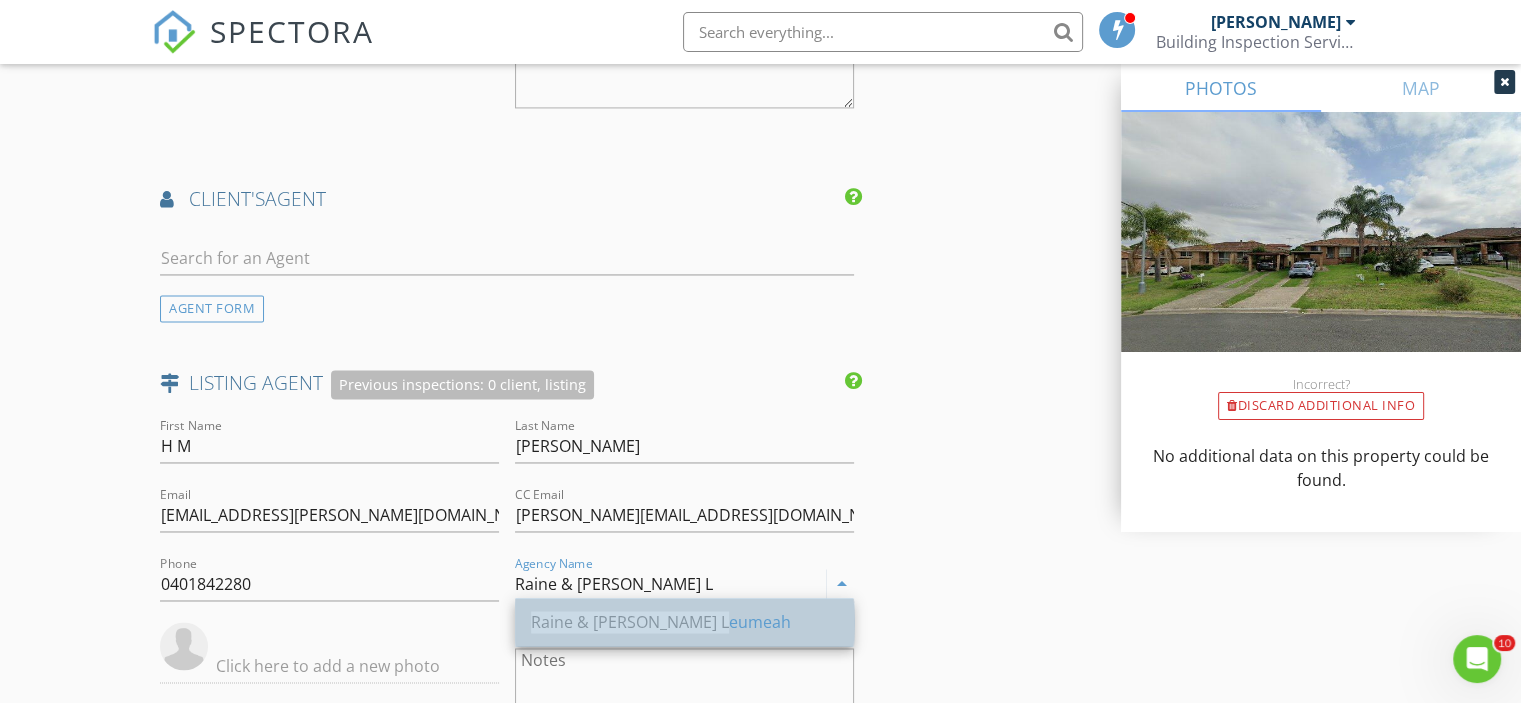 click on "Raine & Horne L eumeah" at bounding box center [684, 622] 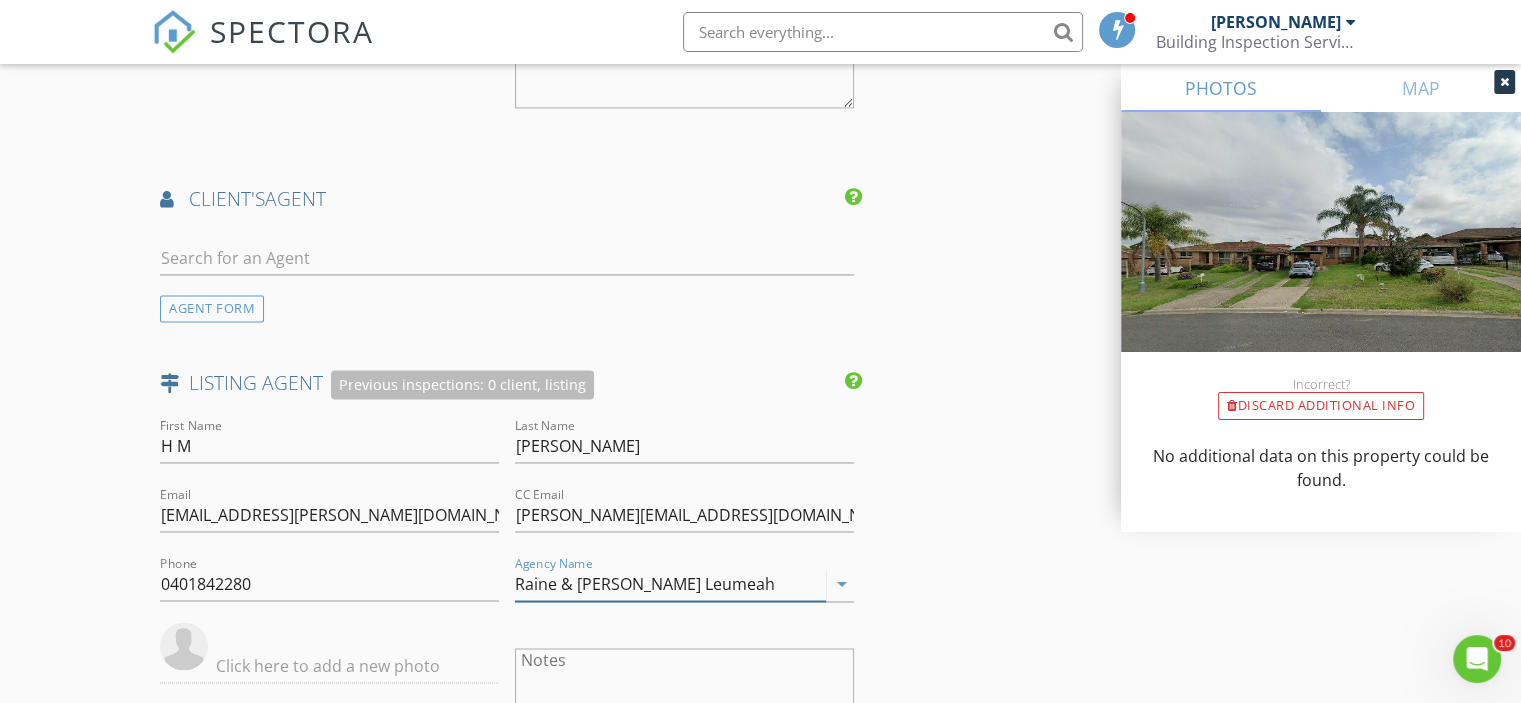 type on "Raine & Horne Leumeah" 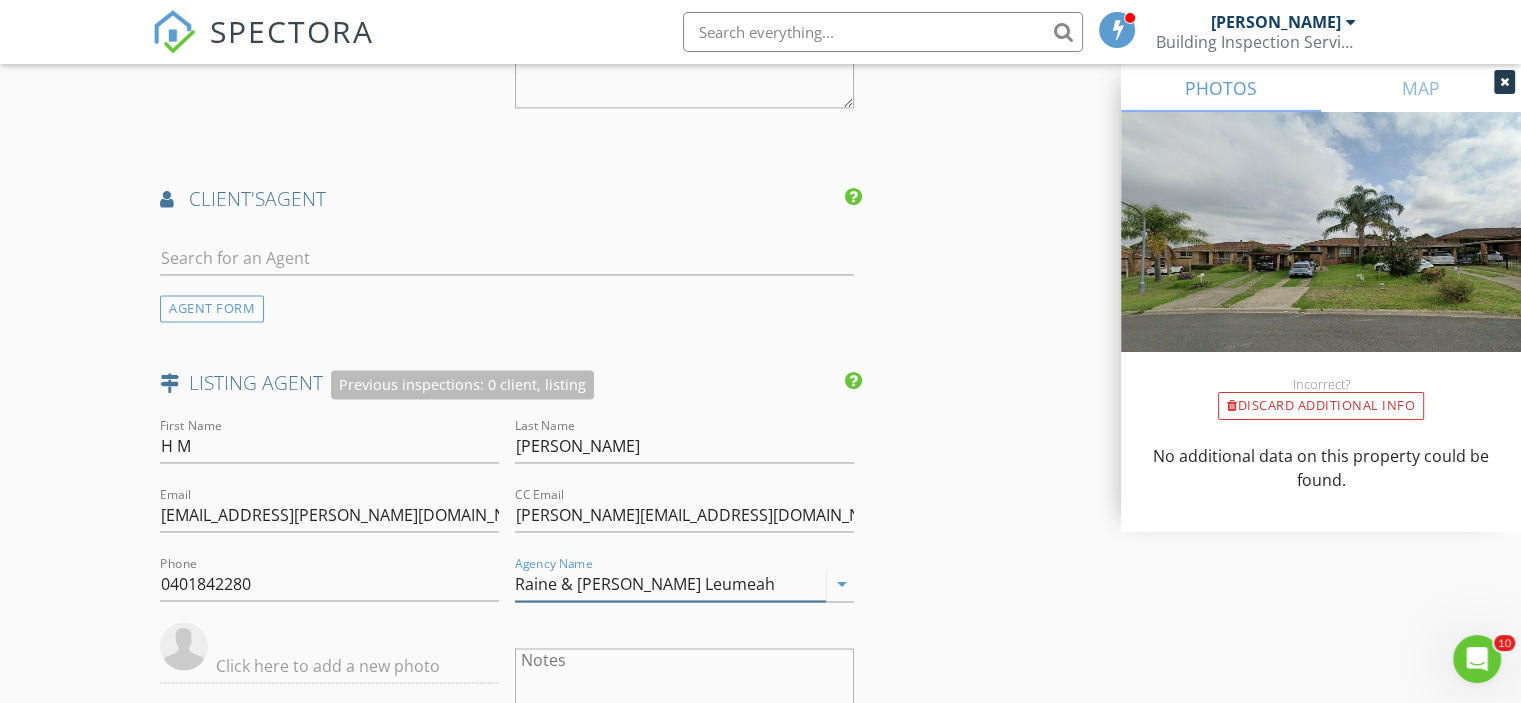 scroll, scrollTop: 3400, scrollLeft: 0, axis: vertical 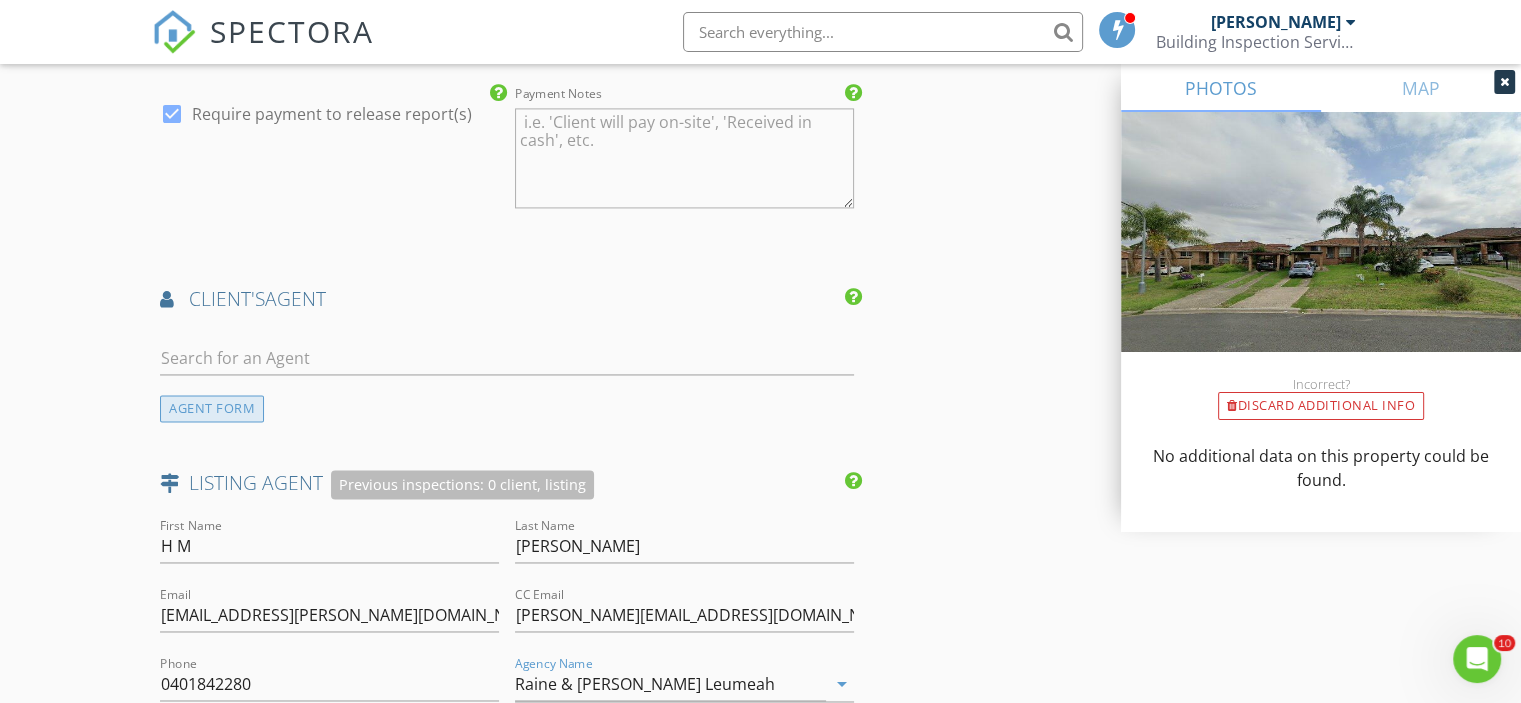 click on "AGENT FORM" at bounding box center (212, 408) 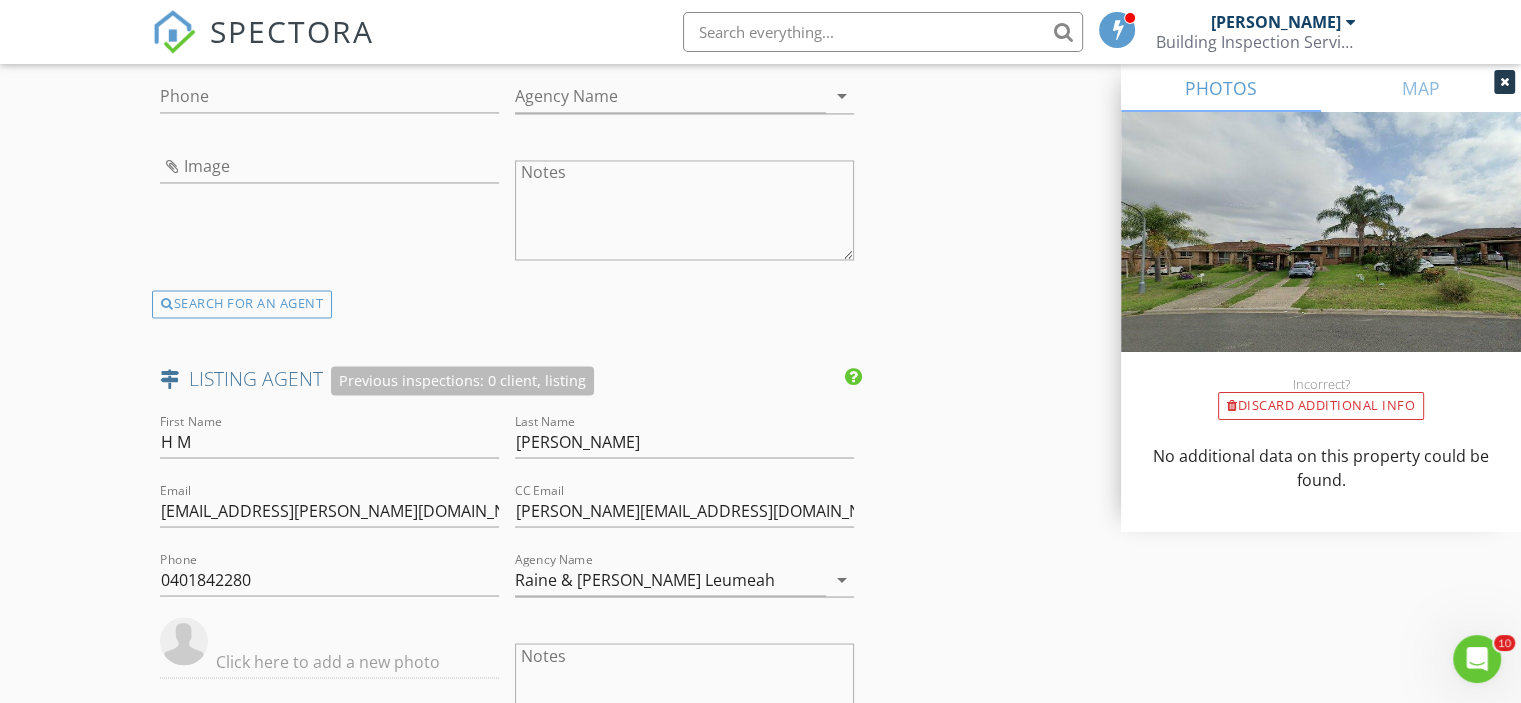 scroll, scrollTop: 3100, scrollLeft: 0, axis: vertical 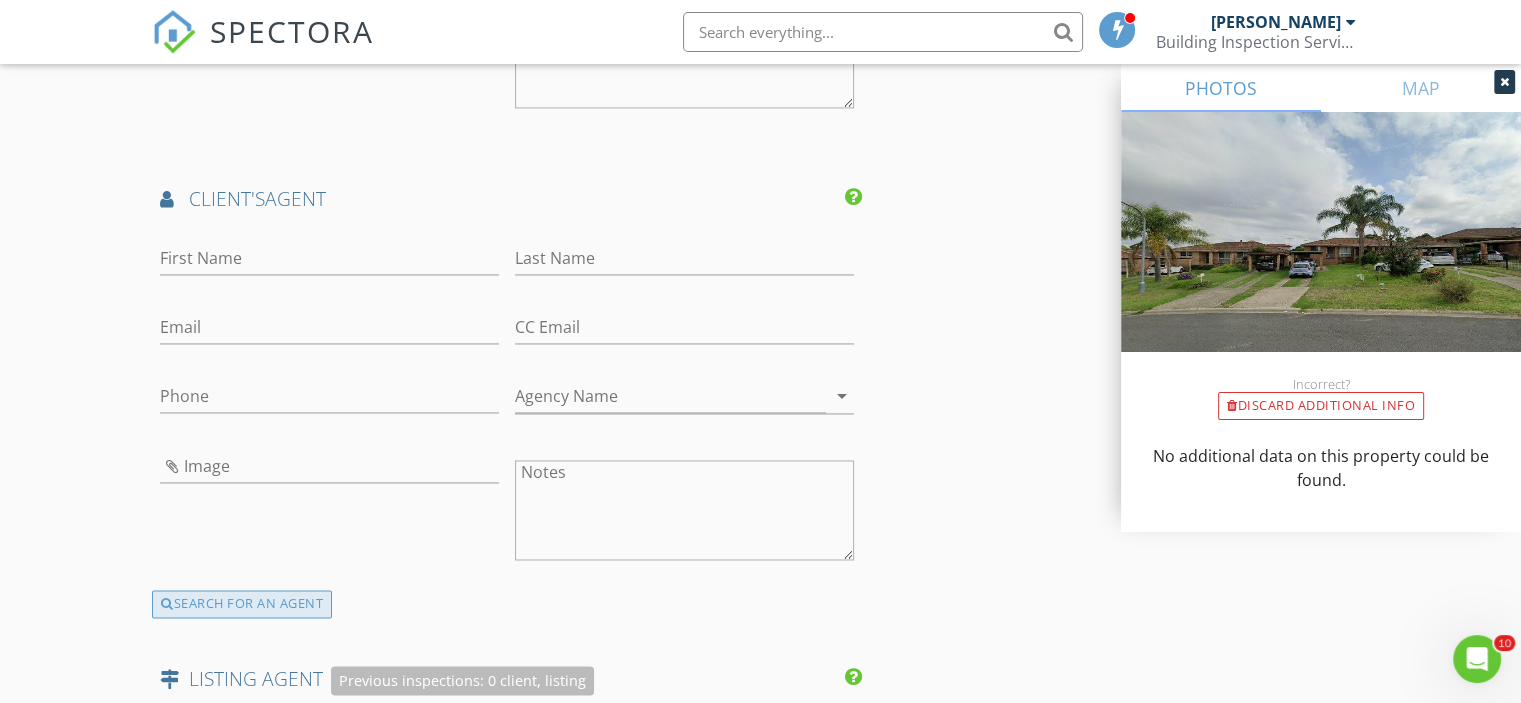 click on "SEARCH FOR AN AGENT" at bounding box center [242, 604] 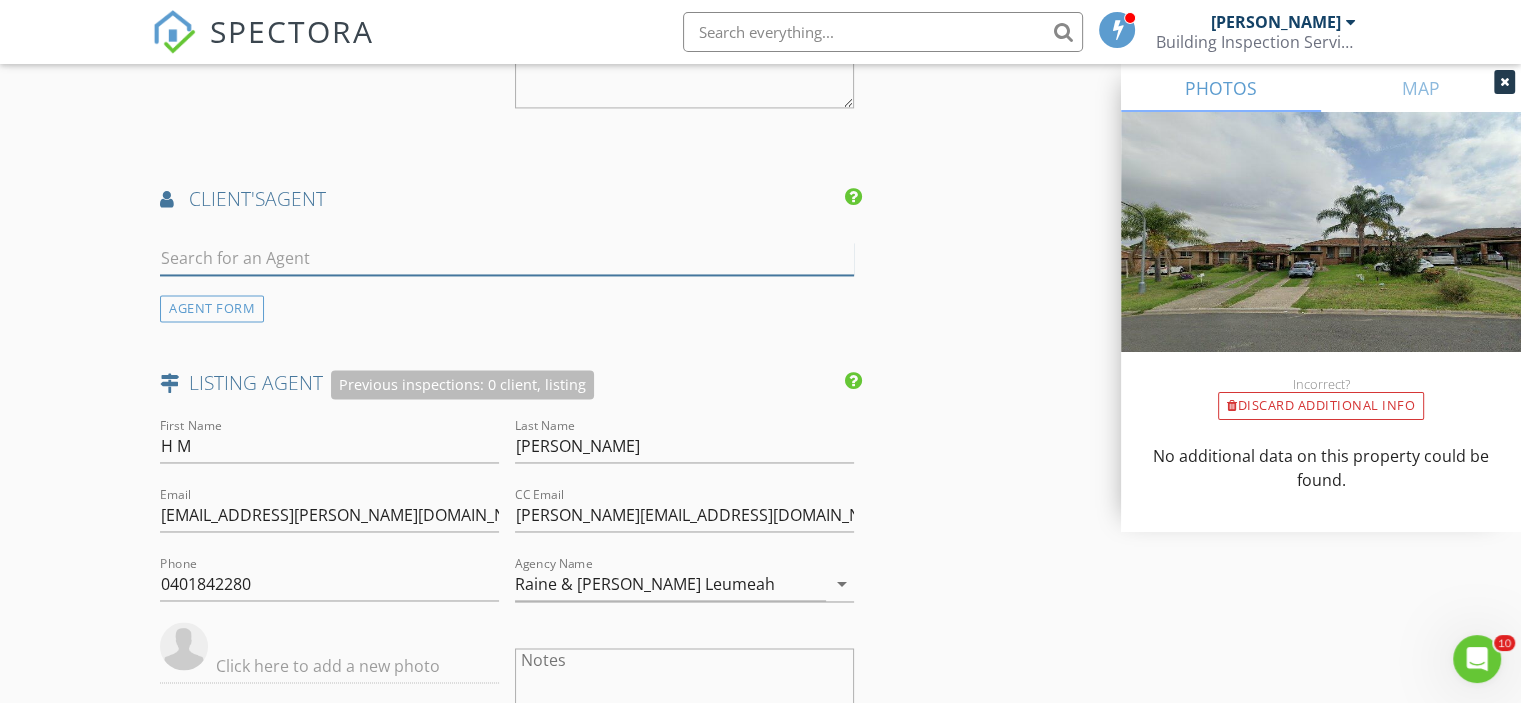 click at bounding box center [507, 258] 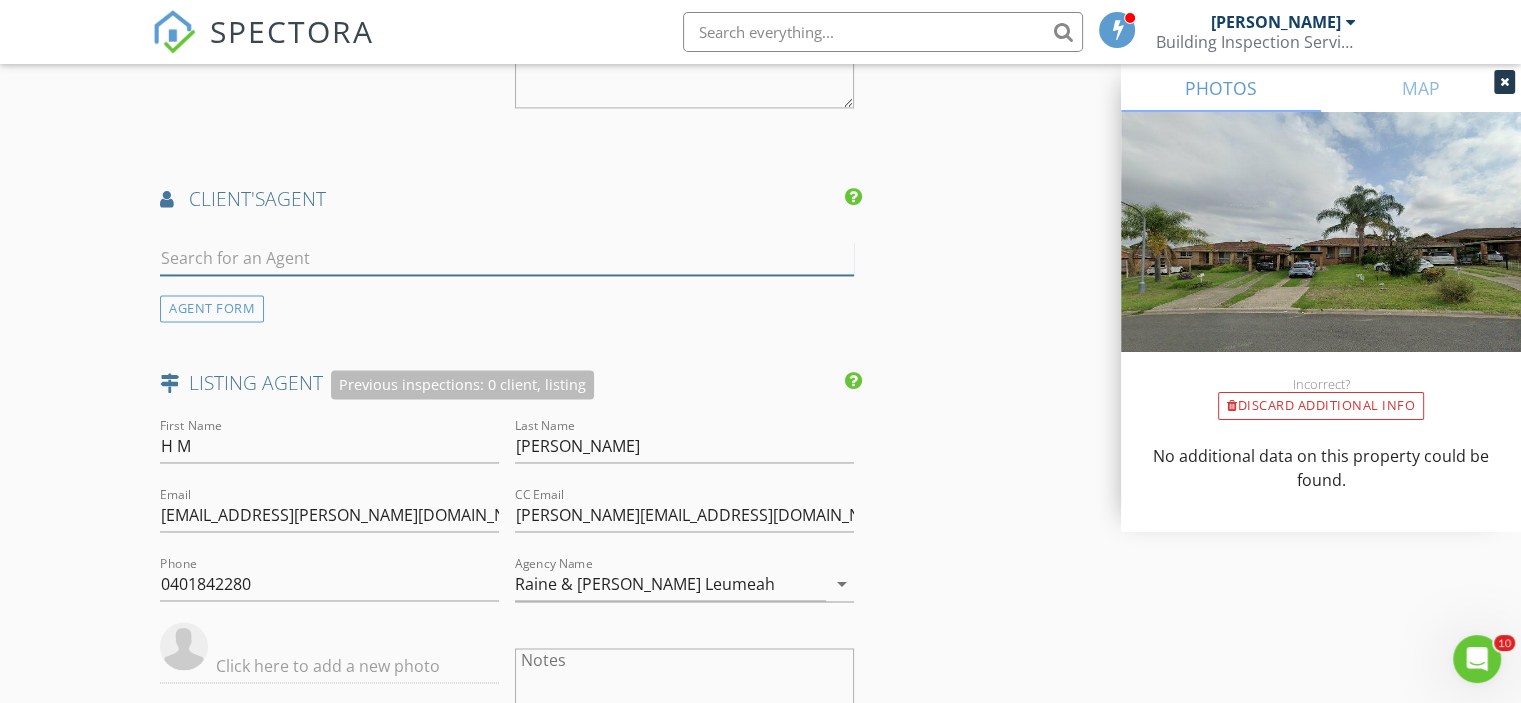 paste on "Maaya Conveyancing" 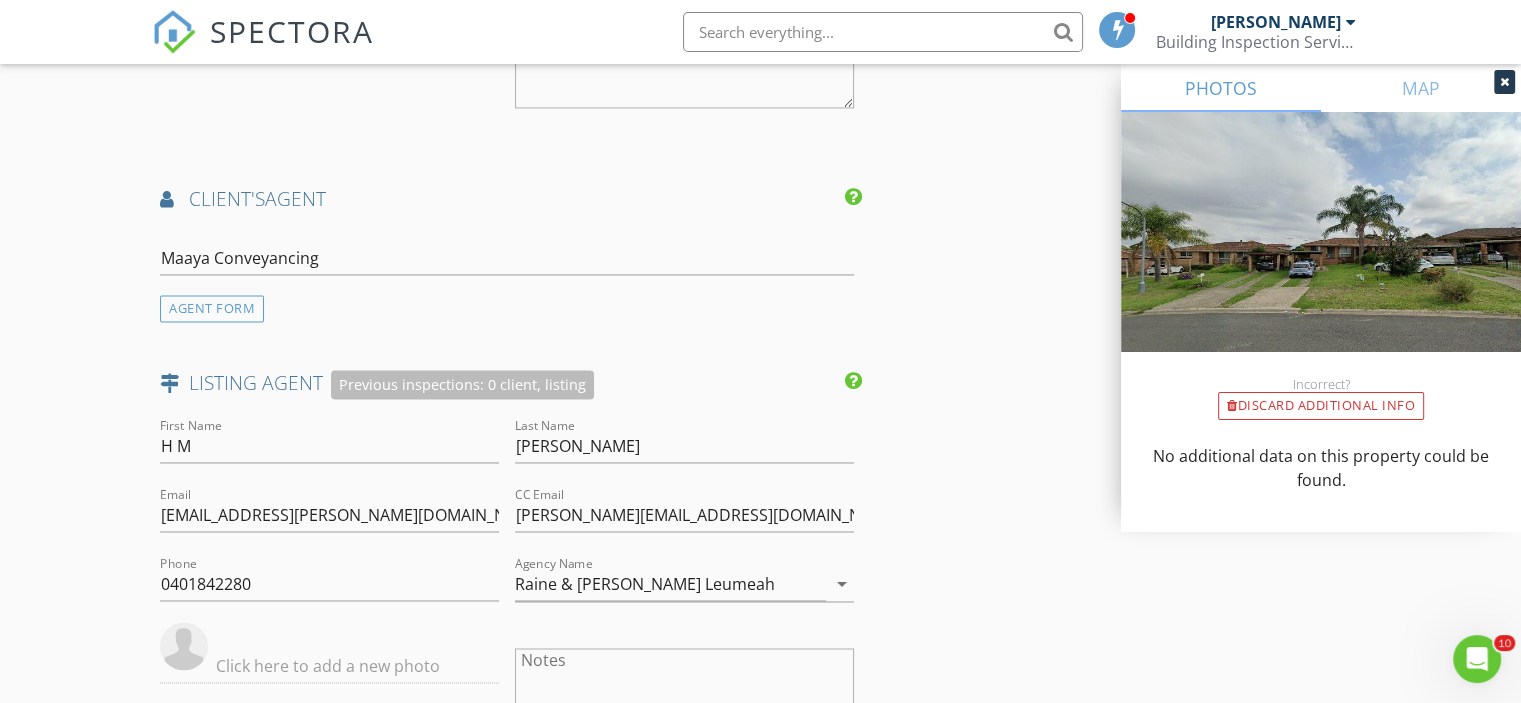 click on "Maaya Conveyancing" at bounding box center [507, 268] 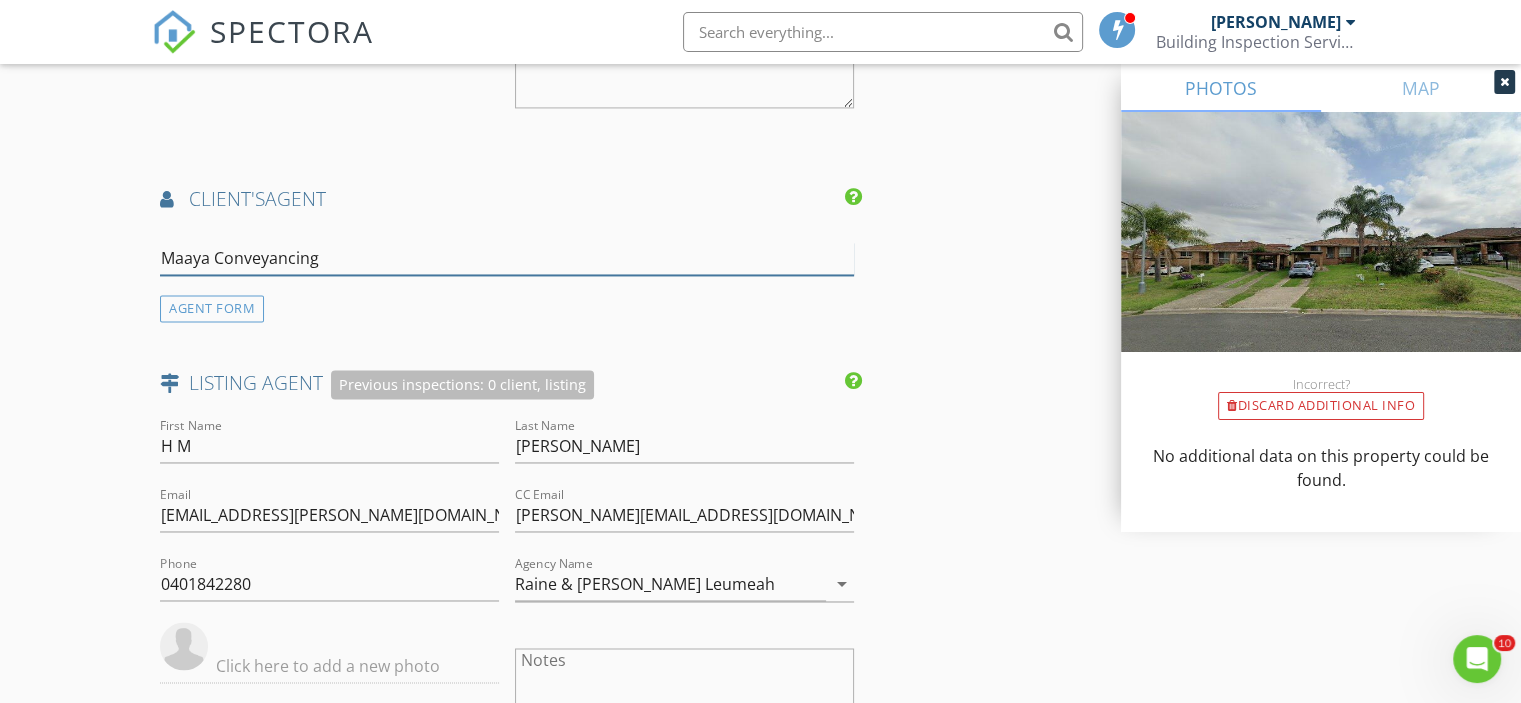 click on "Maaya Conveyancing" at bounding box center (507, 258) 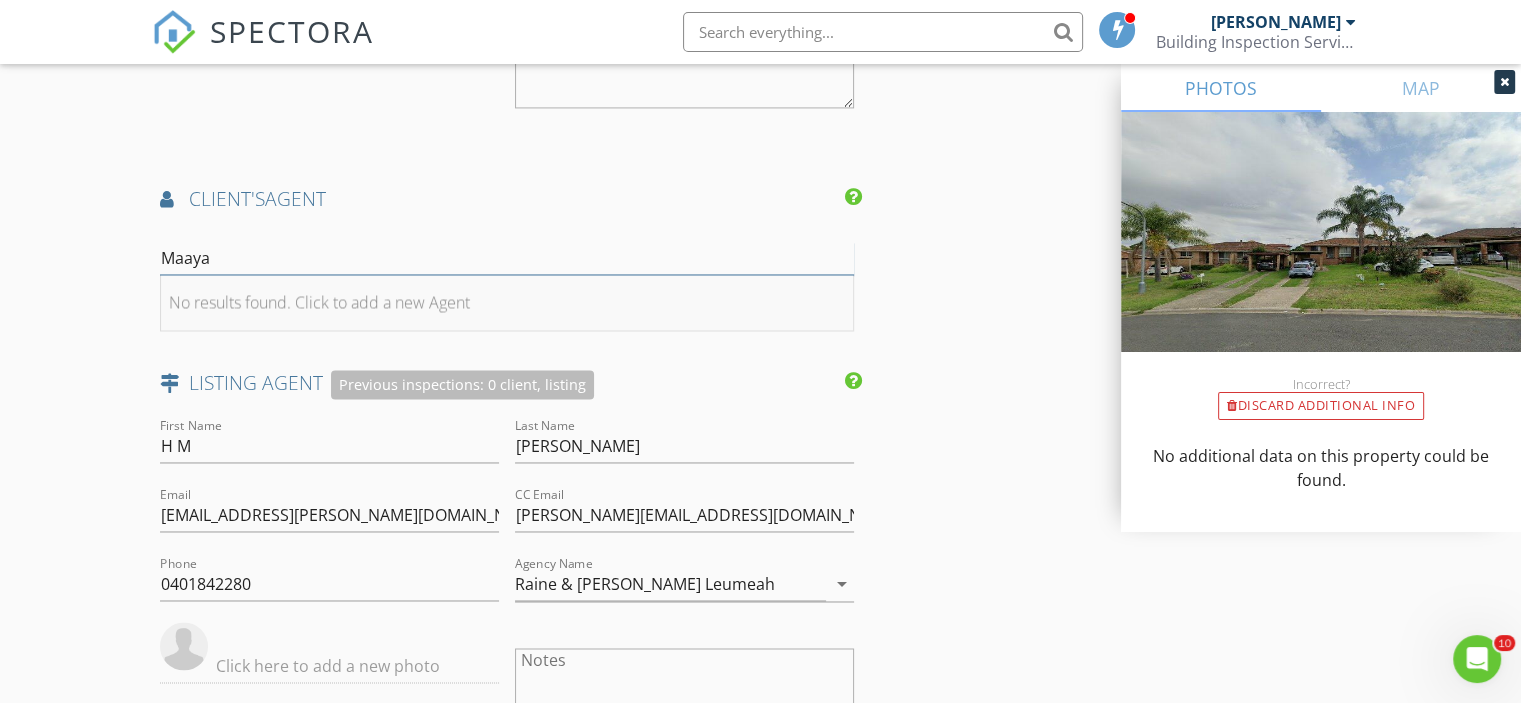 type on "Maaya" 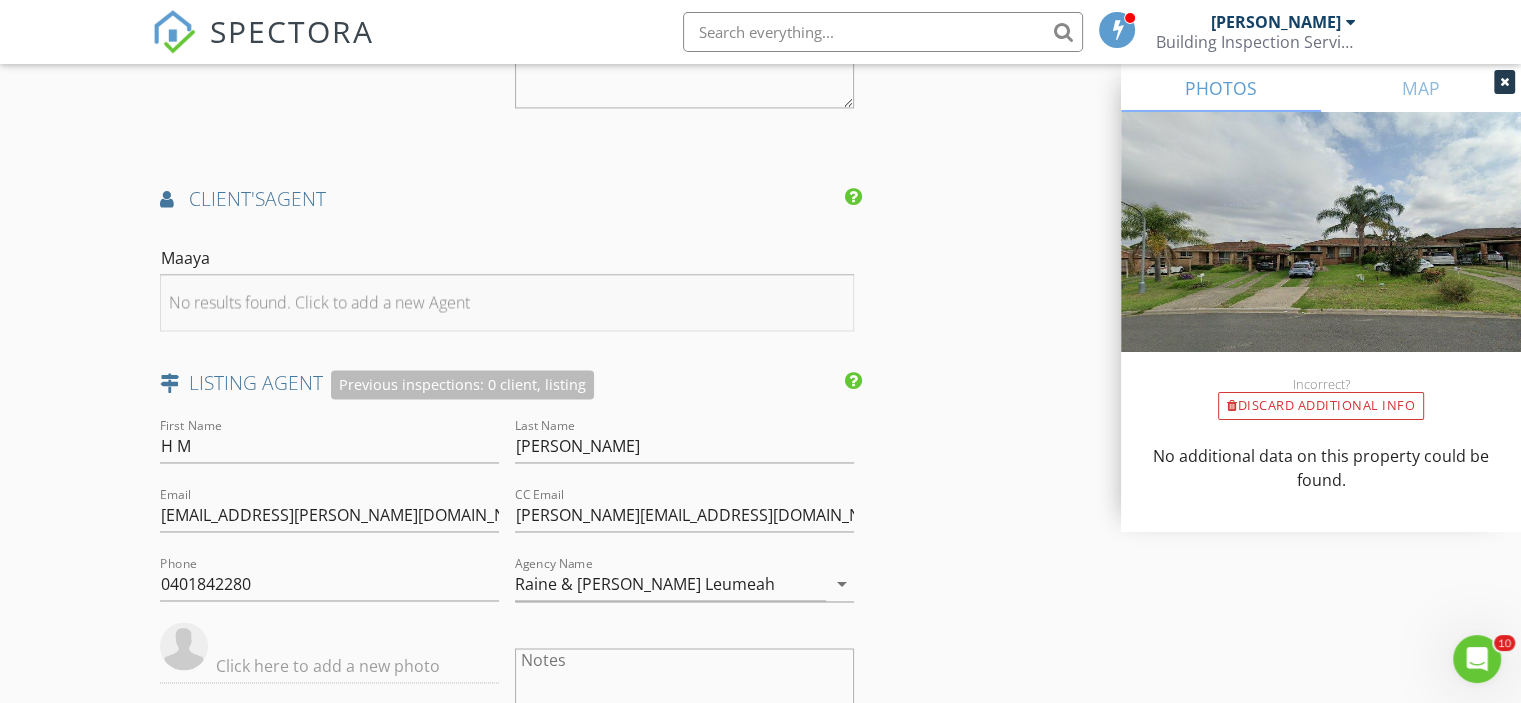 click on "No results found. Click to add a new Agent" at bounding box center (319, 302) 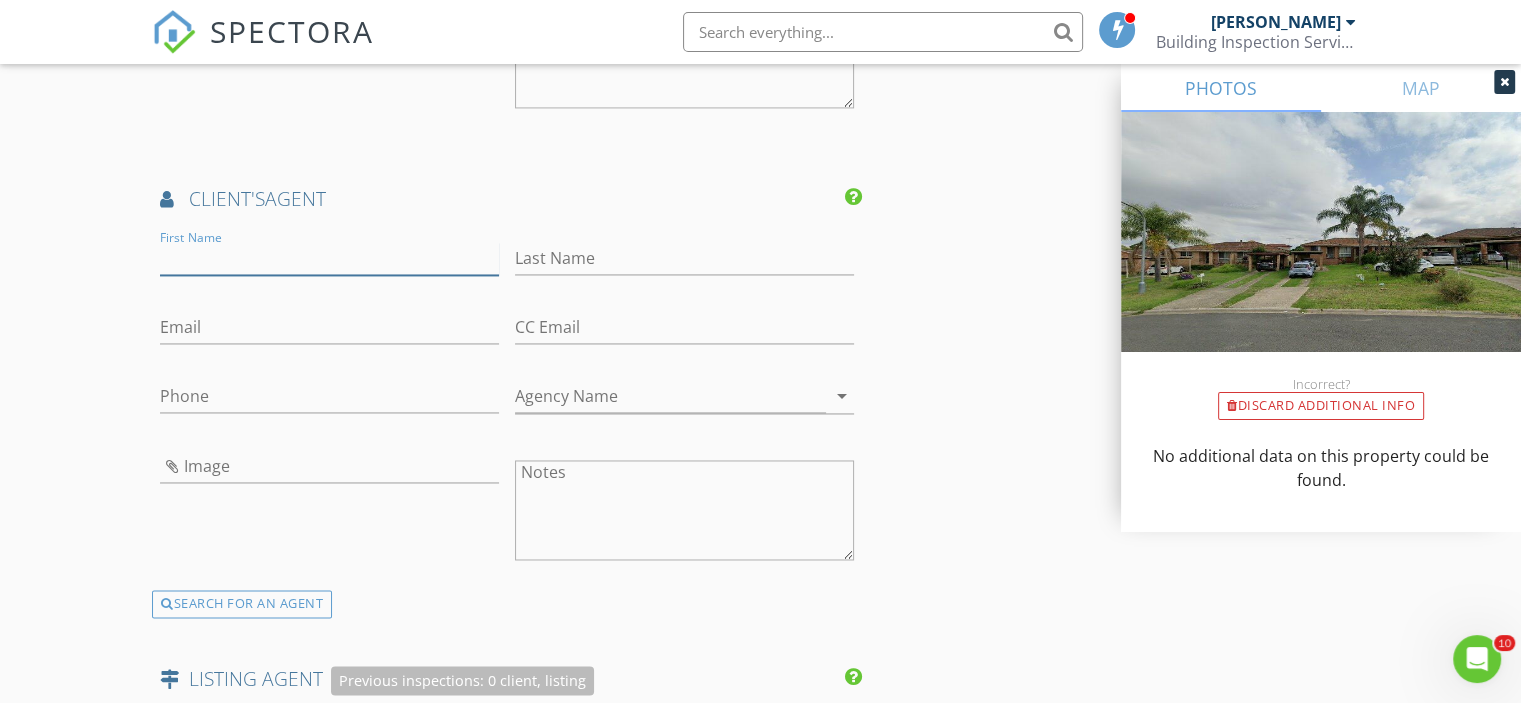 click on "First Name" at bounding box center (329, 258) 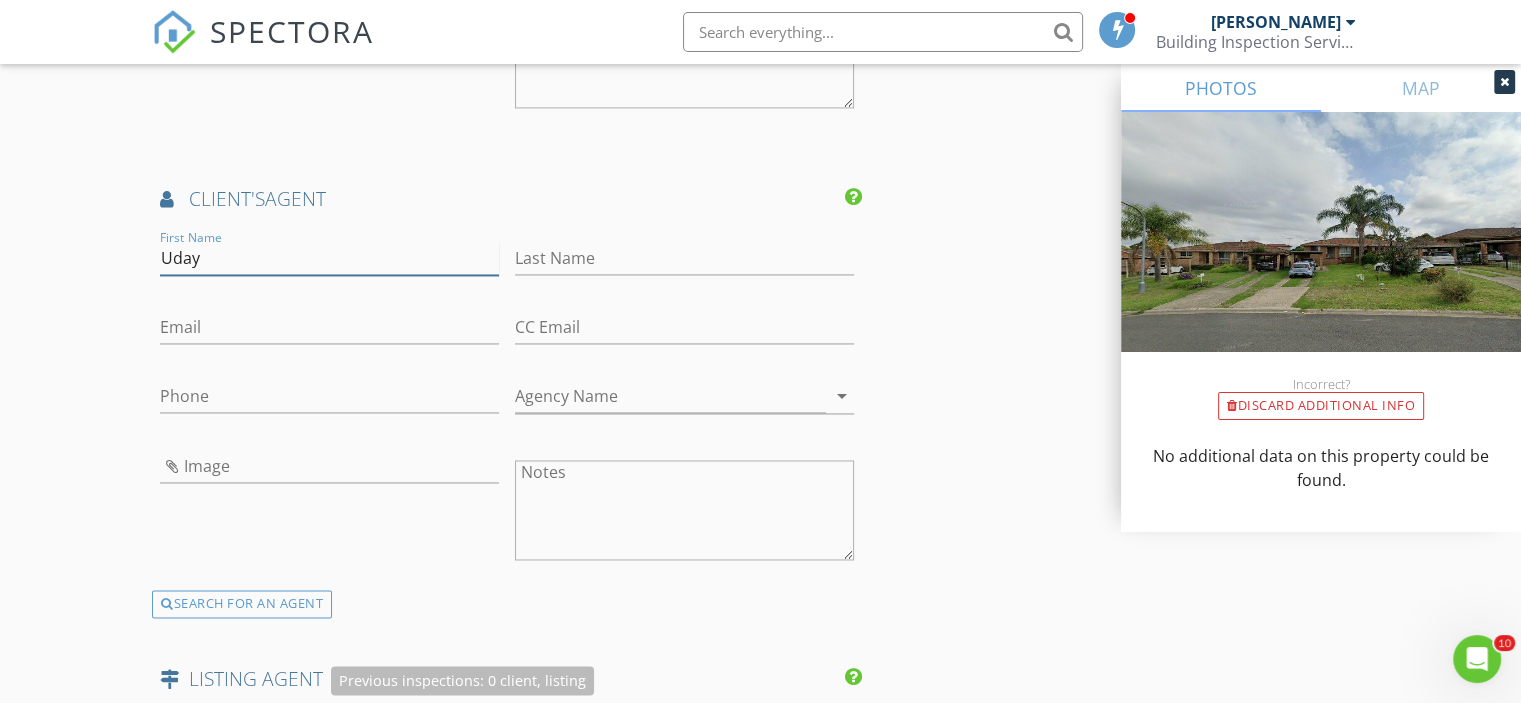 type on "Uday" 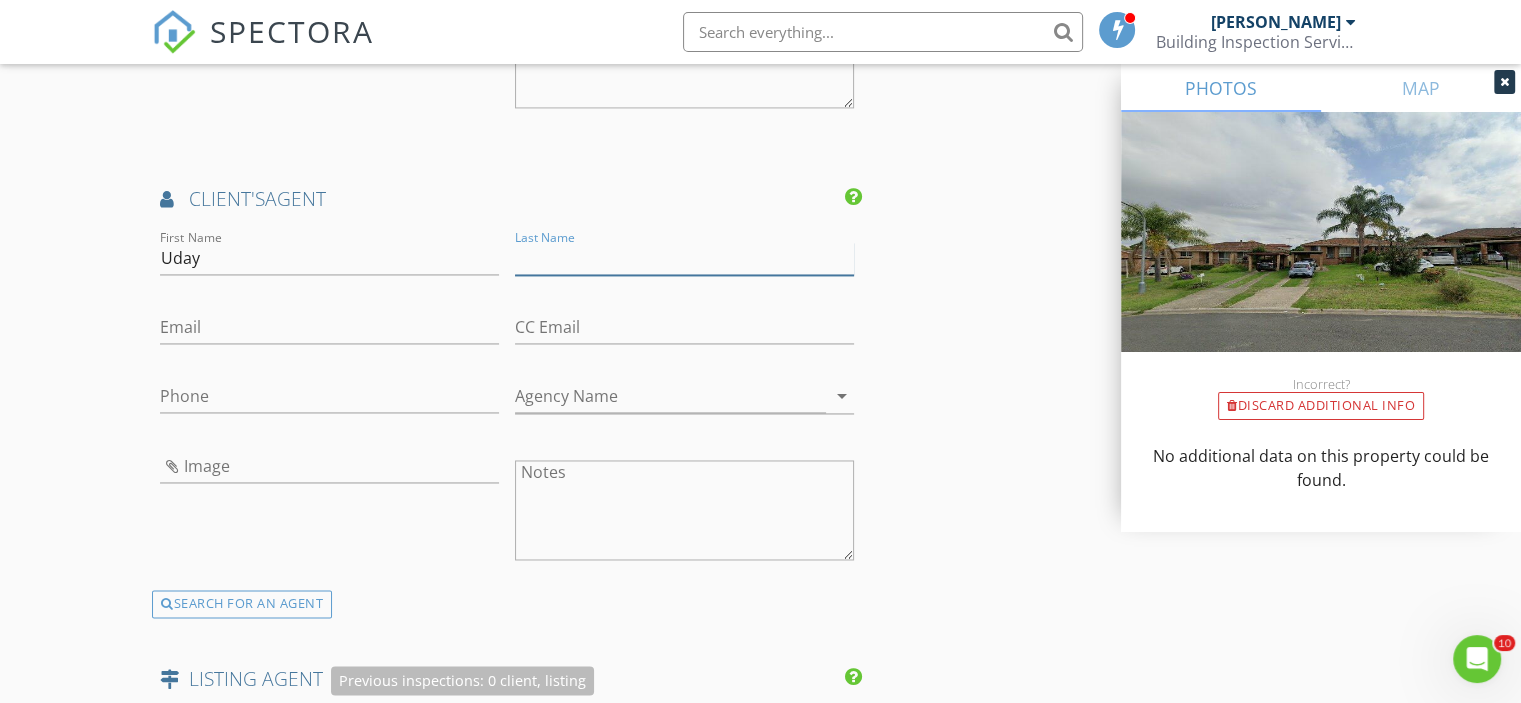paste on "Dhungana" 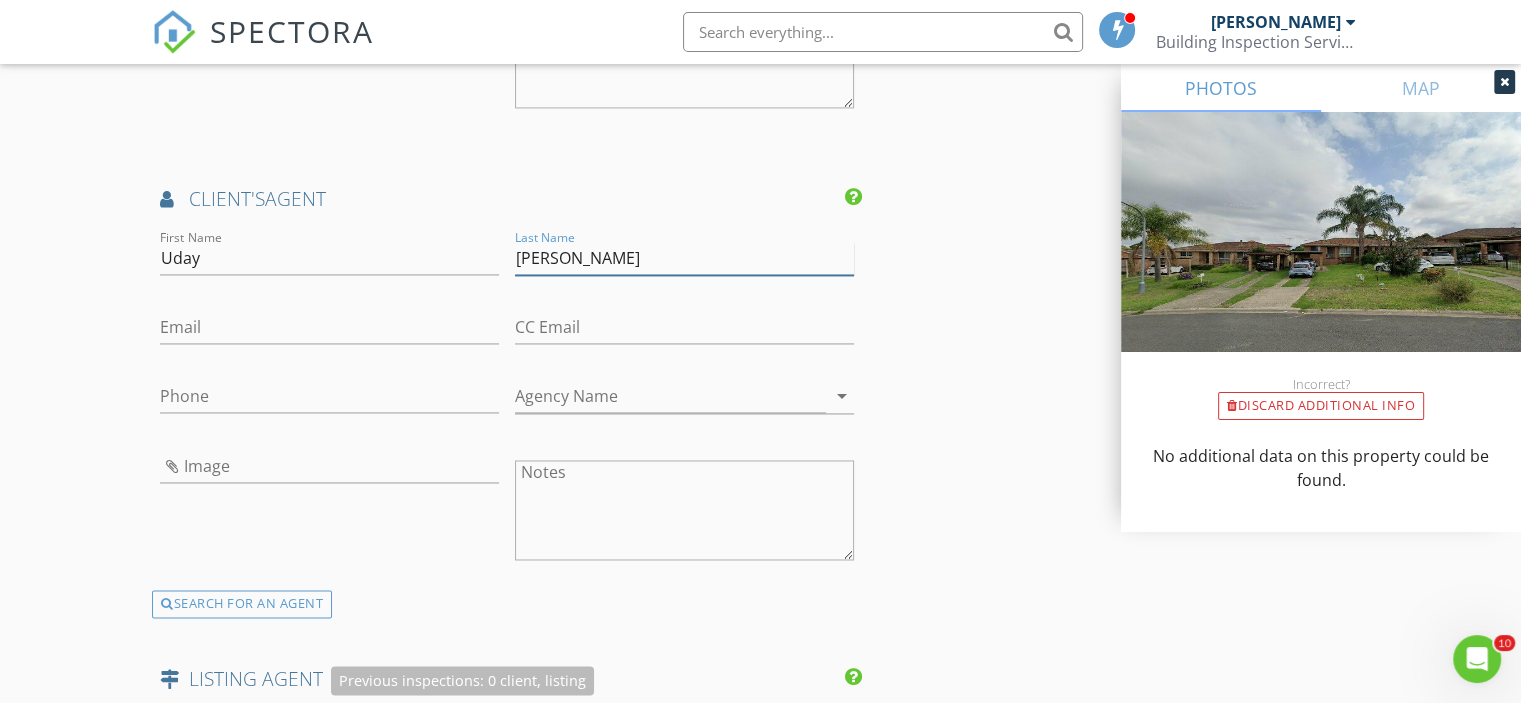 type on "Dhungana" 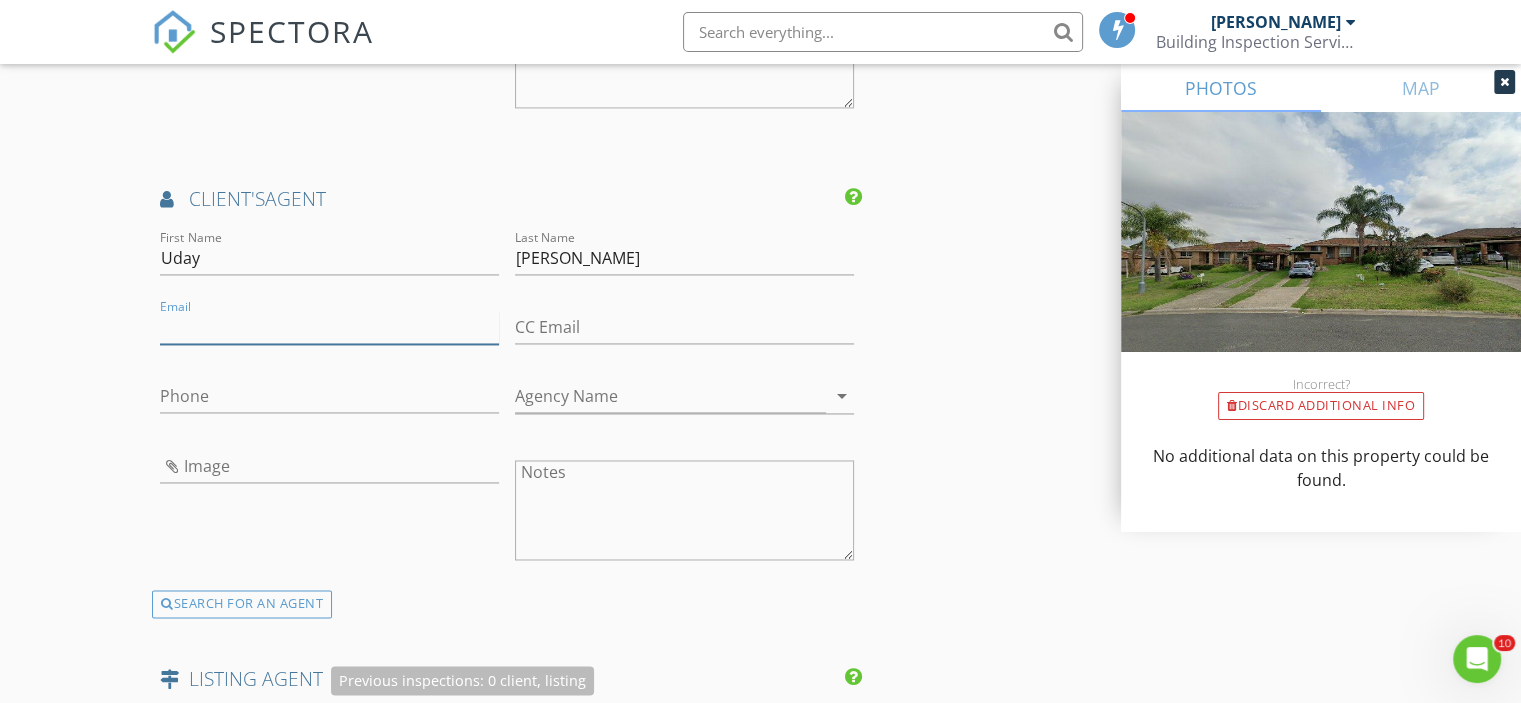 click on "Email" at bounding box center [329, 327] 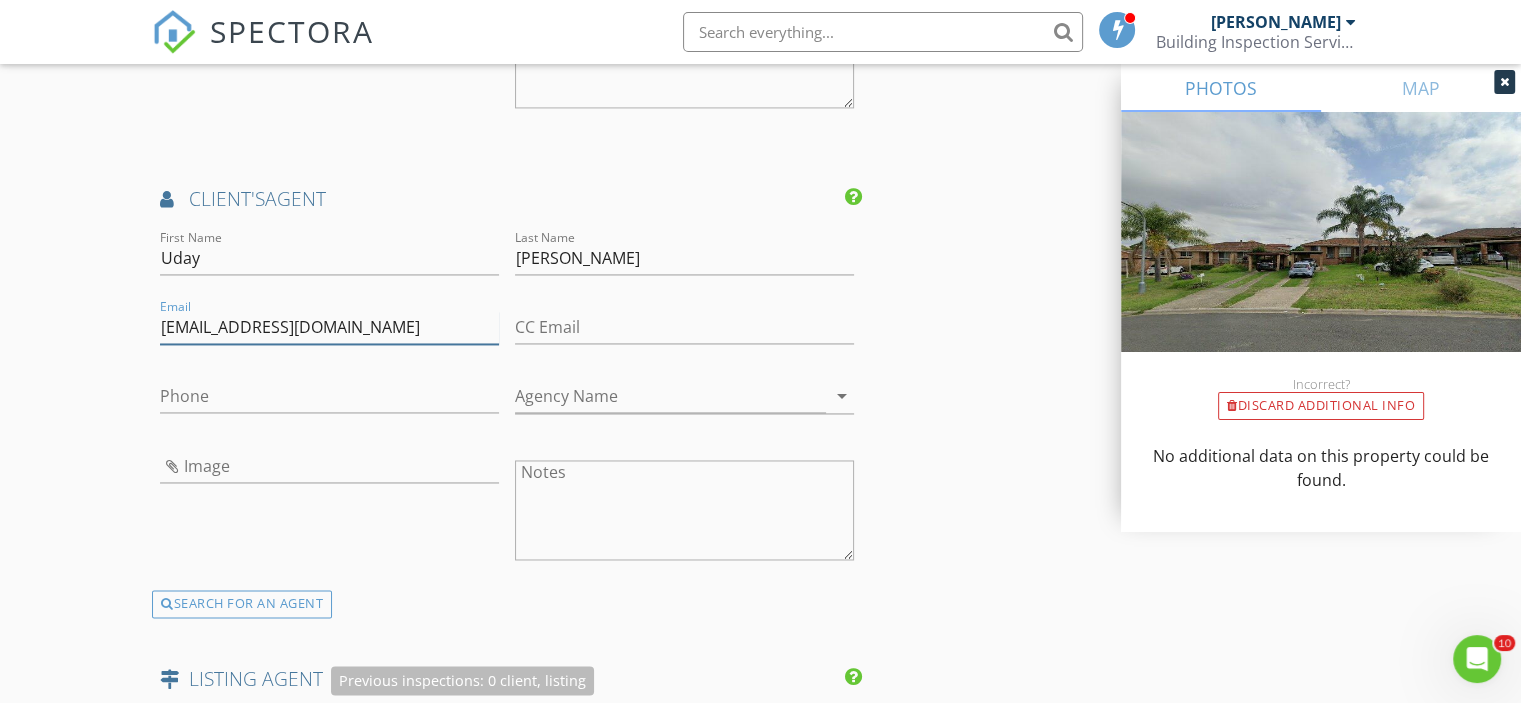 type on "Uday@maayaconveyancing.com.au" 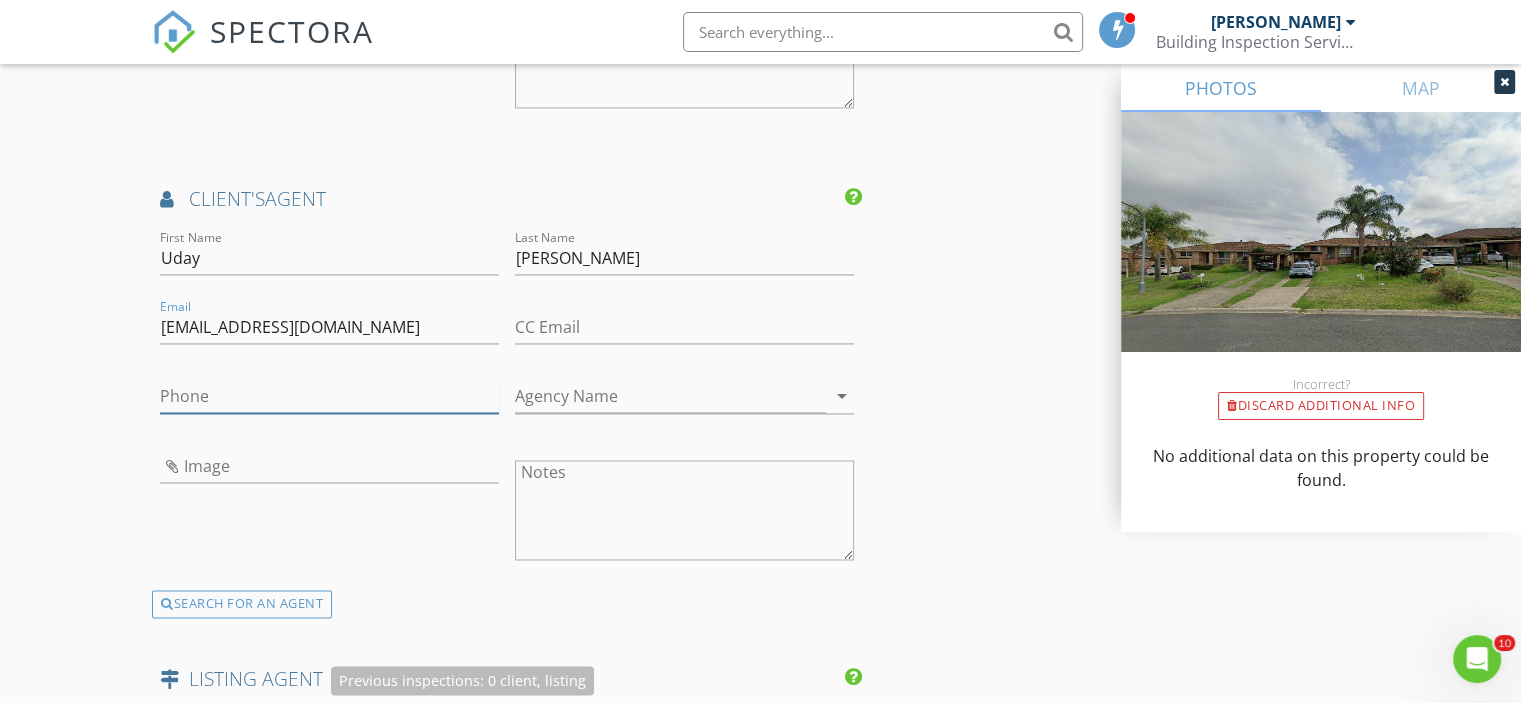 click on "Phone" at bounding box center [329, 396] 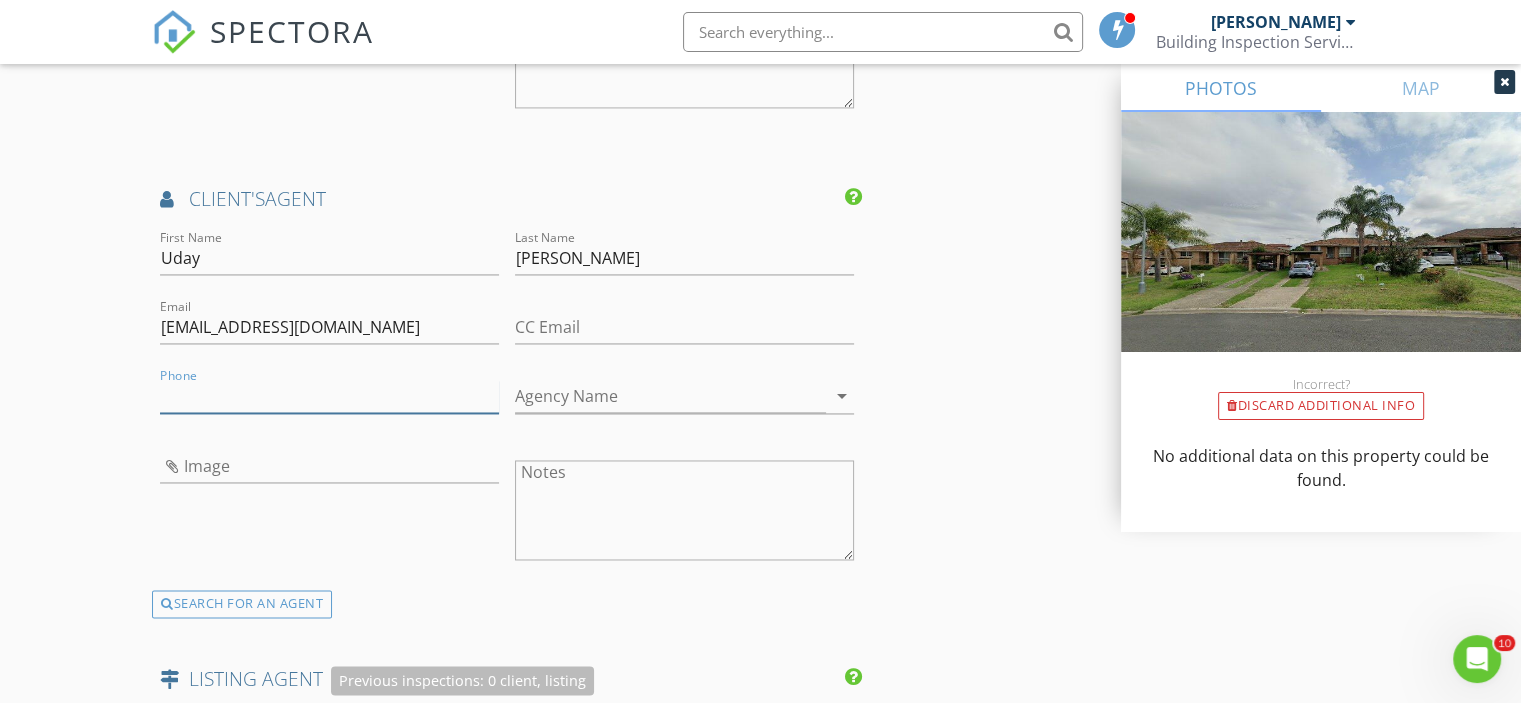 paste on "0415 651 536" 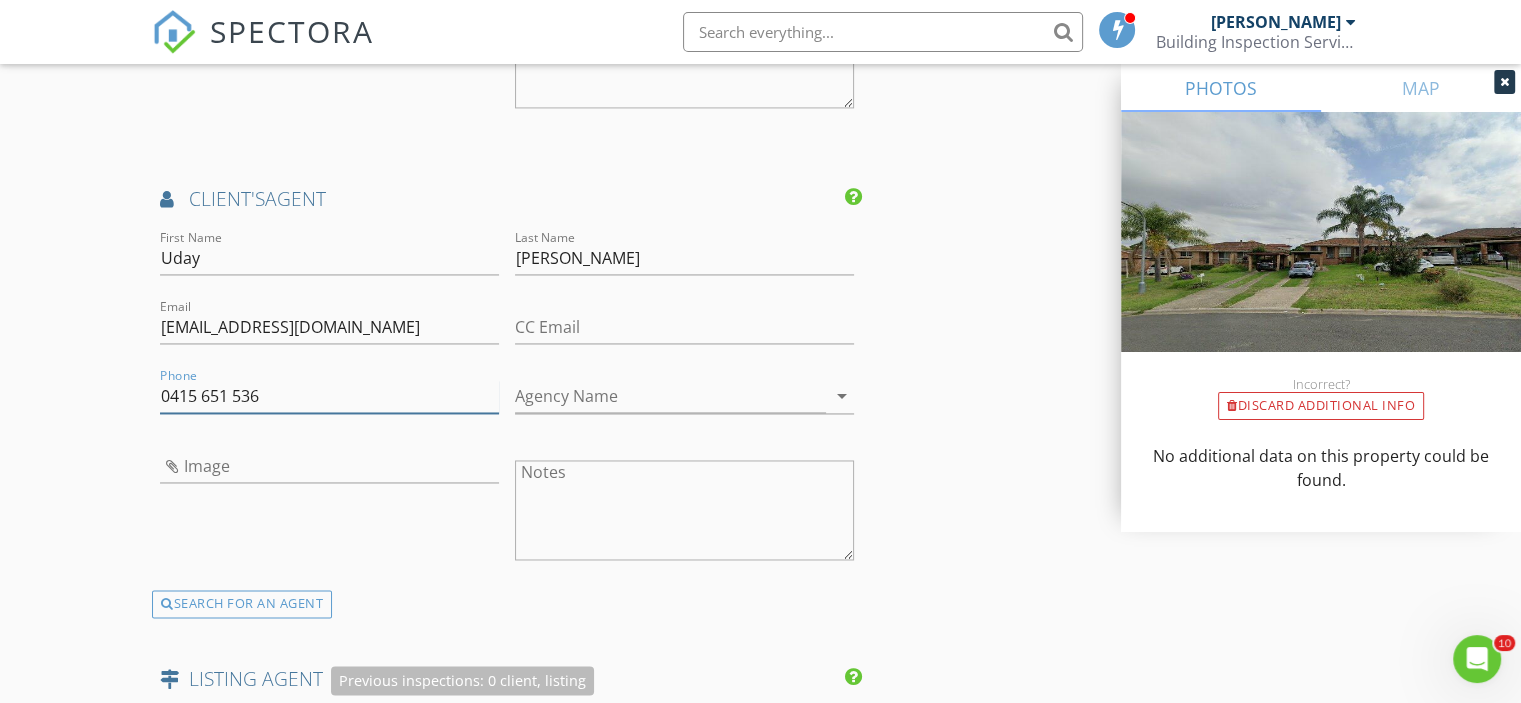 type on "0415 651 536" 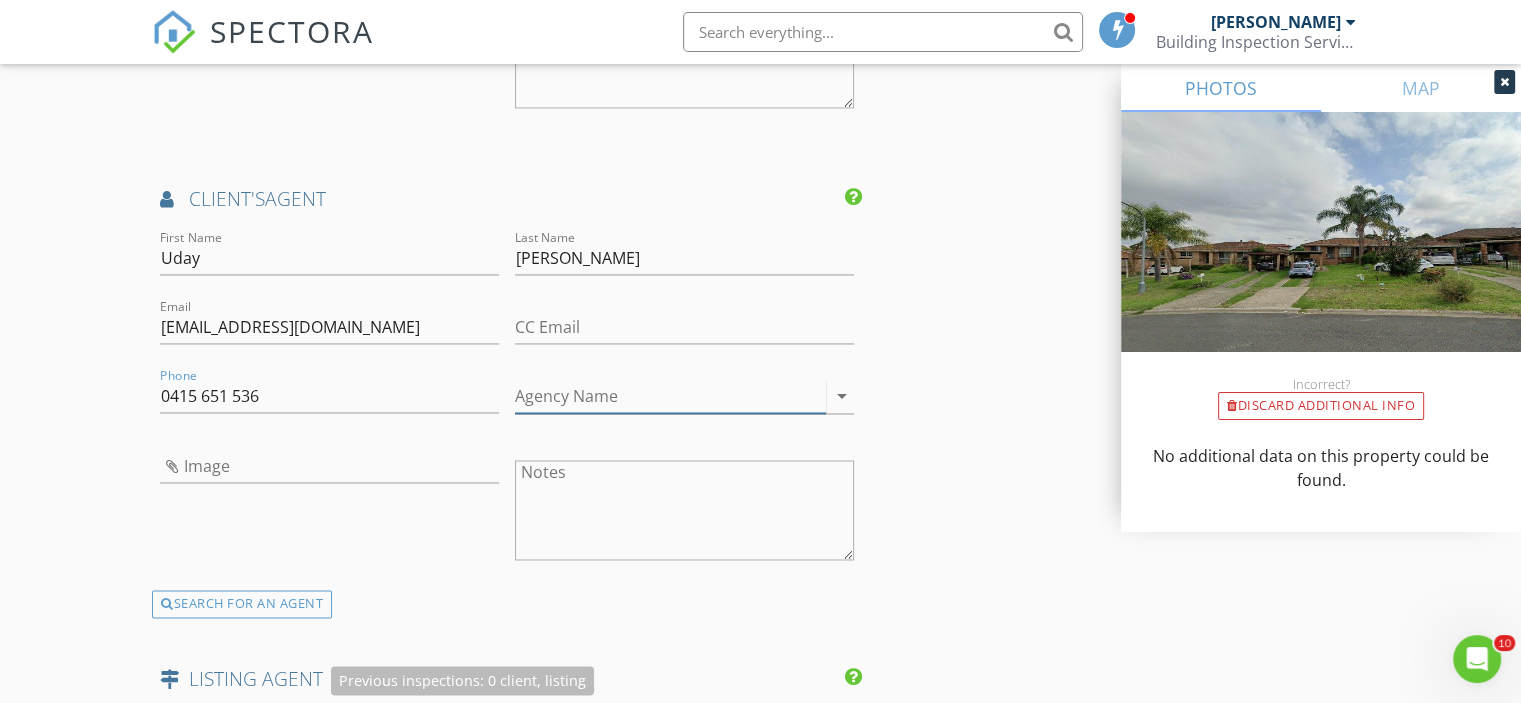 click on "Agency Name" at bounding box center [670, 396] 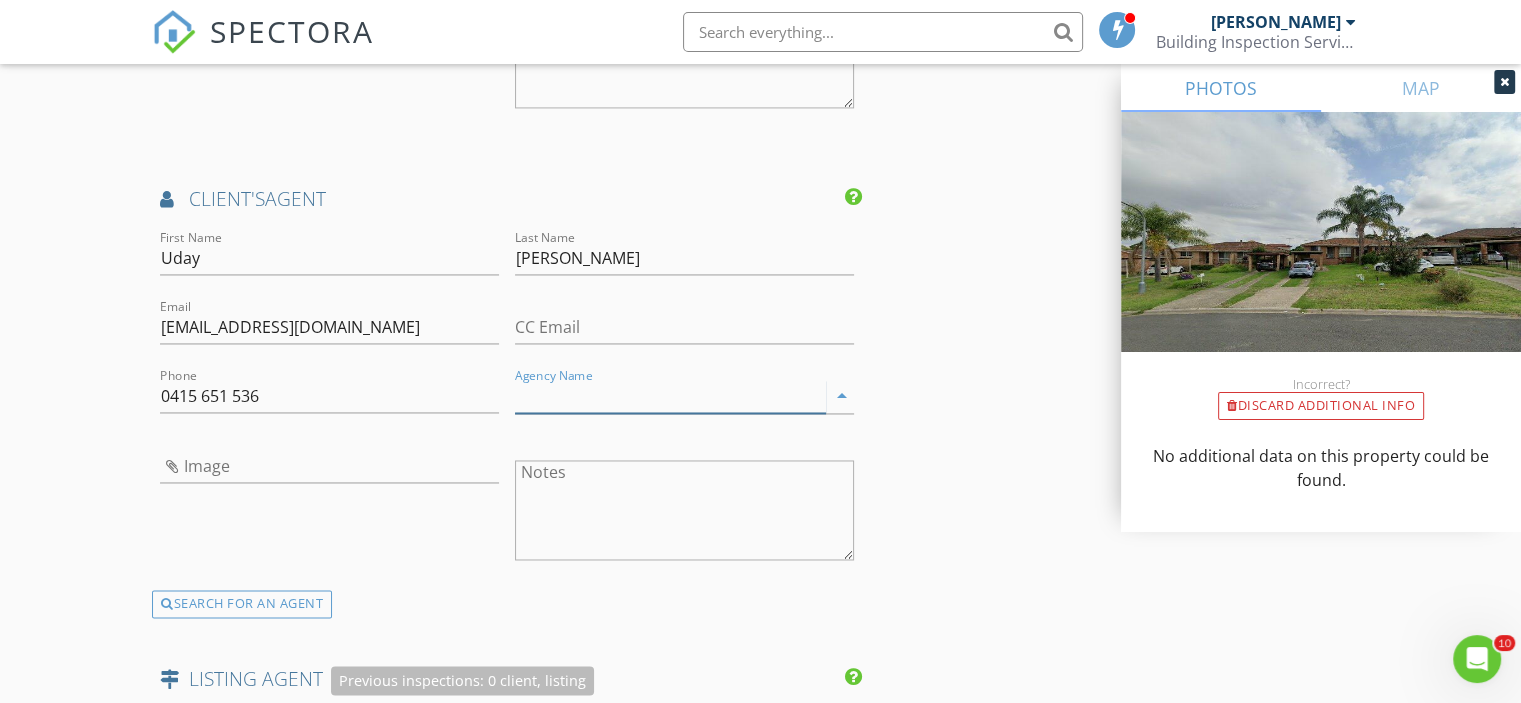 paste on "Maaya Conveyancing" 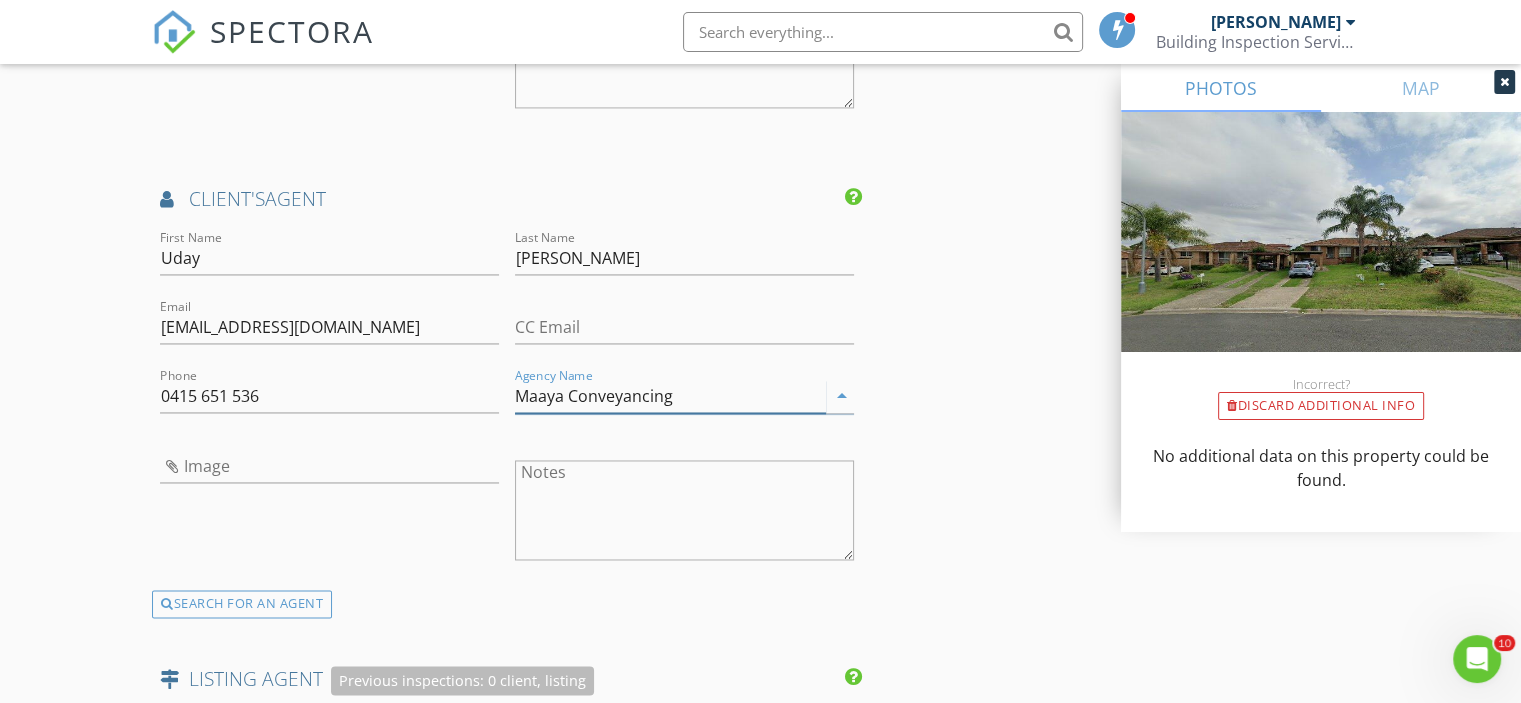 type on "Maaya Conveyancing" 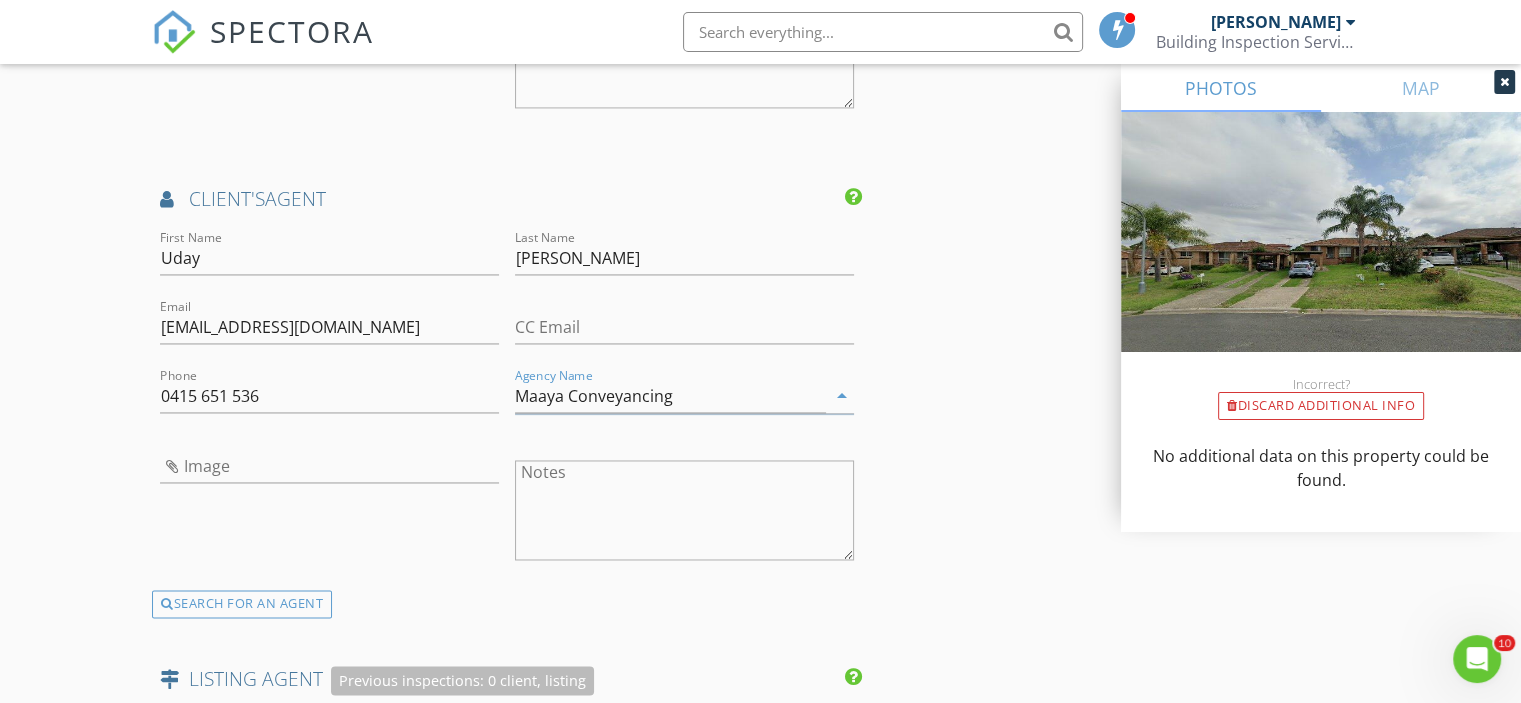 click on "INSPECTOR    Sam Nour
Date/Time
30/07/2025 9:00 AM
Location
Address Search       Address 9 Campbell Cl   Unit   City Minto   State NSW   Zip 2566   Au City of Campbelltown     Square Meters (m²)   Year Built   Foundation arrow_drop_down     Sam Nour     65.3 km     (an hour)
client
check_box Enable Client CC email for this inspection   Client Search     check_box_outline_blank Client is a Company/Organization     First Name Mohammad   Last Name Hossain   Email munjiranoar@gmail.com   CC Email anoarctg@yahoo.com   Phone 0435 647 147           Notes
client
Client Search     check_box_outline_blank Client is a Company/Organization     First Name Musammat   Last Name Begum   Email shajedaad@yahoo.com   CC Email   Phone           Notes
SERVICES
check_box   BUILDING INSPECTION   check_box" at bounding box center [760, -468] 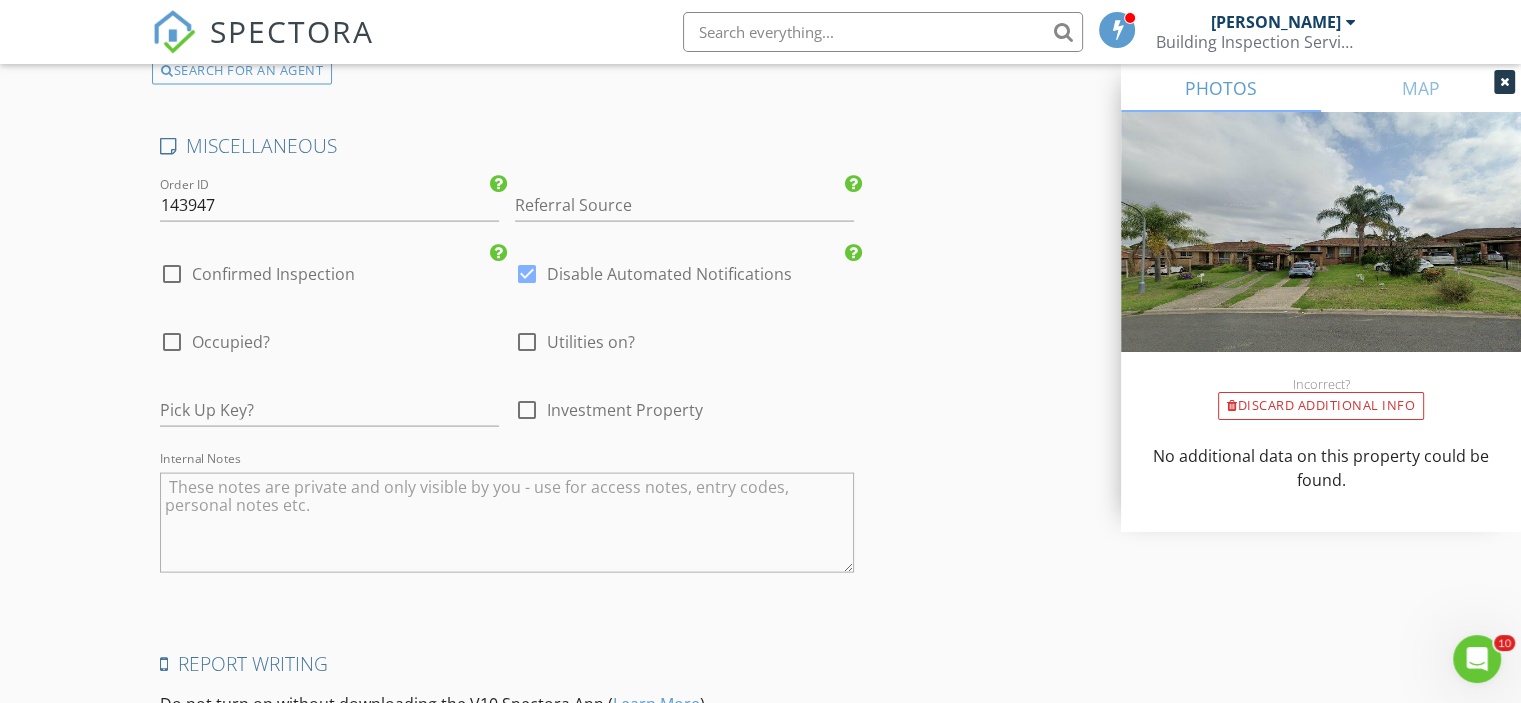 scroll, scrollTop: 4100, scrollLeft: 0, axis: vertical 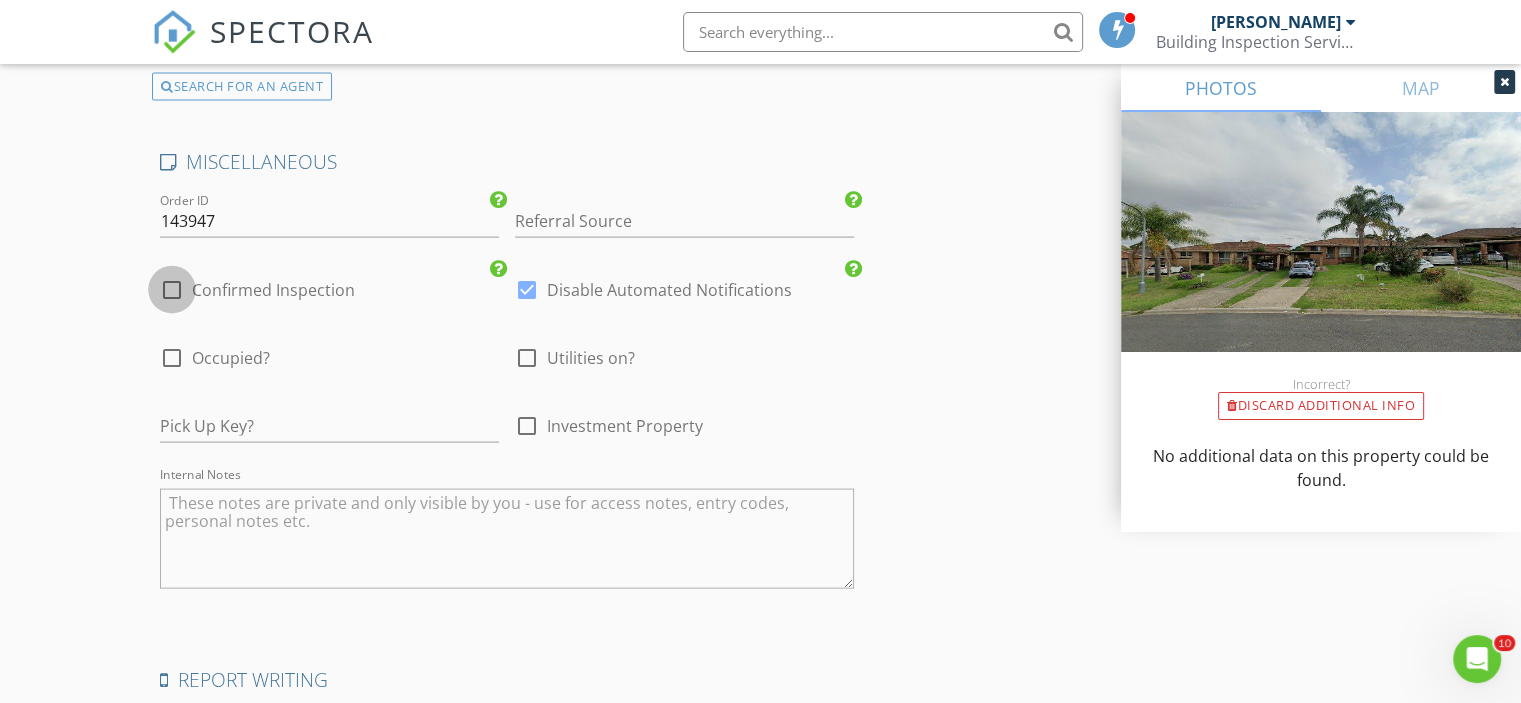 click at bounding box center [172, 290] 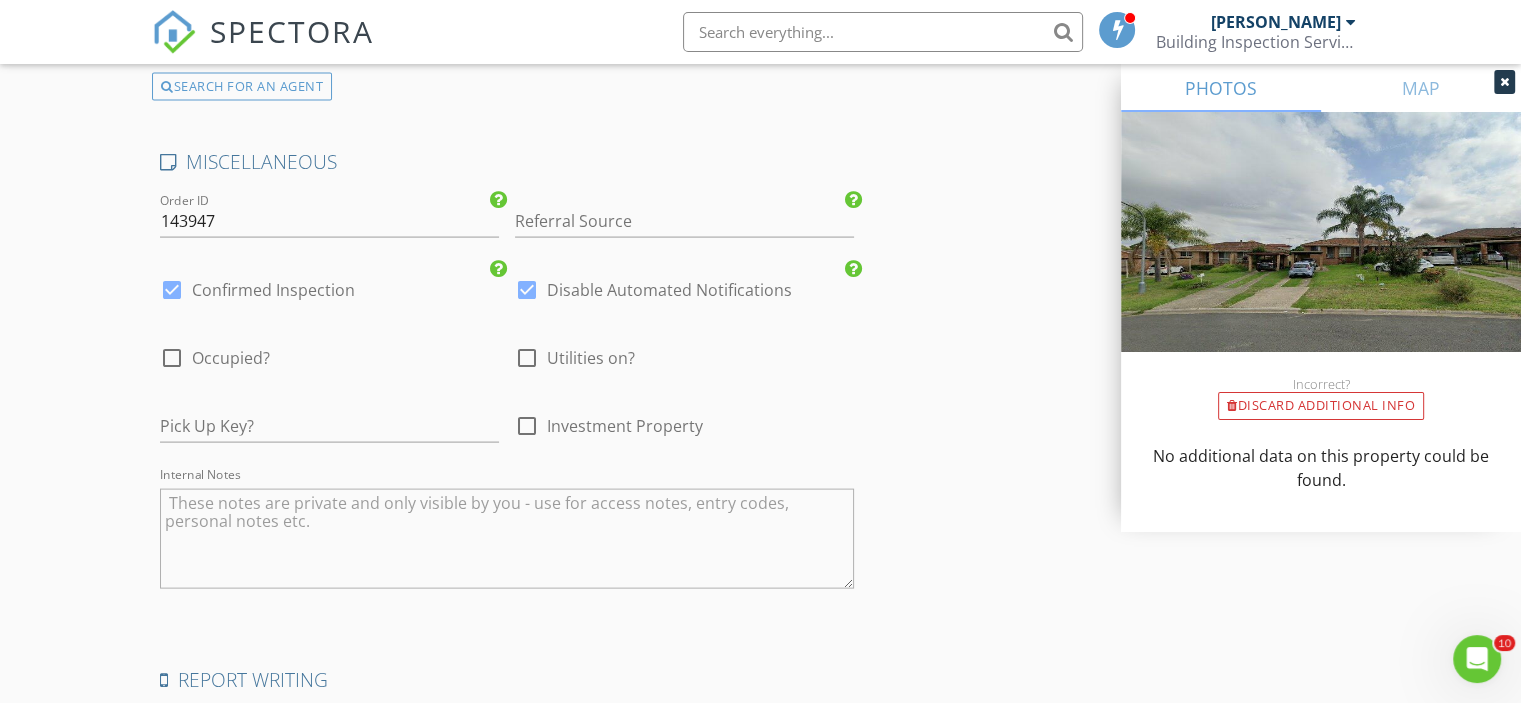 click at bounding box center [172, 358] 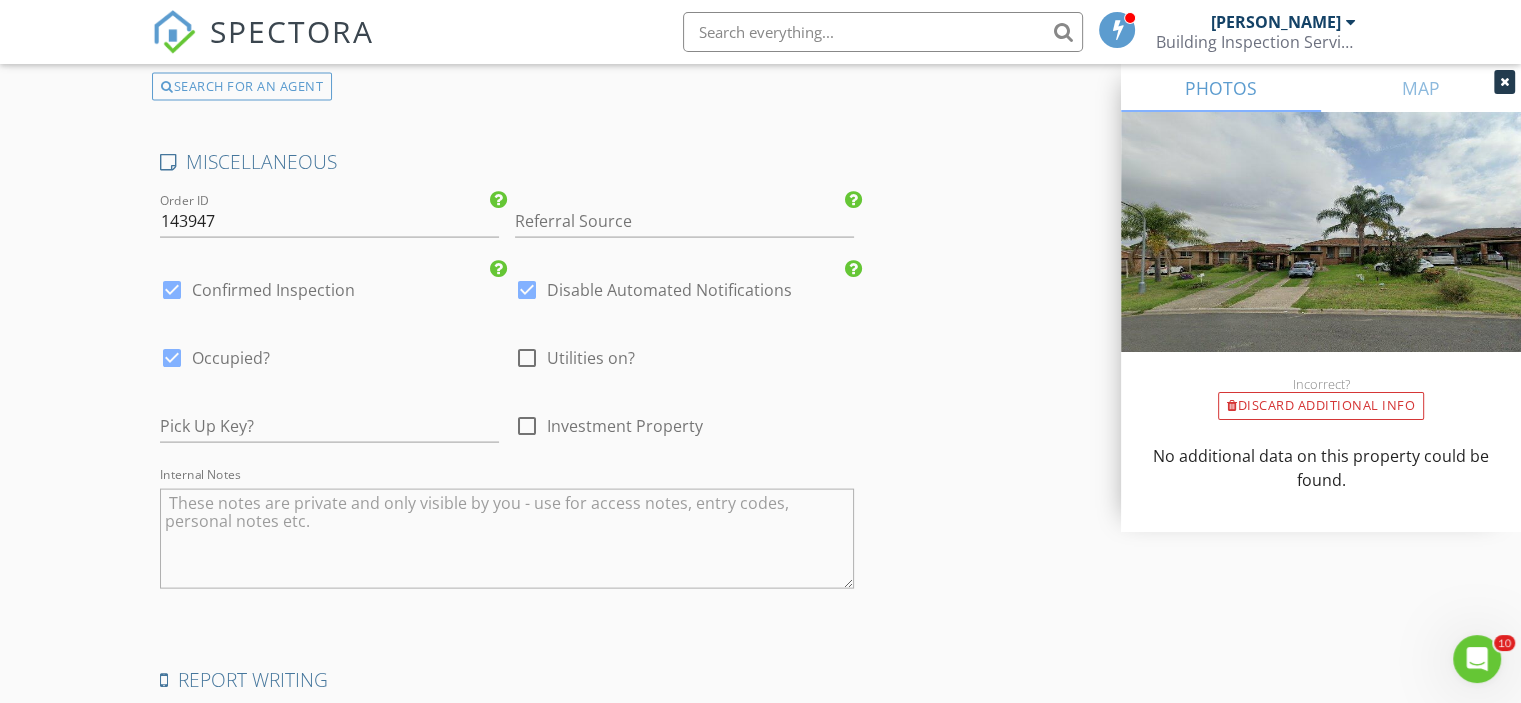 click on "Utilities on?" at bounding box center (591, 358) 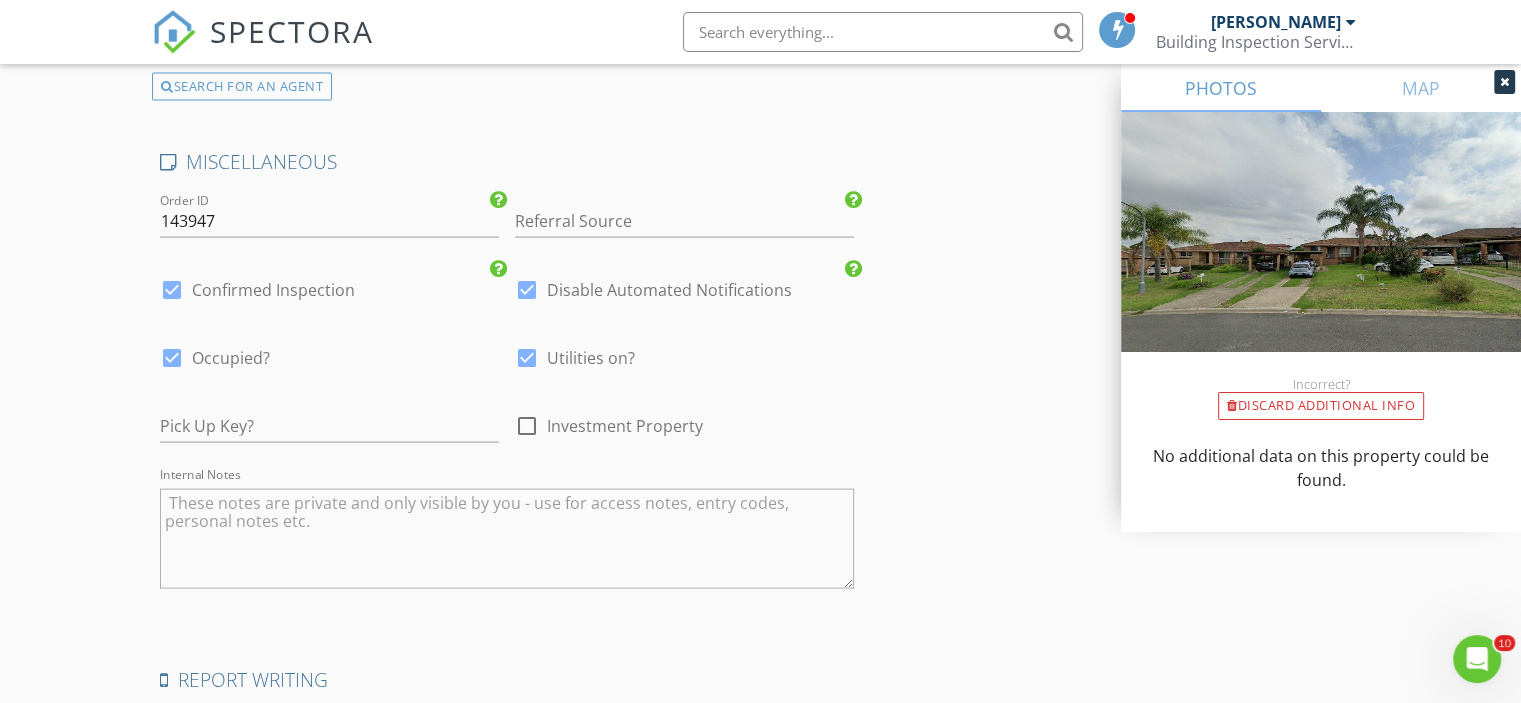 scroll, scrollTop: 4368, scrollLeft: 0, axis: vertical 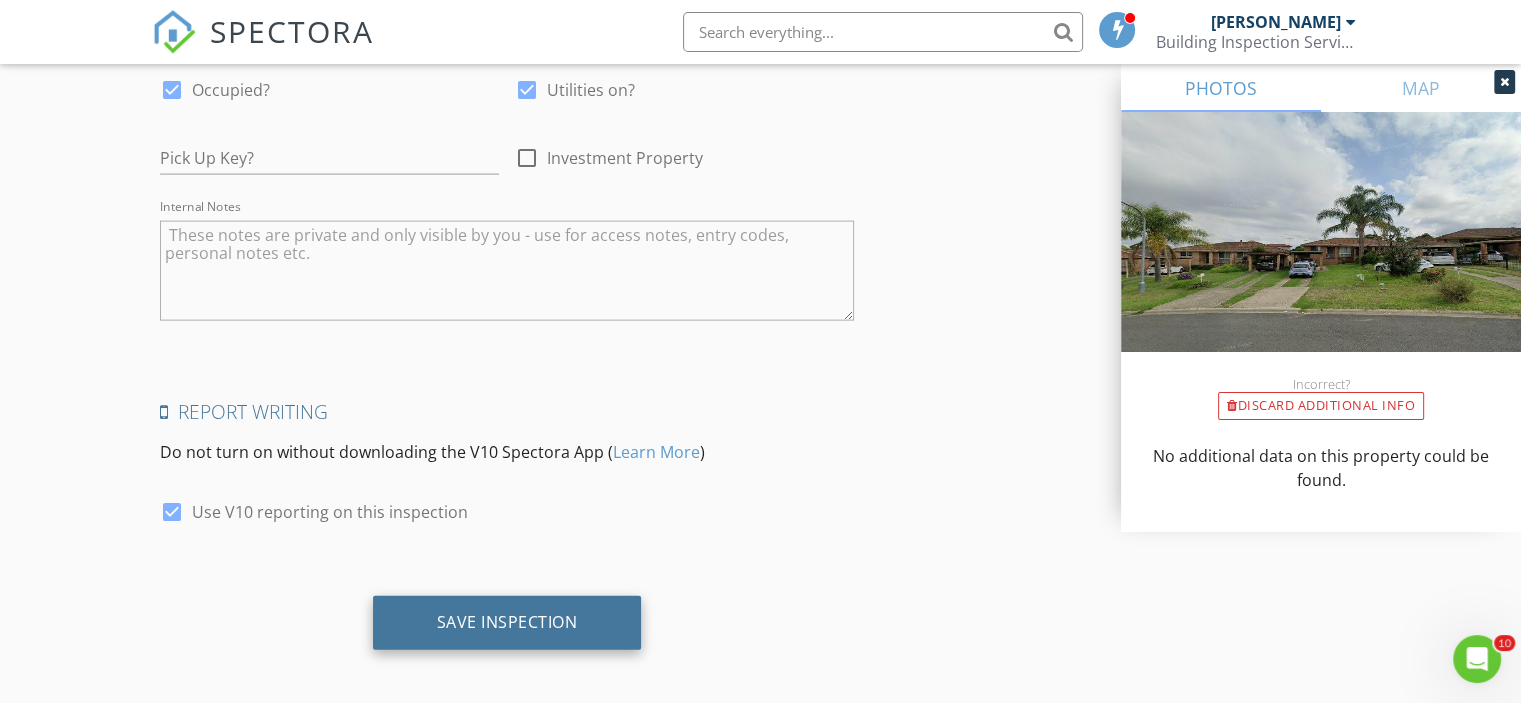 click on "Save Inspection" at bounding box center [507, 622] 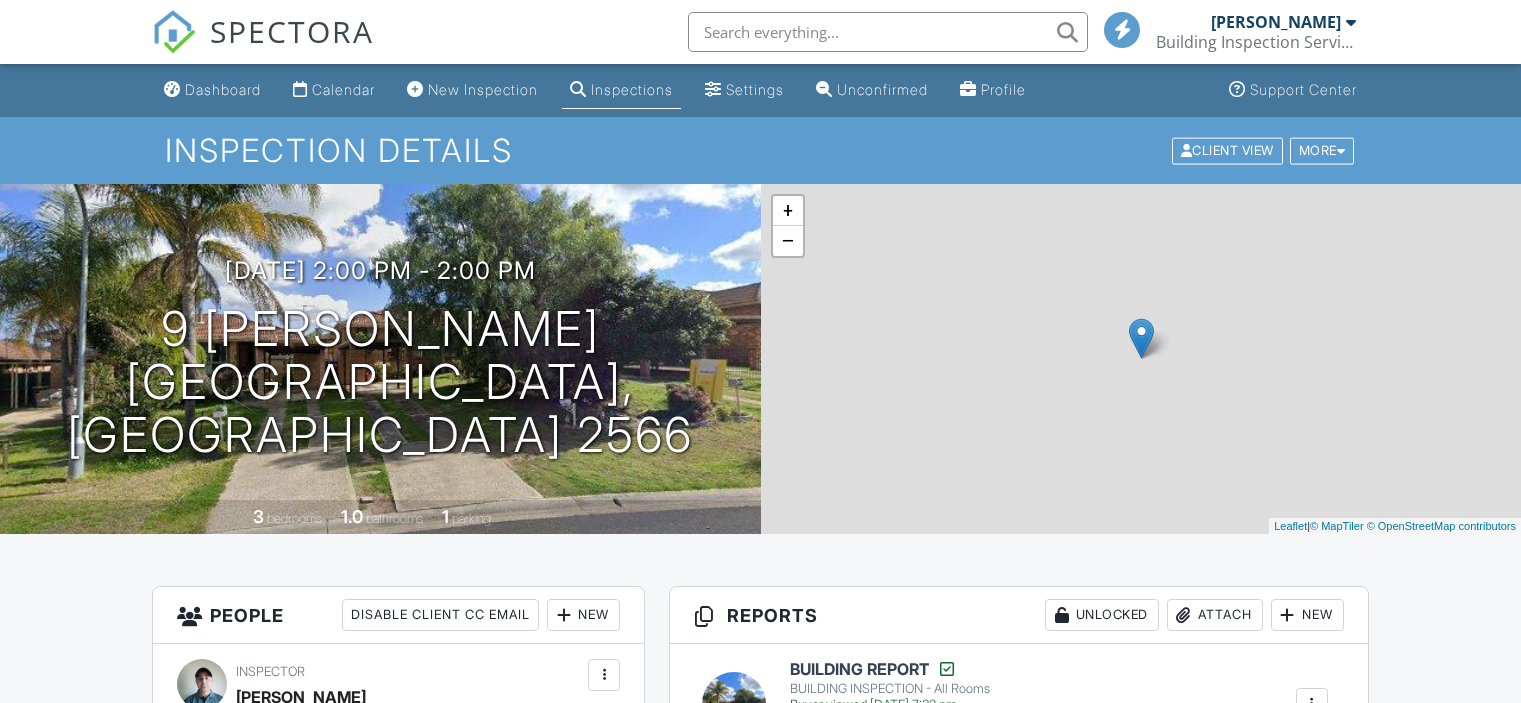 scroll, scrollTop: 200, scrollLeft: 0, axis: vertical 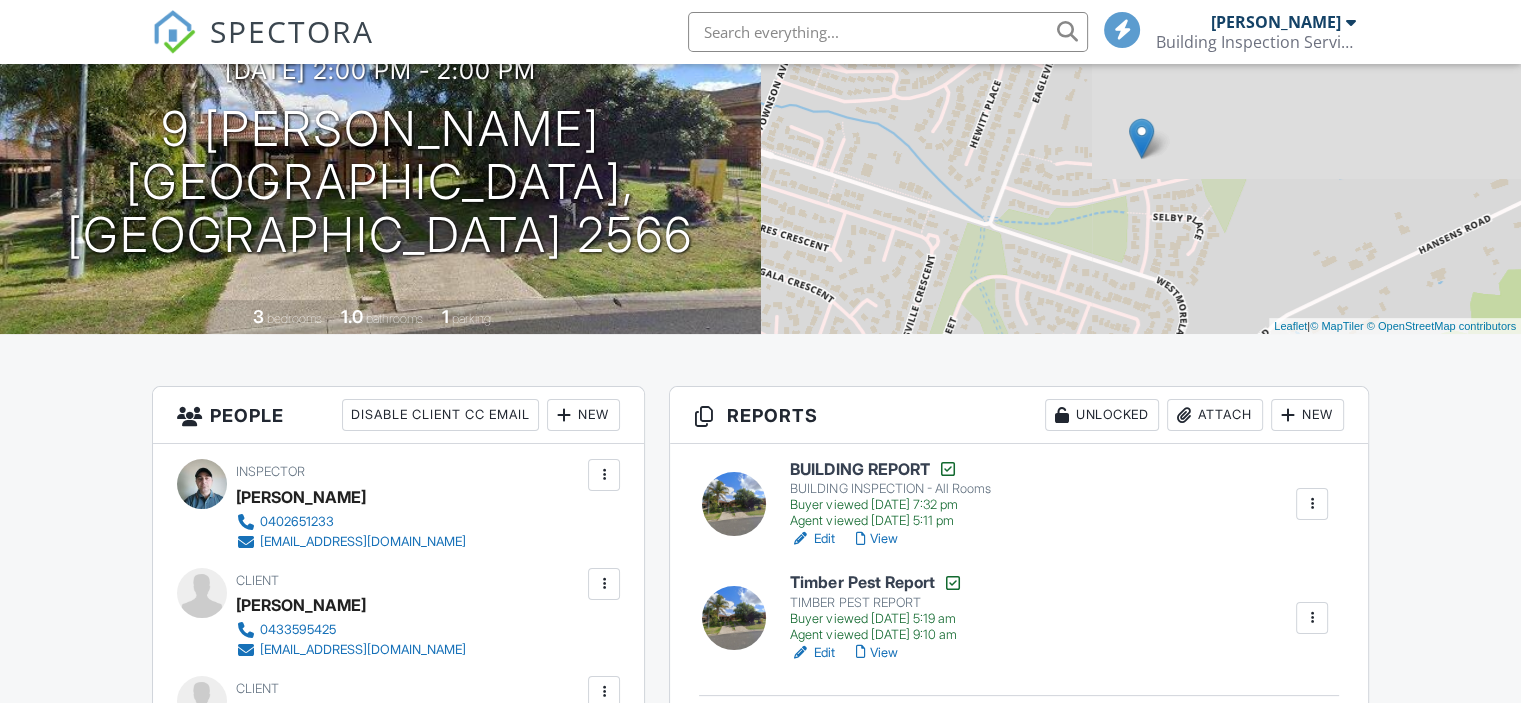 click on "Reports
Unlocked
Attach
New" at bounding box center [1019, 415] 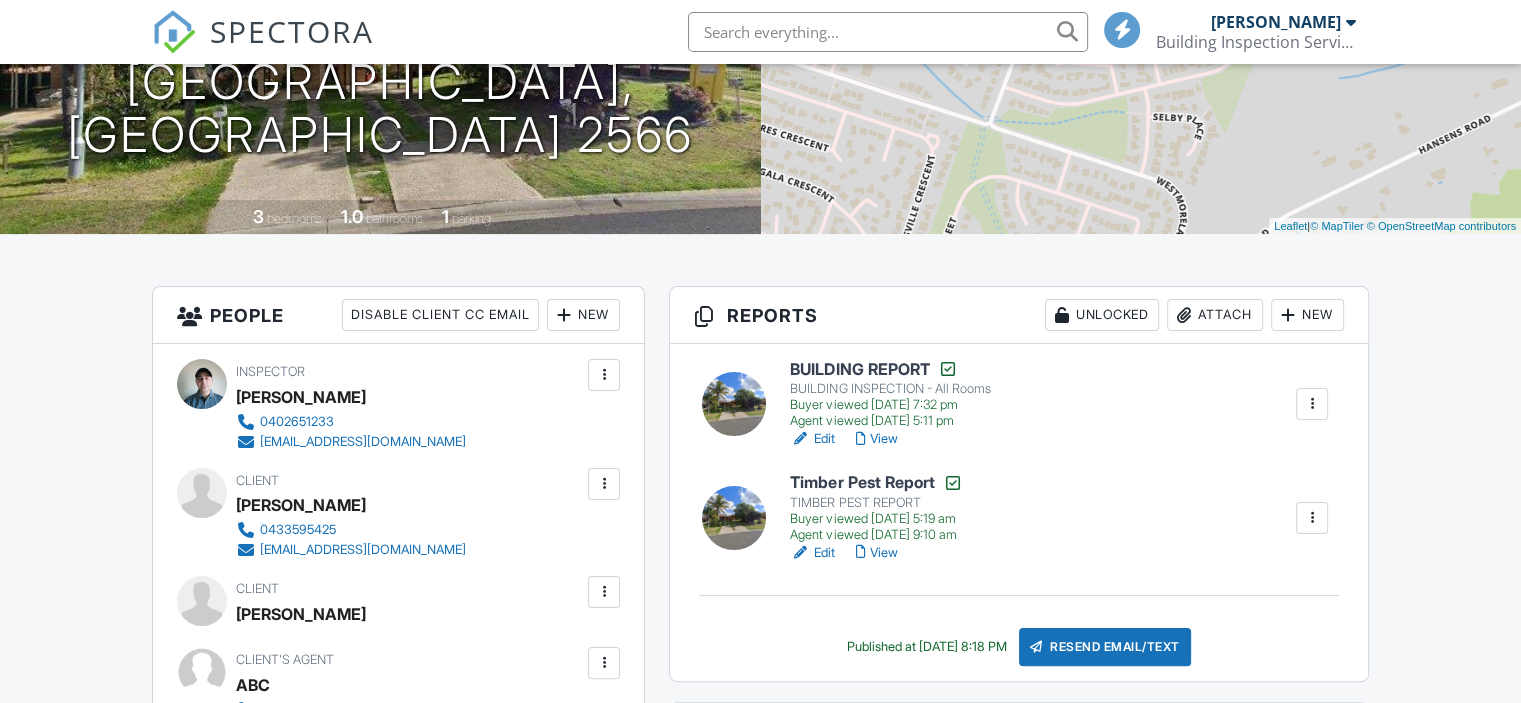 scroll, scrollTop: 300, scrollLeft: 0, axis: vertical 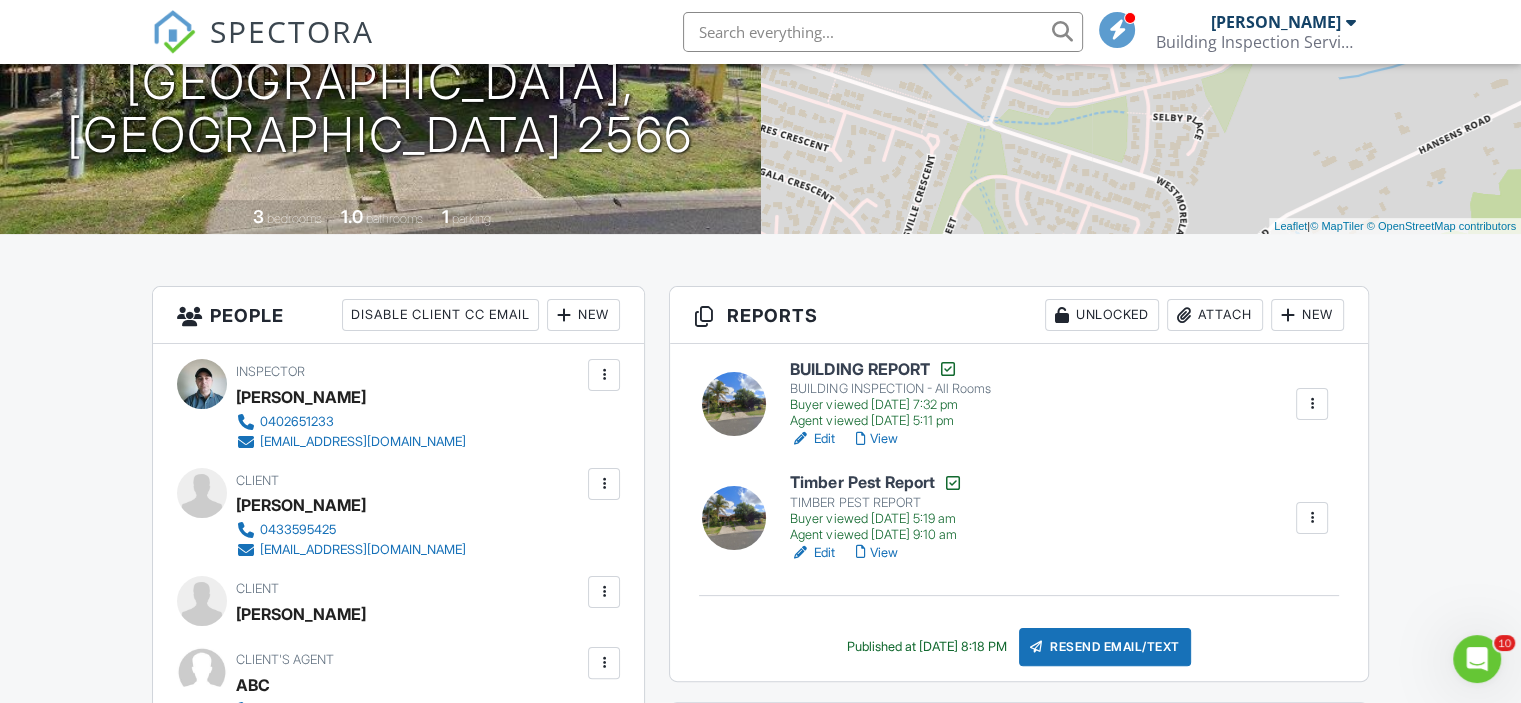 click on "View" at bounding box center [876, 439] 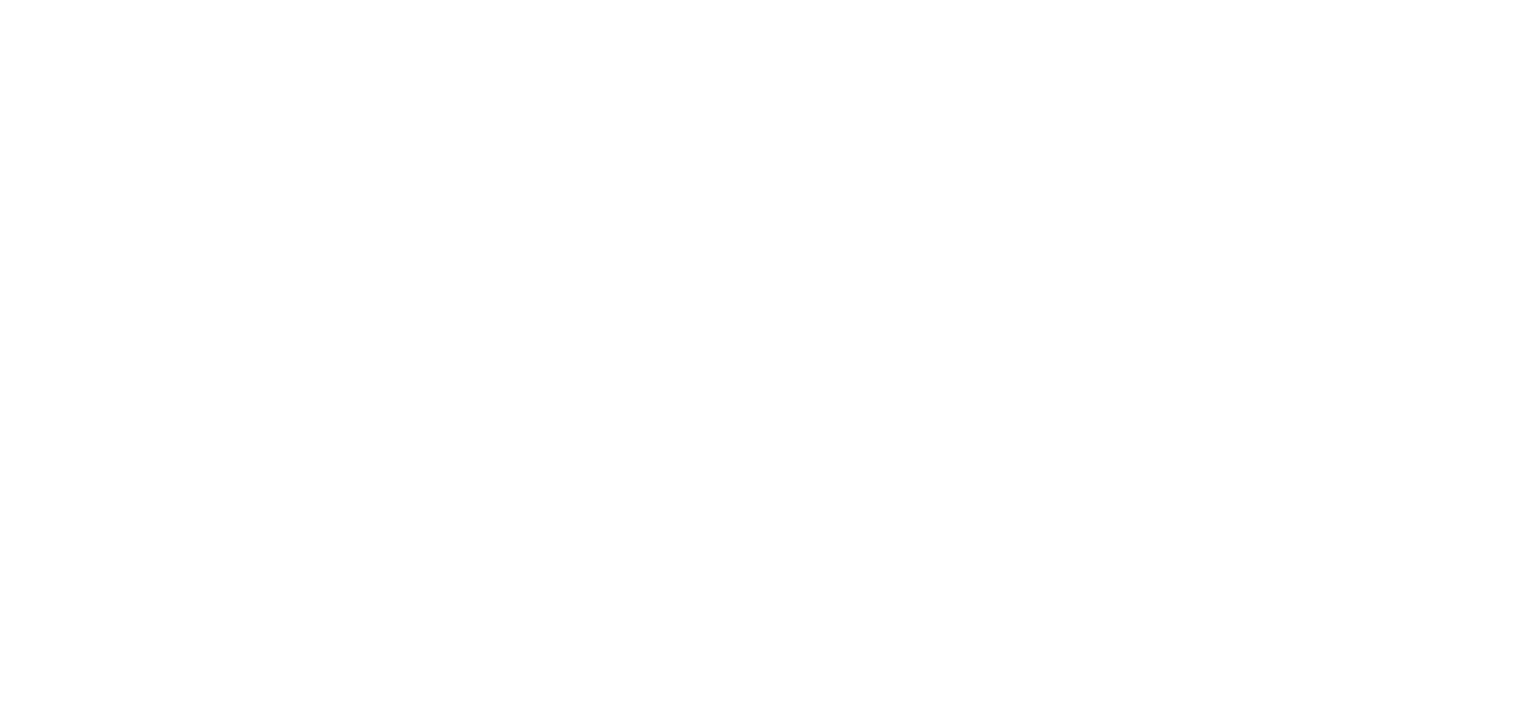 scroll, scrollTop: 0, scrollLeft: 0, axis: both 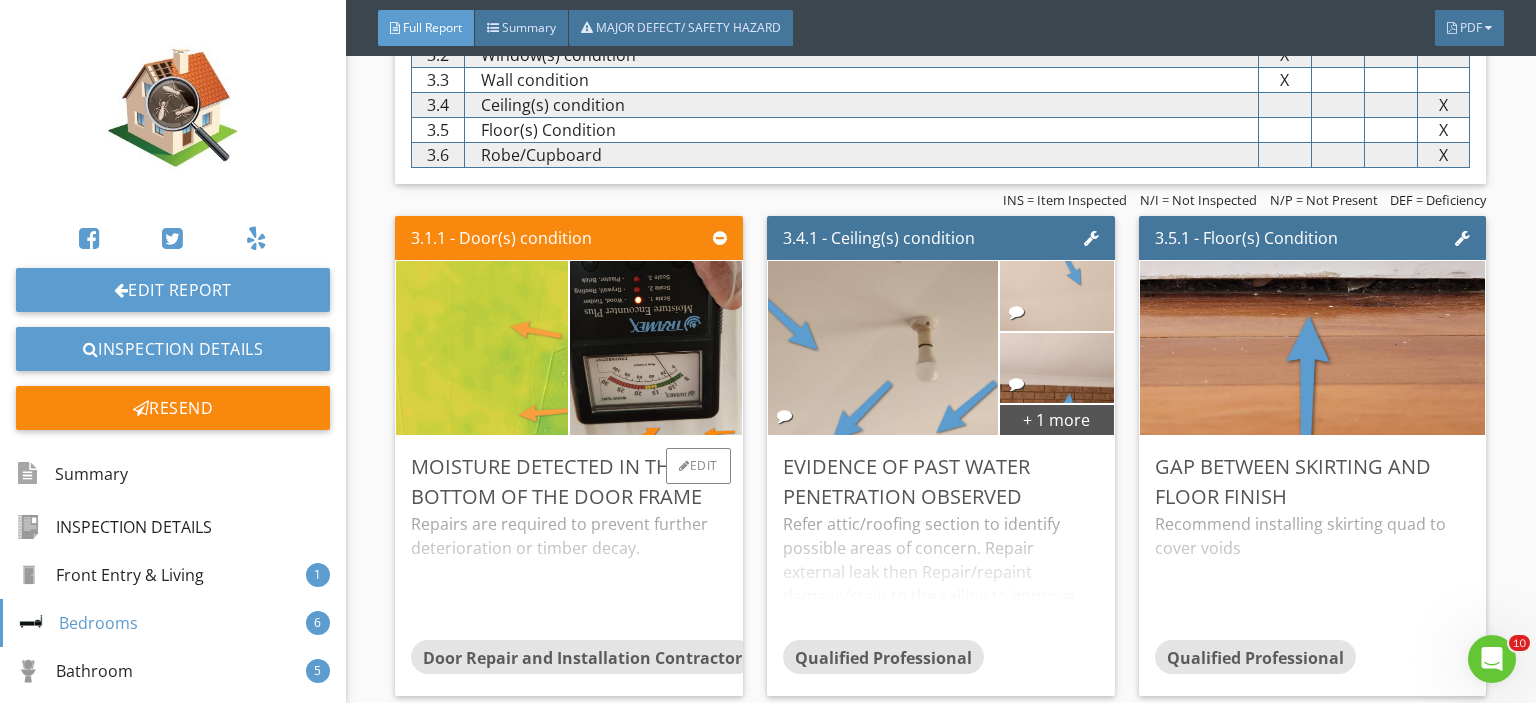click at bounding box center (482, 348) 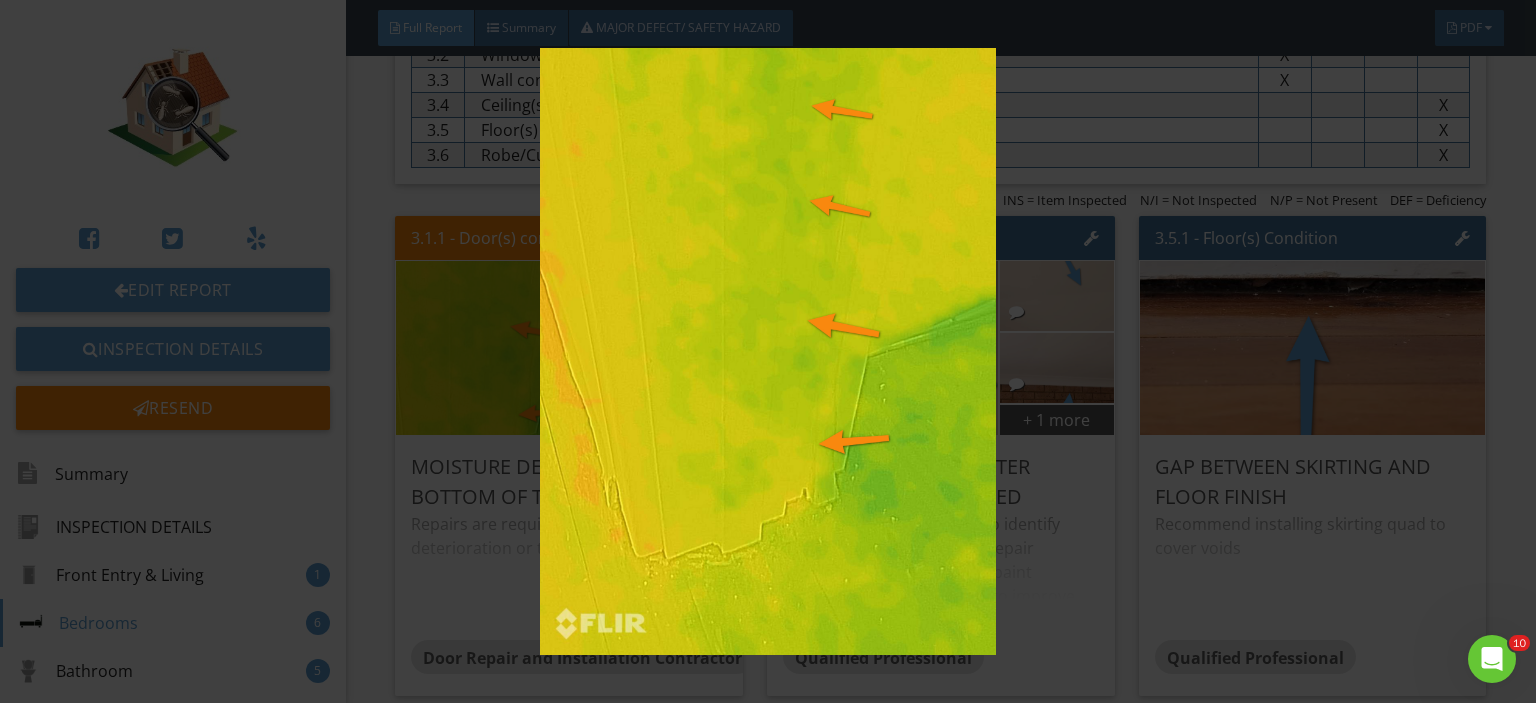 click at bounding box center [768, 351] 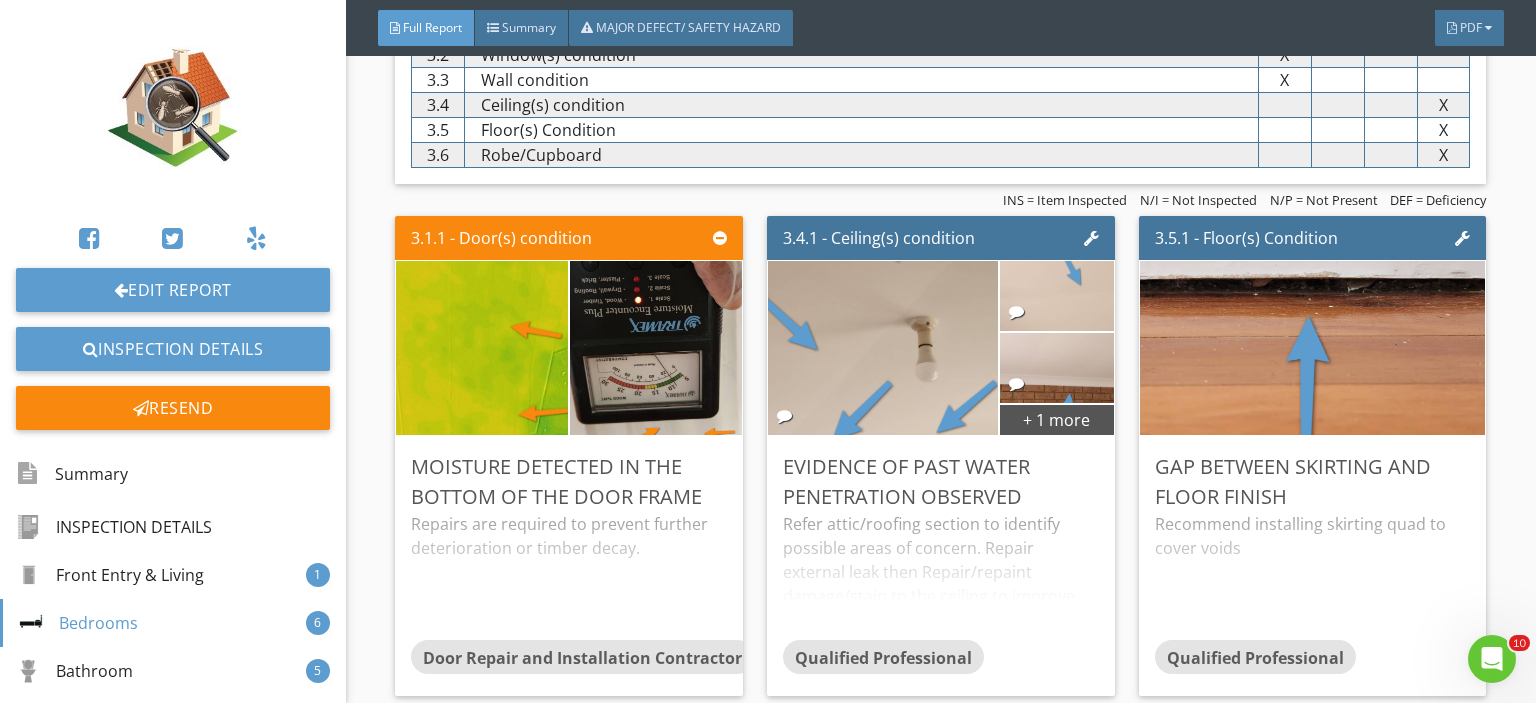 scroll, scrollTop: 3500, scrollLeft: 0, axis: vertical 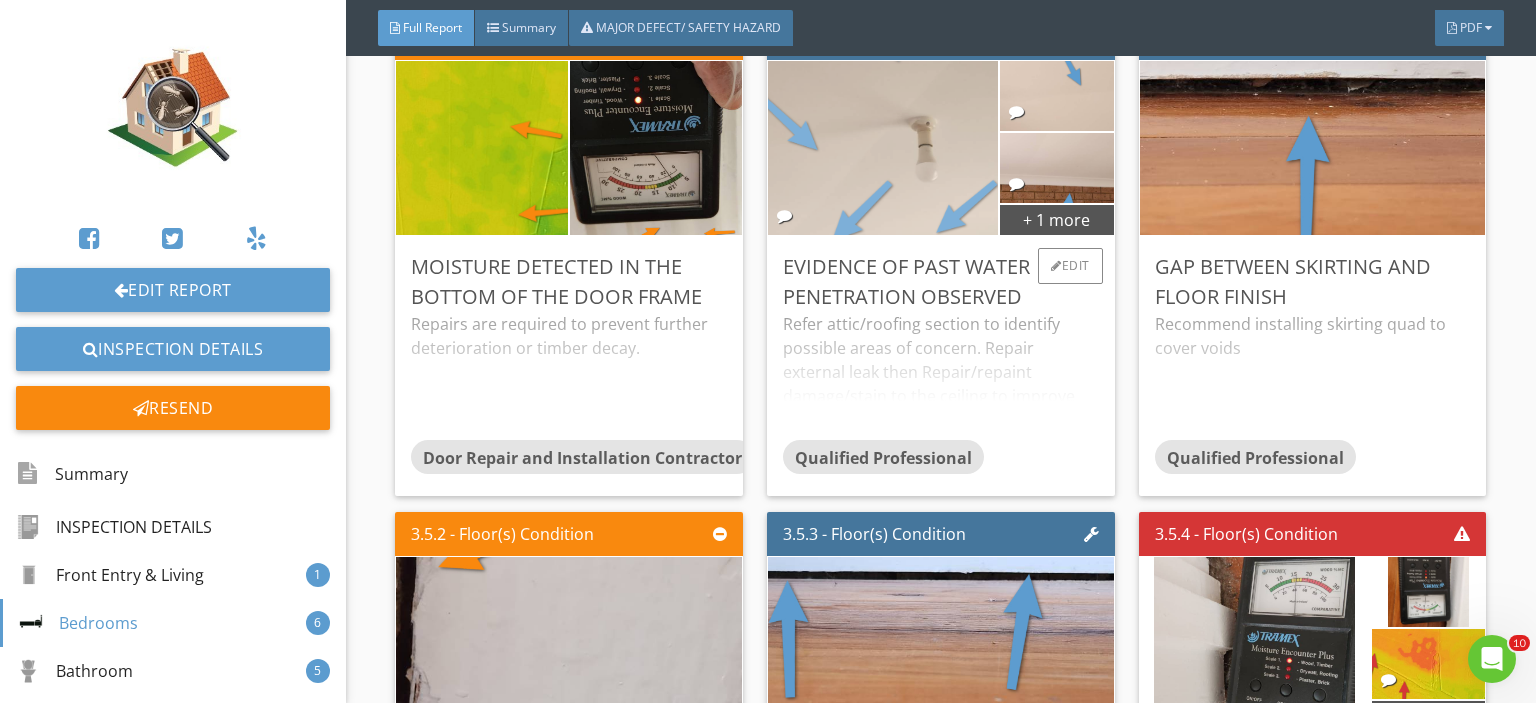 click at bounding box center [883, 148] 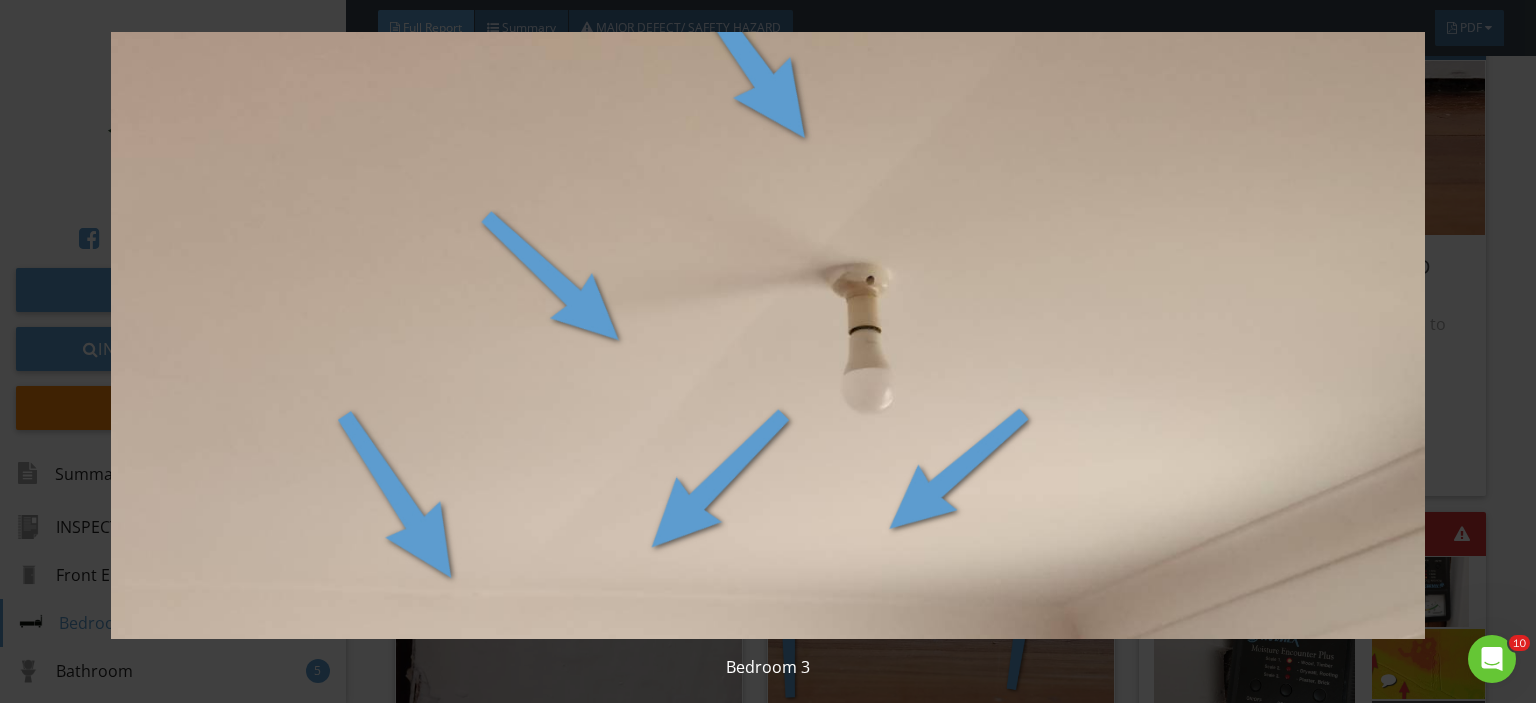 click on "Bedroom 3" at bounding box center [768, 351] 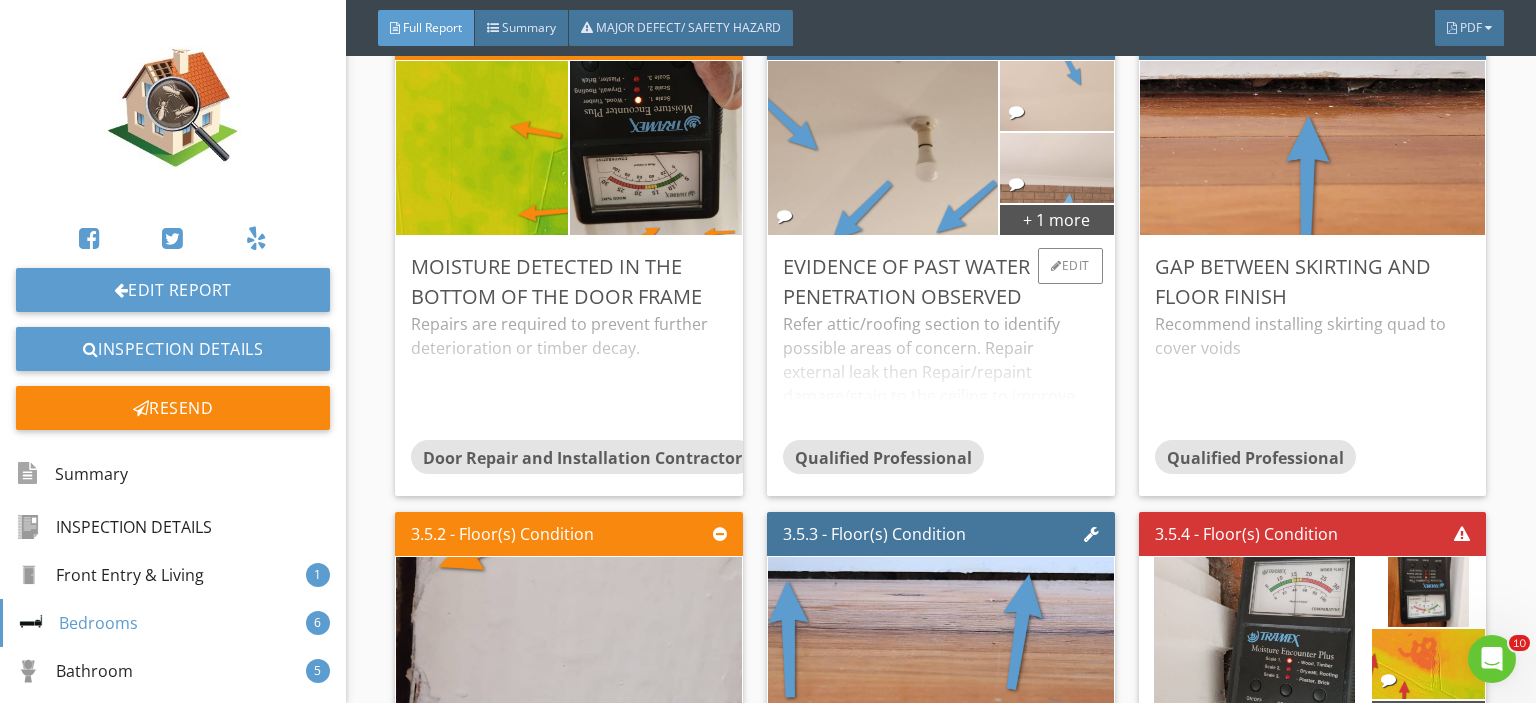 click at bounding box center [1056, 168] 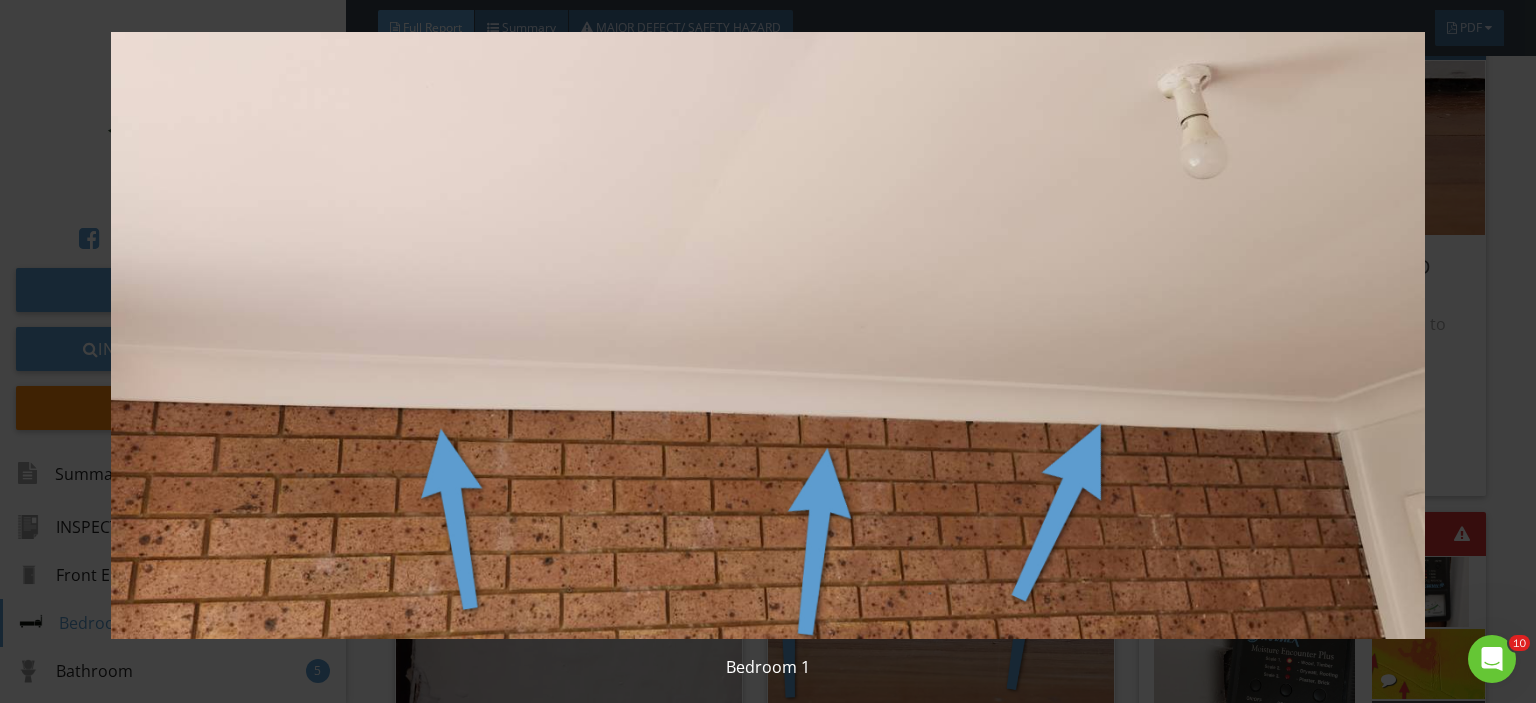 click at bounding box center [768, 335] 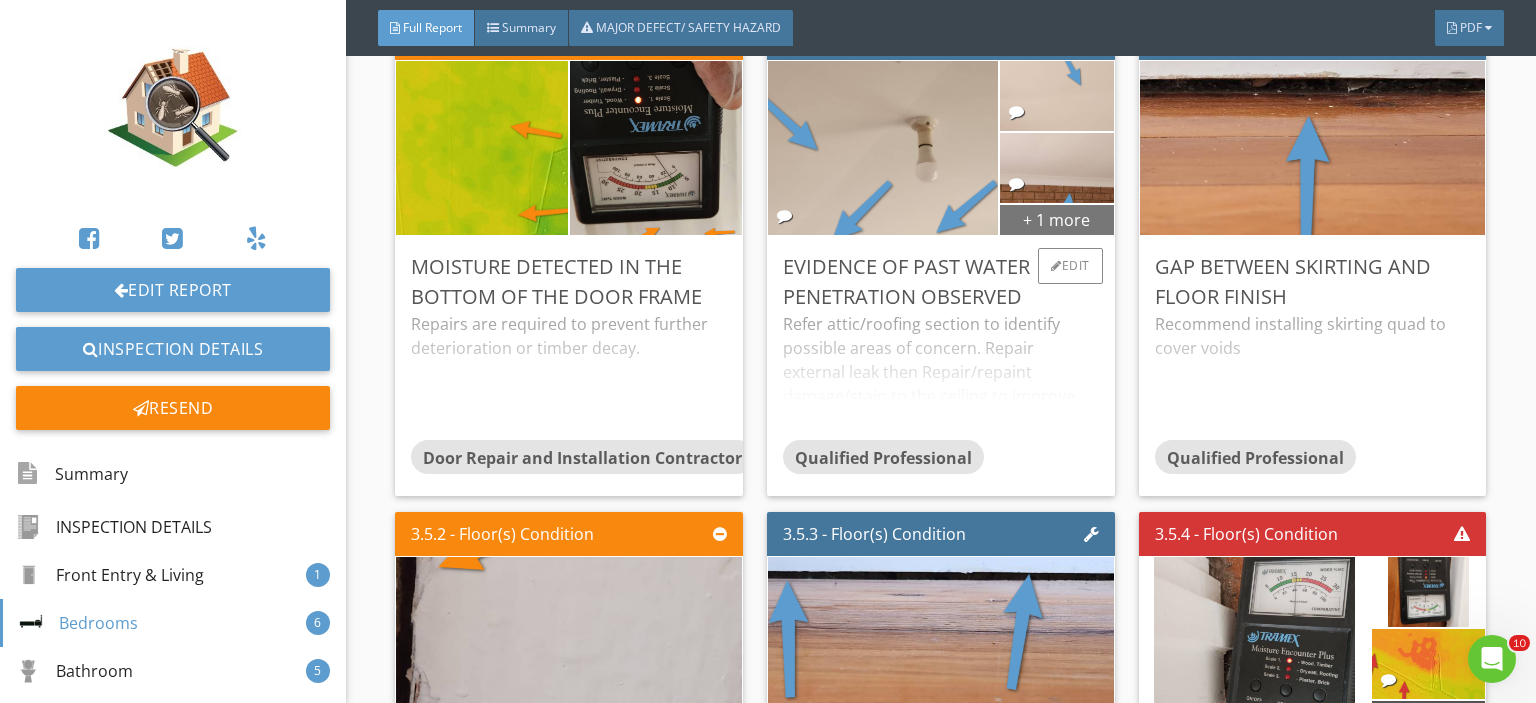 click on "+ 1 more" at bounding box center (1056, 219) 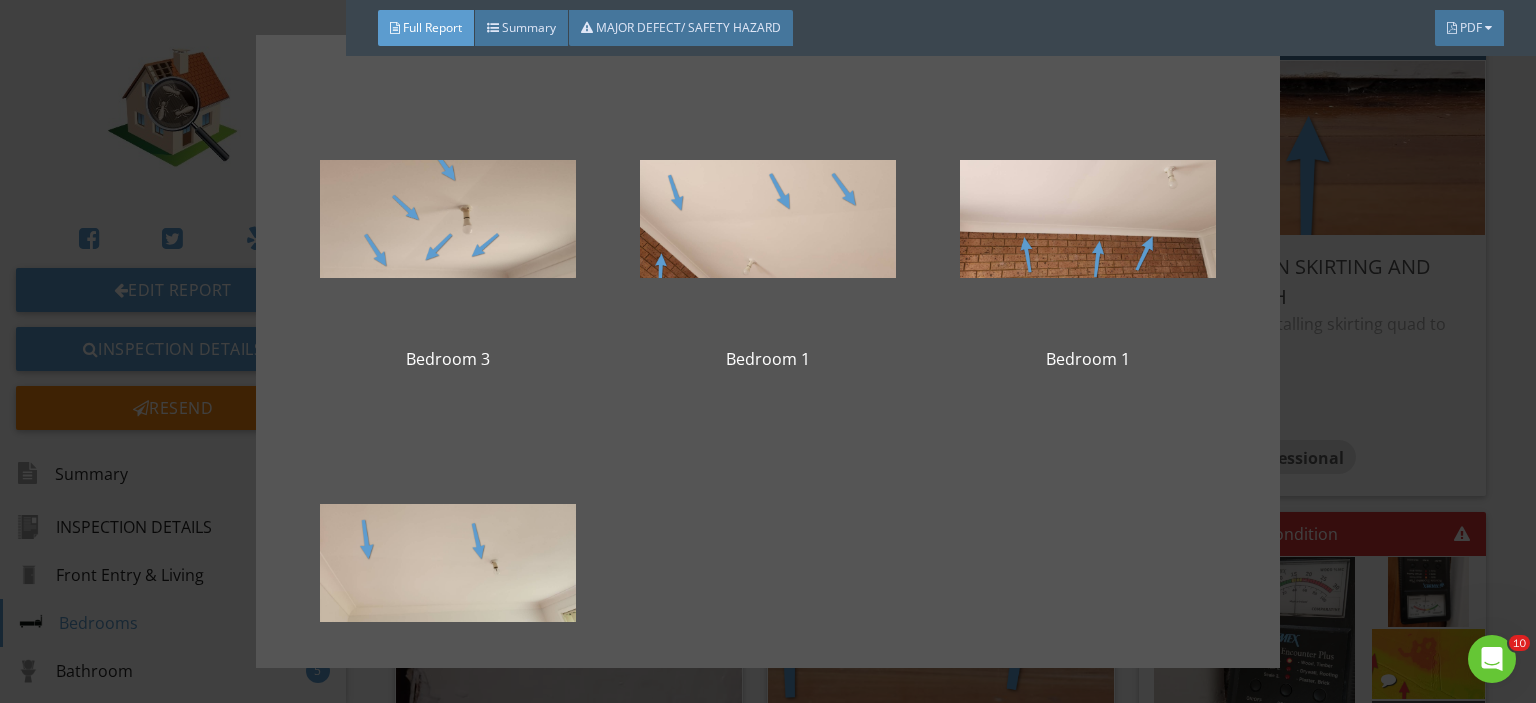click on "Bedroom 3
Bedroom 1
Bedroom 1
Bedroom 2" at bounding box center (768, 351) 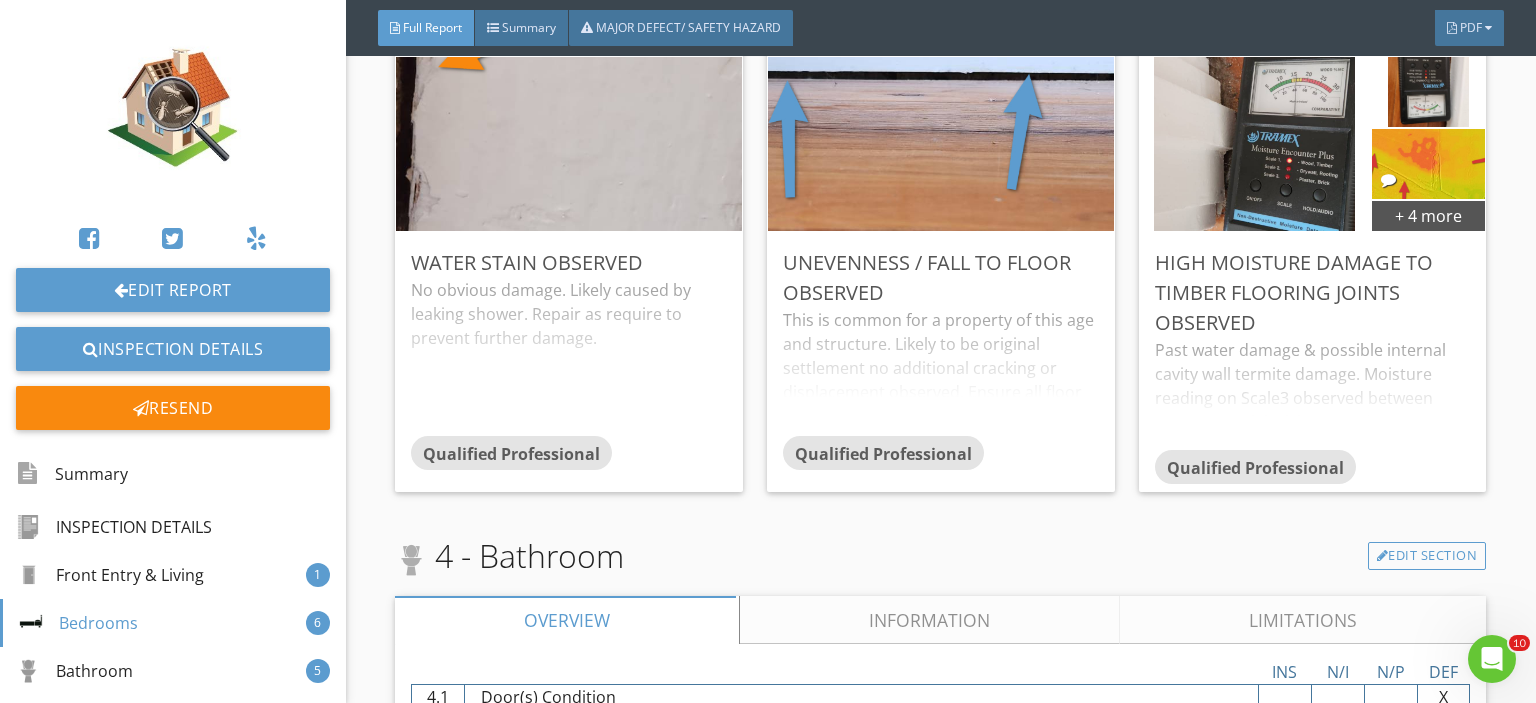 scroll, scrollTop: 3900, scrollLeft: 0, axis: vertical 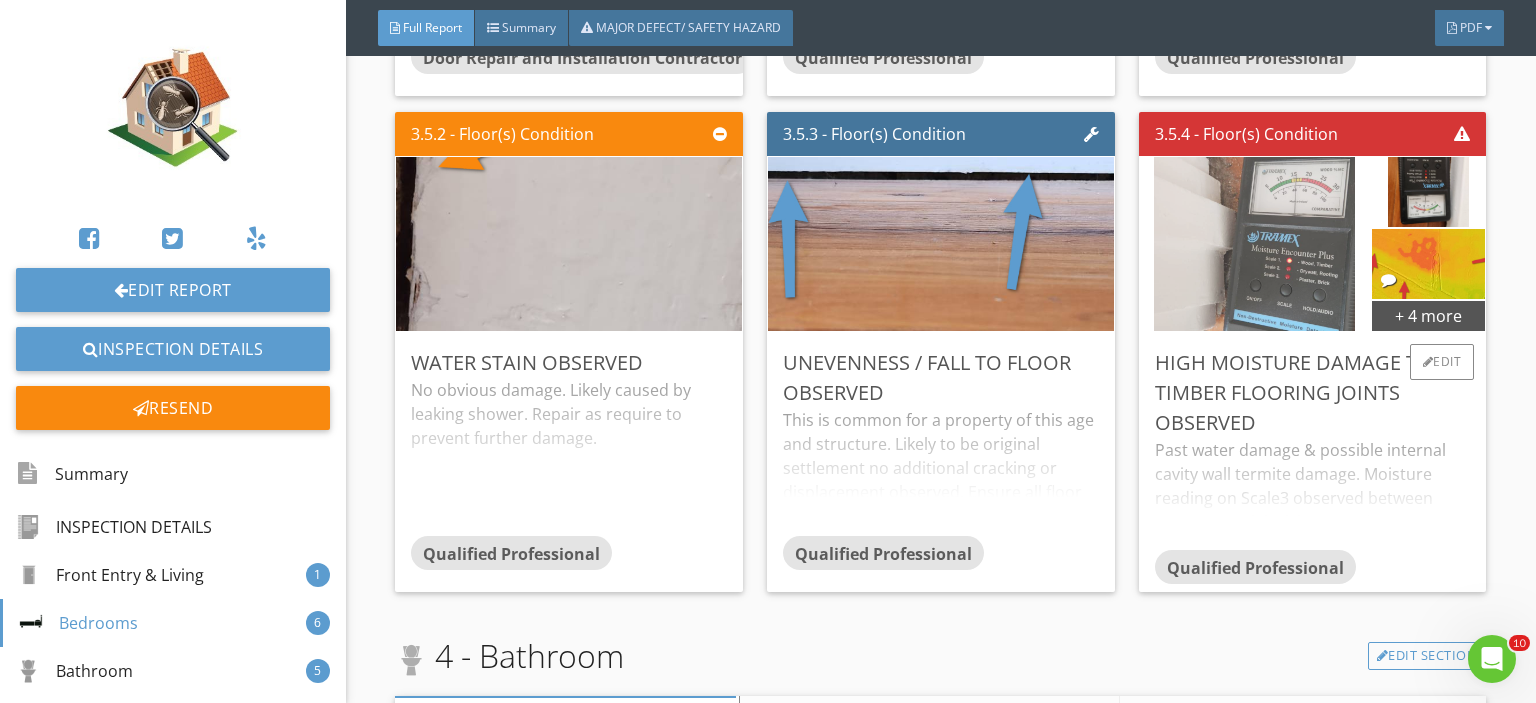 click at bounding box center (1254, 244) 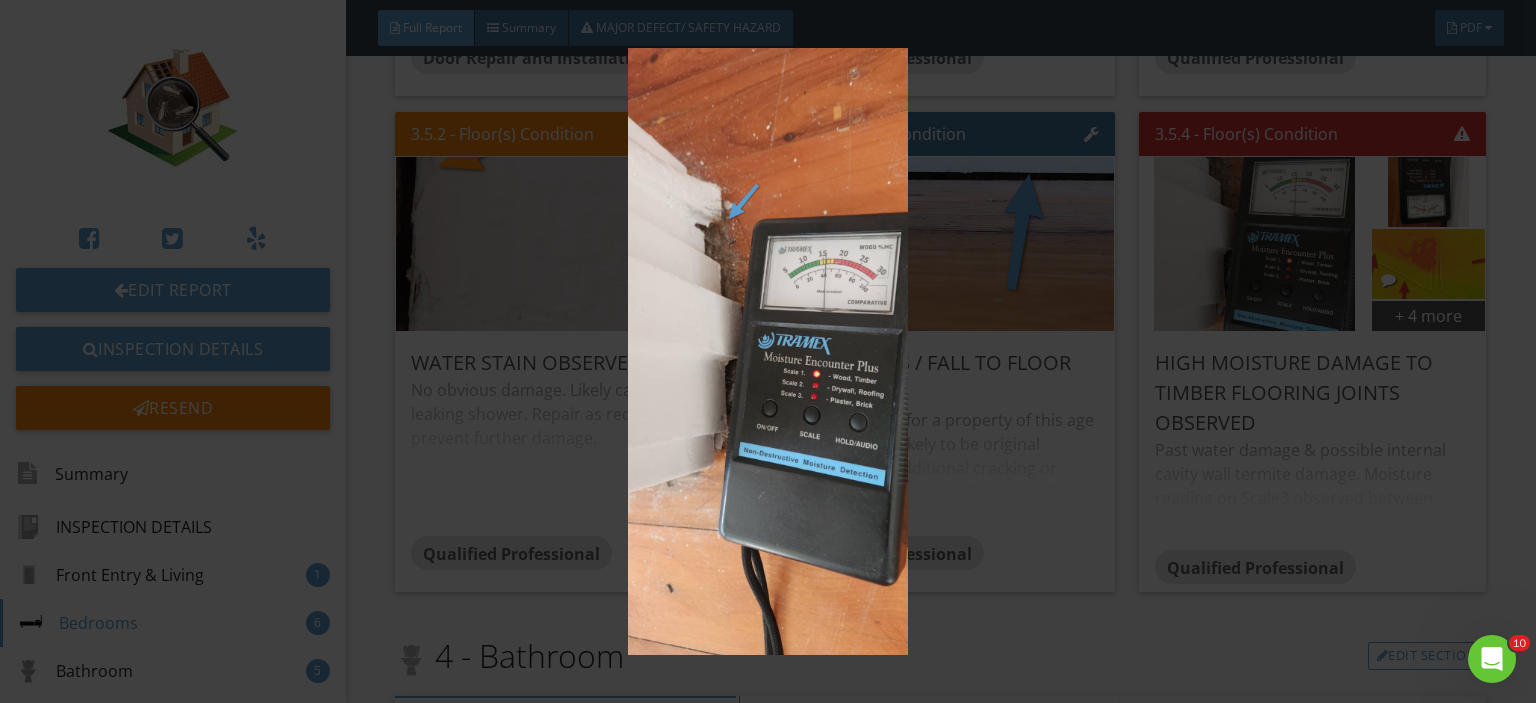 click at bounding box center (768, 351) 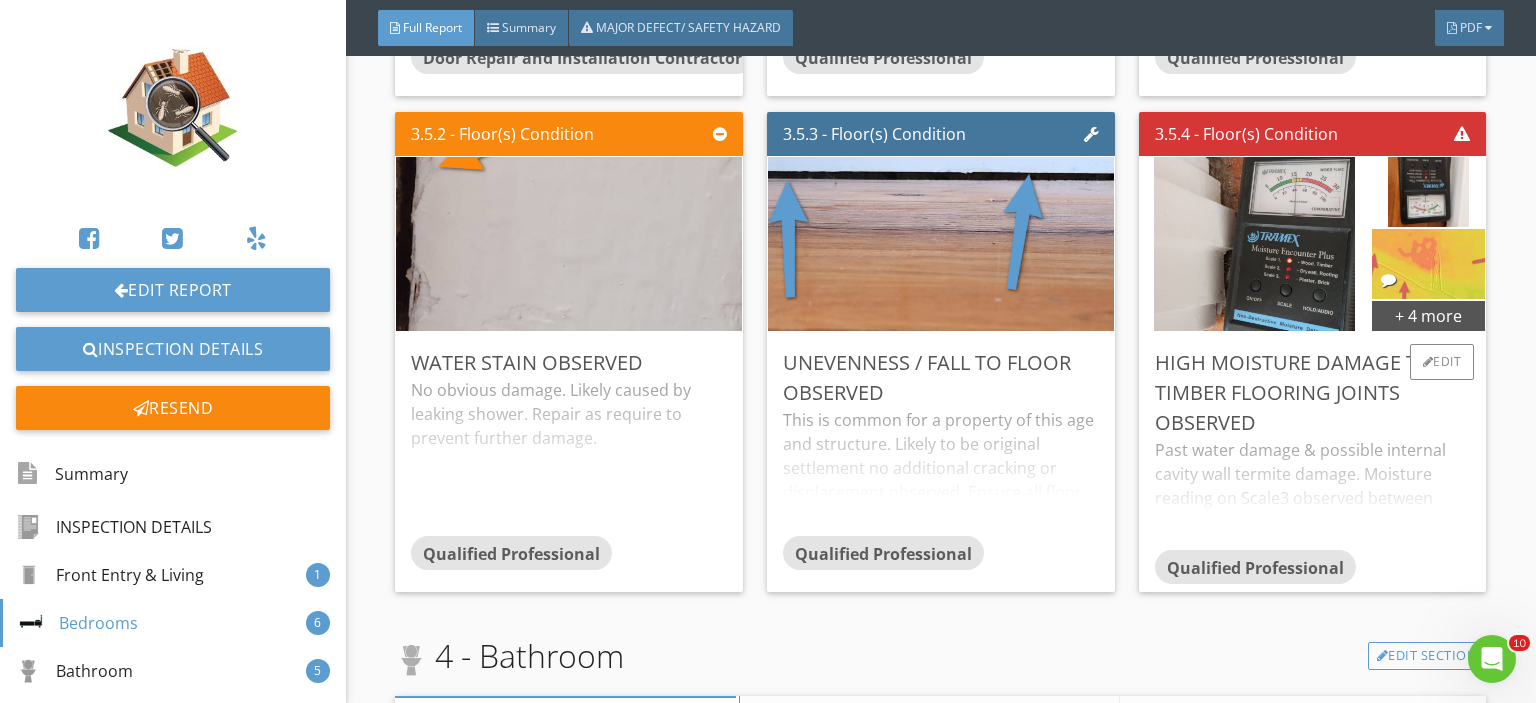 click at bounding box center (1428, 264) 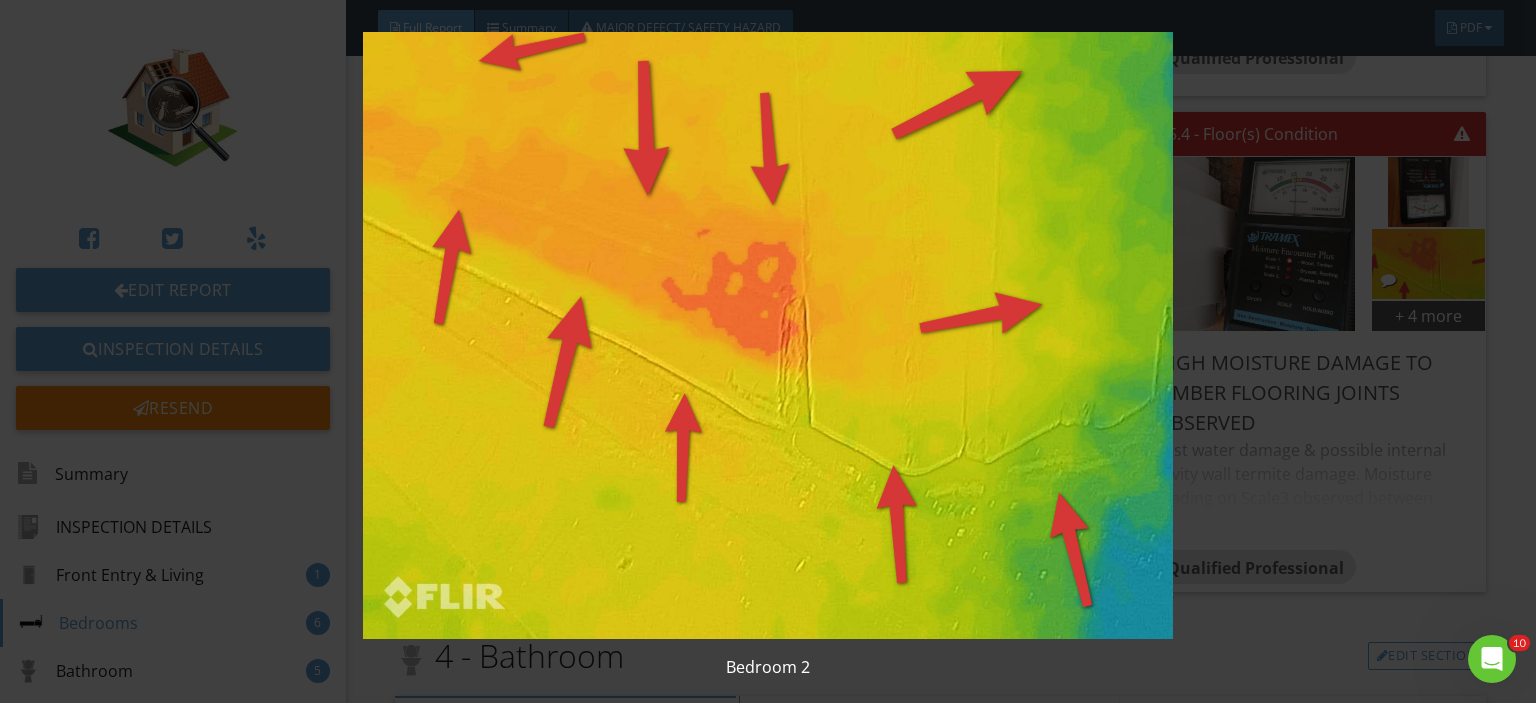 click at bounding box center [768, 335] 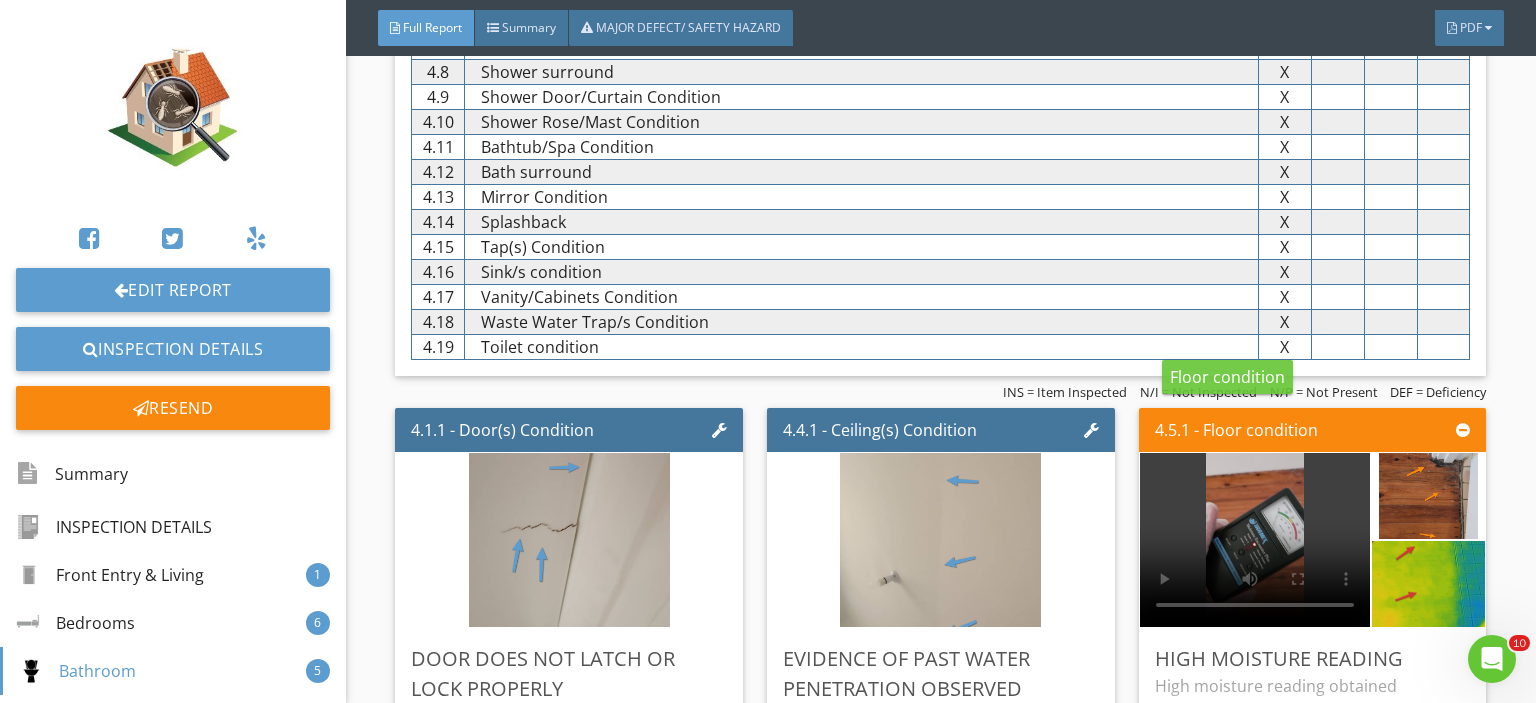 scroll, scrollTop: 5000, scrollLeft: 0, axis: vertical 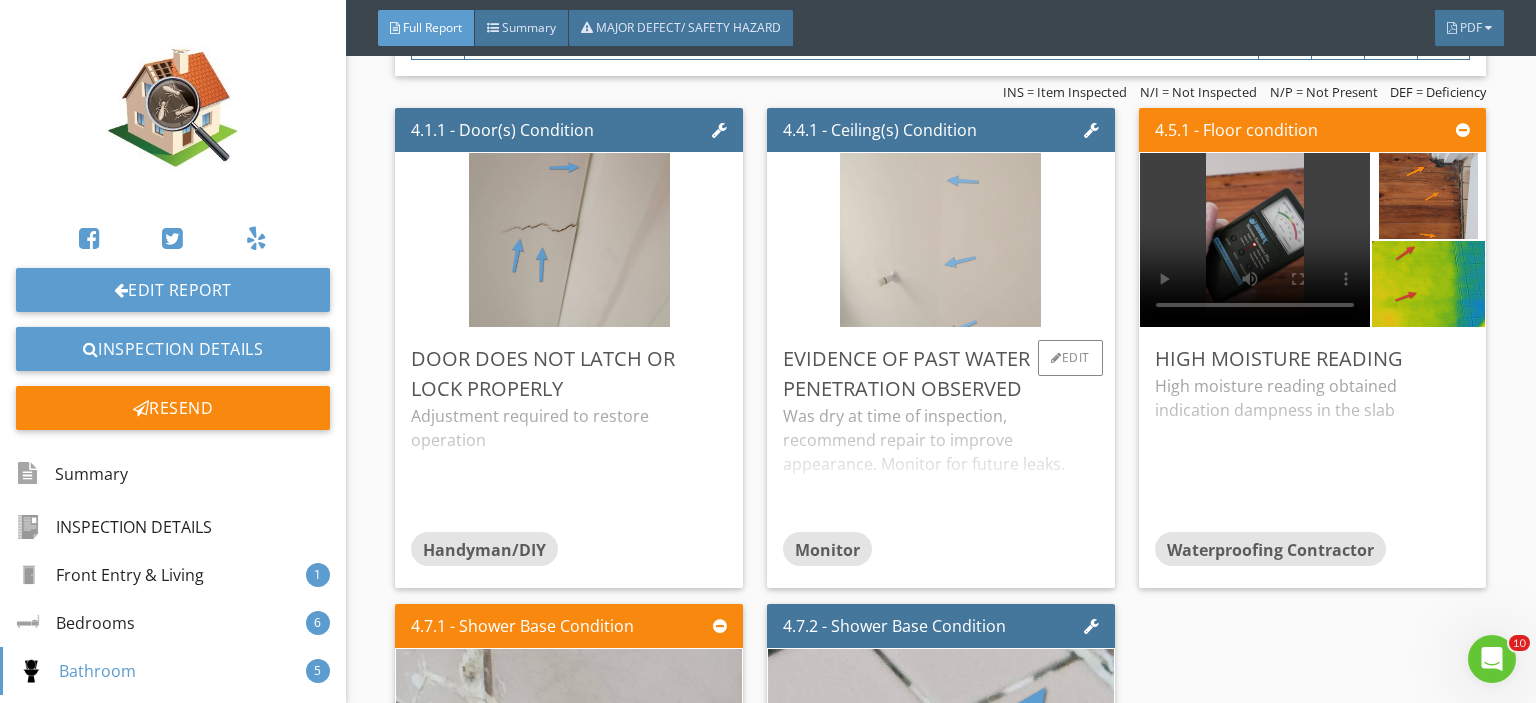 click at bounding box center [940, 240] 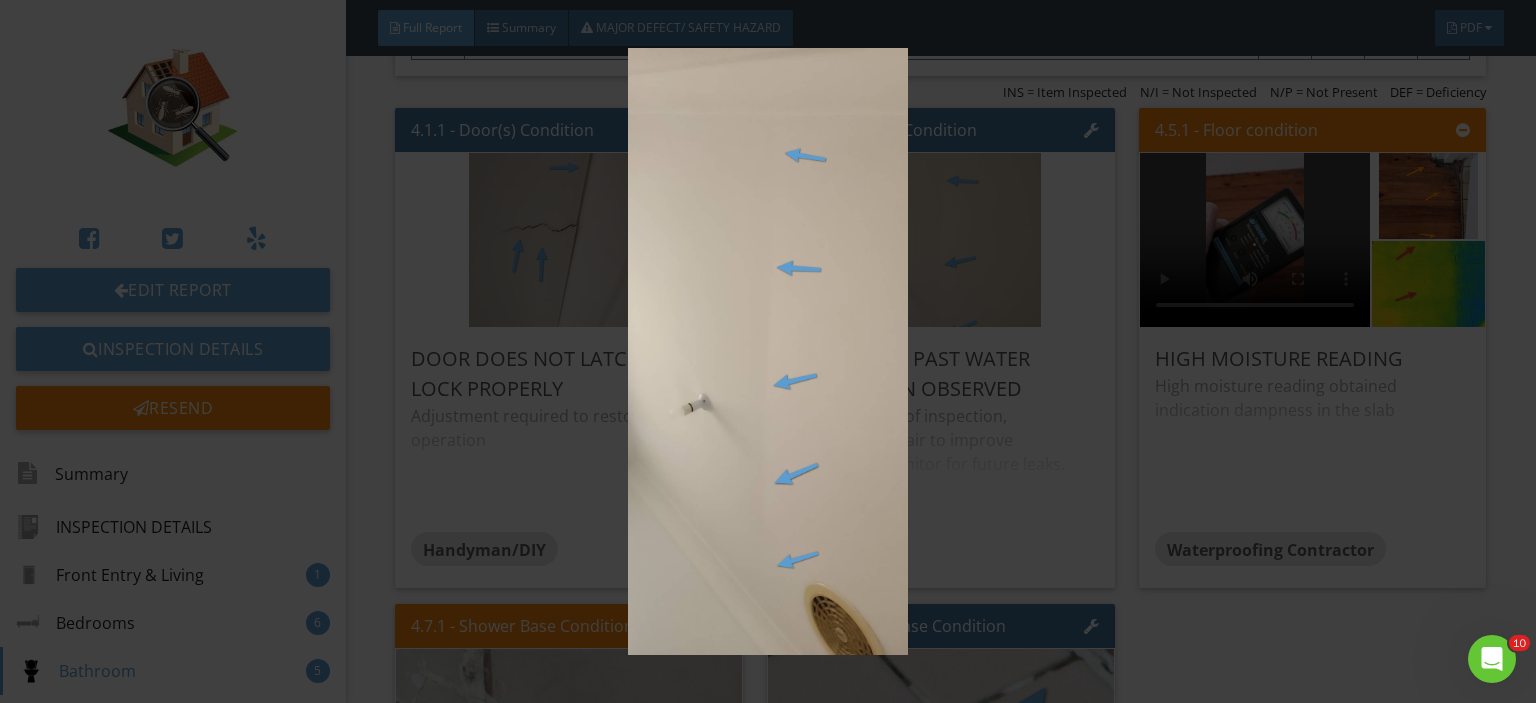 click at bounding box center [768, 351] 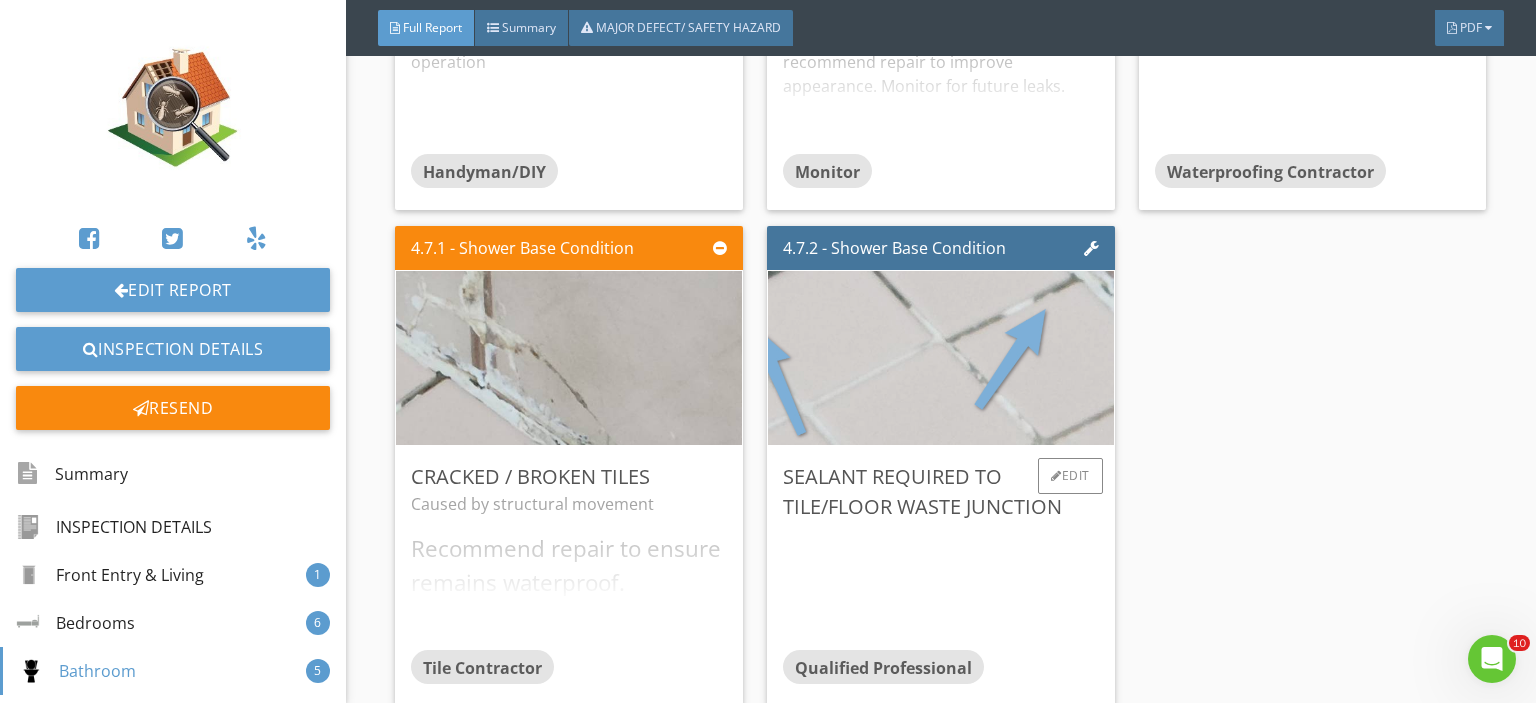 scroll, scrollTop: 5500, scrollLeft: 0, axis: vertical 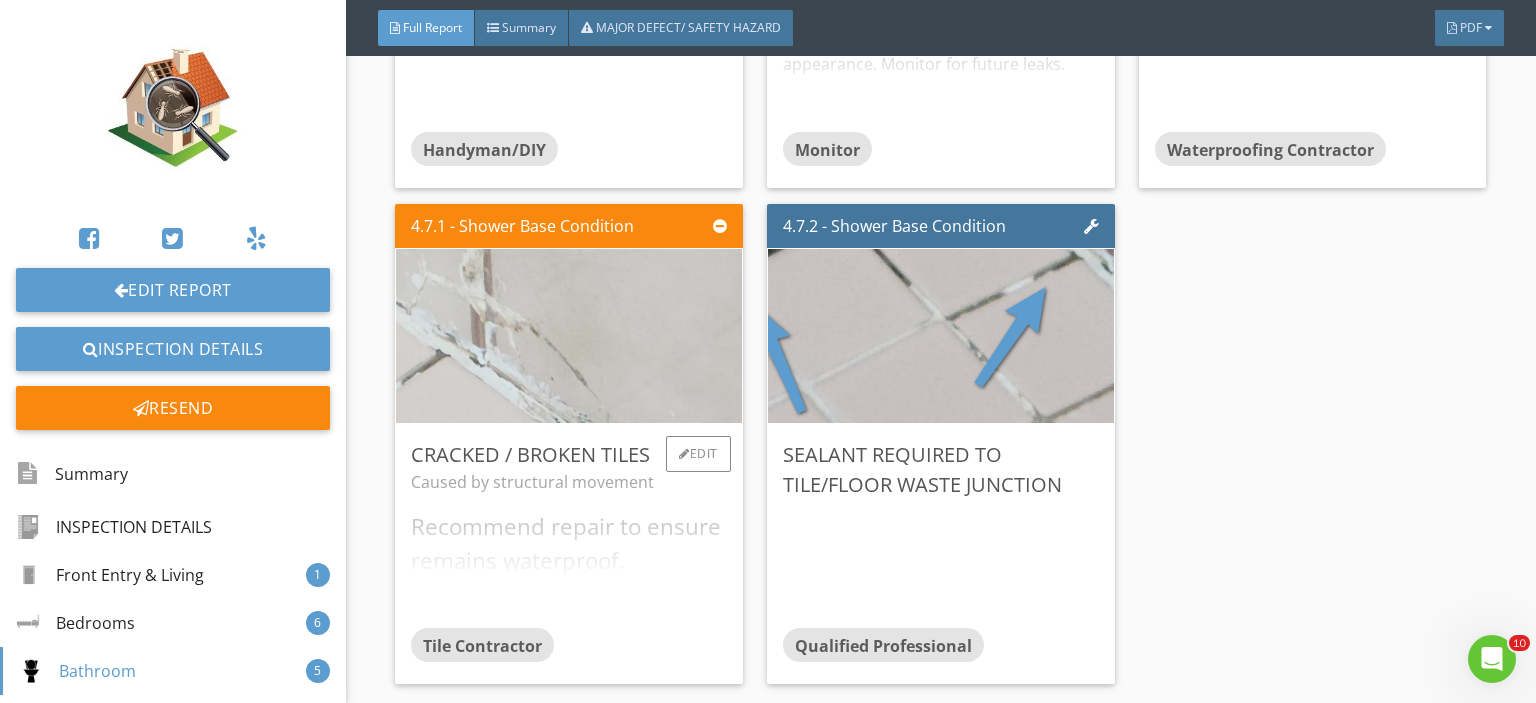 click at bounding box center (569, 336) 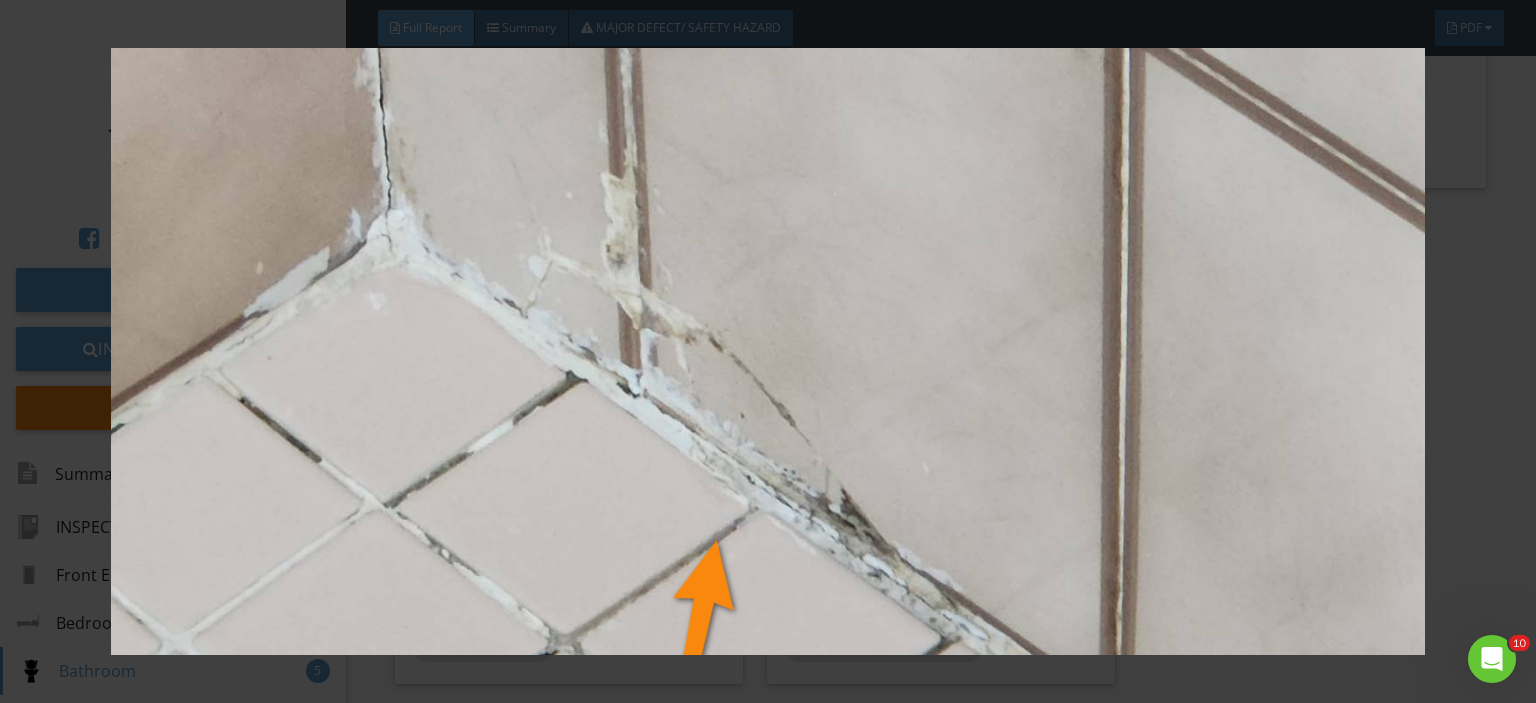click at bounding box center [768, 351] 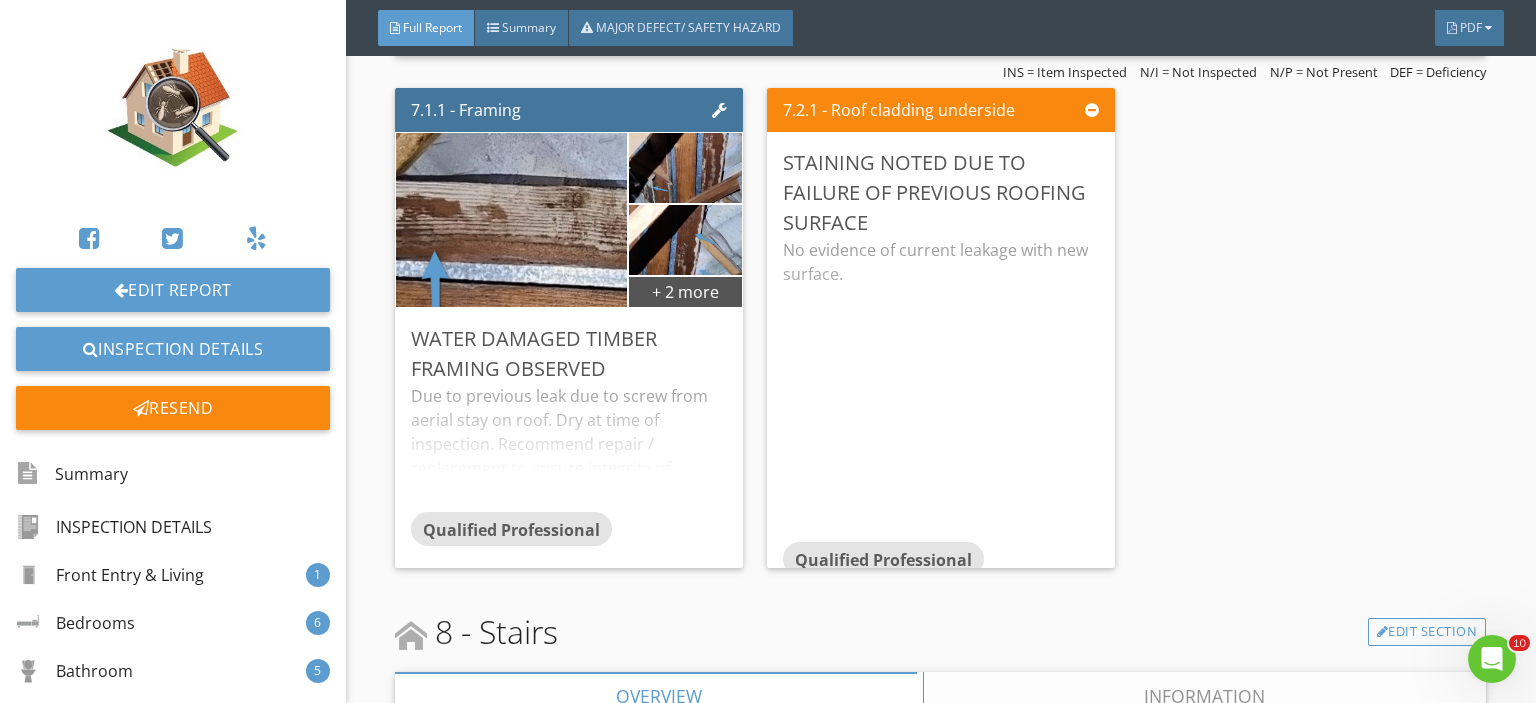 scroll, scrollTop: 9000, scrollLeft: 0, axis: vertical 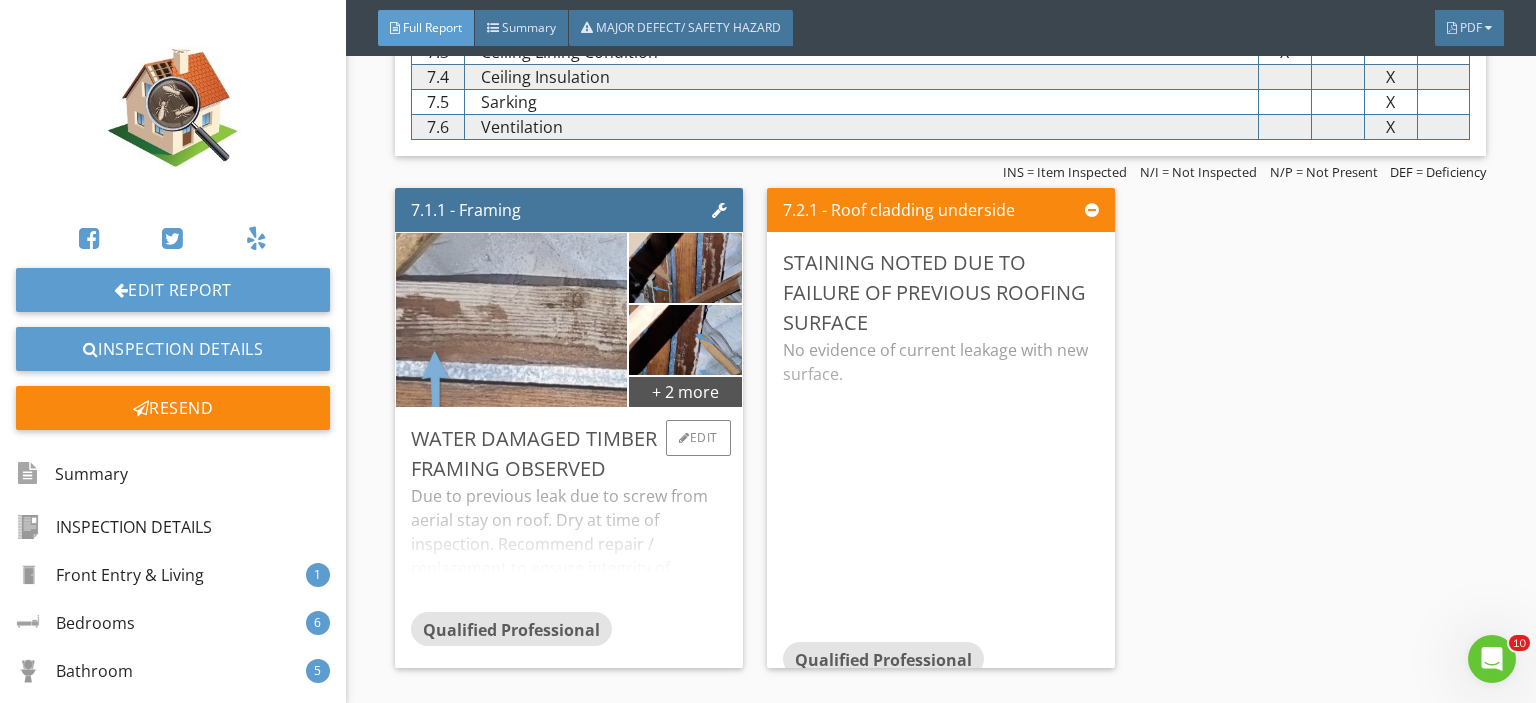 click at bounding box center [511, 320] 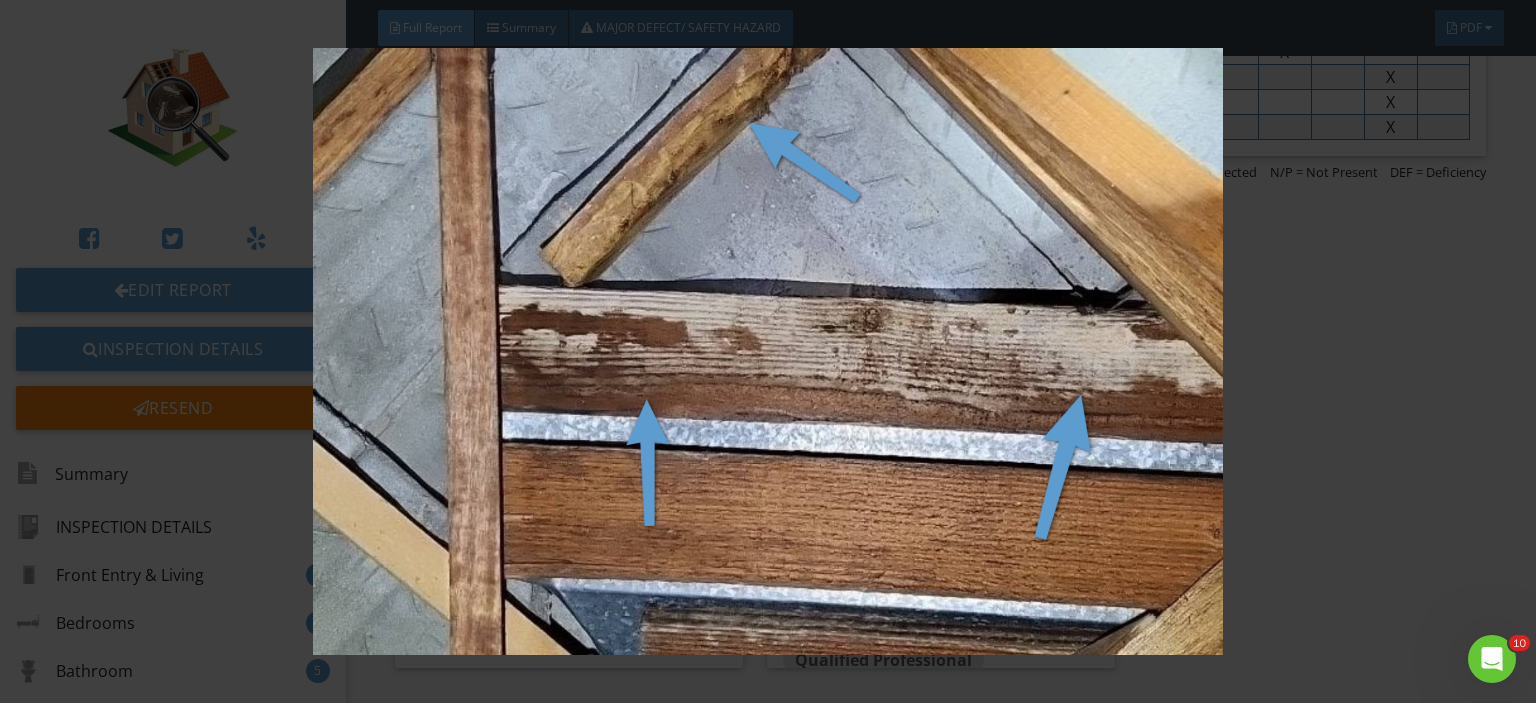 click at bounding box center [768, 351] 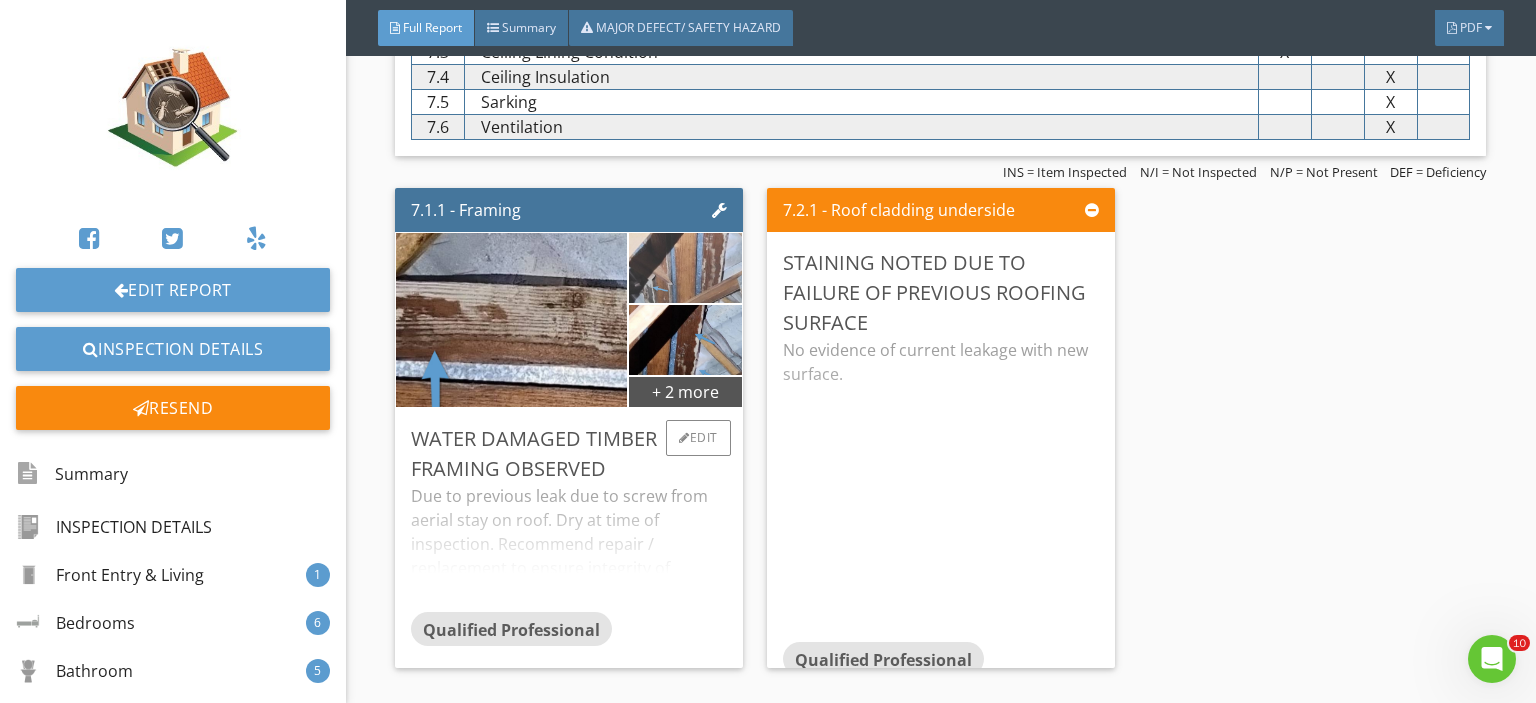 click at bounding box center (685, 268) 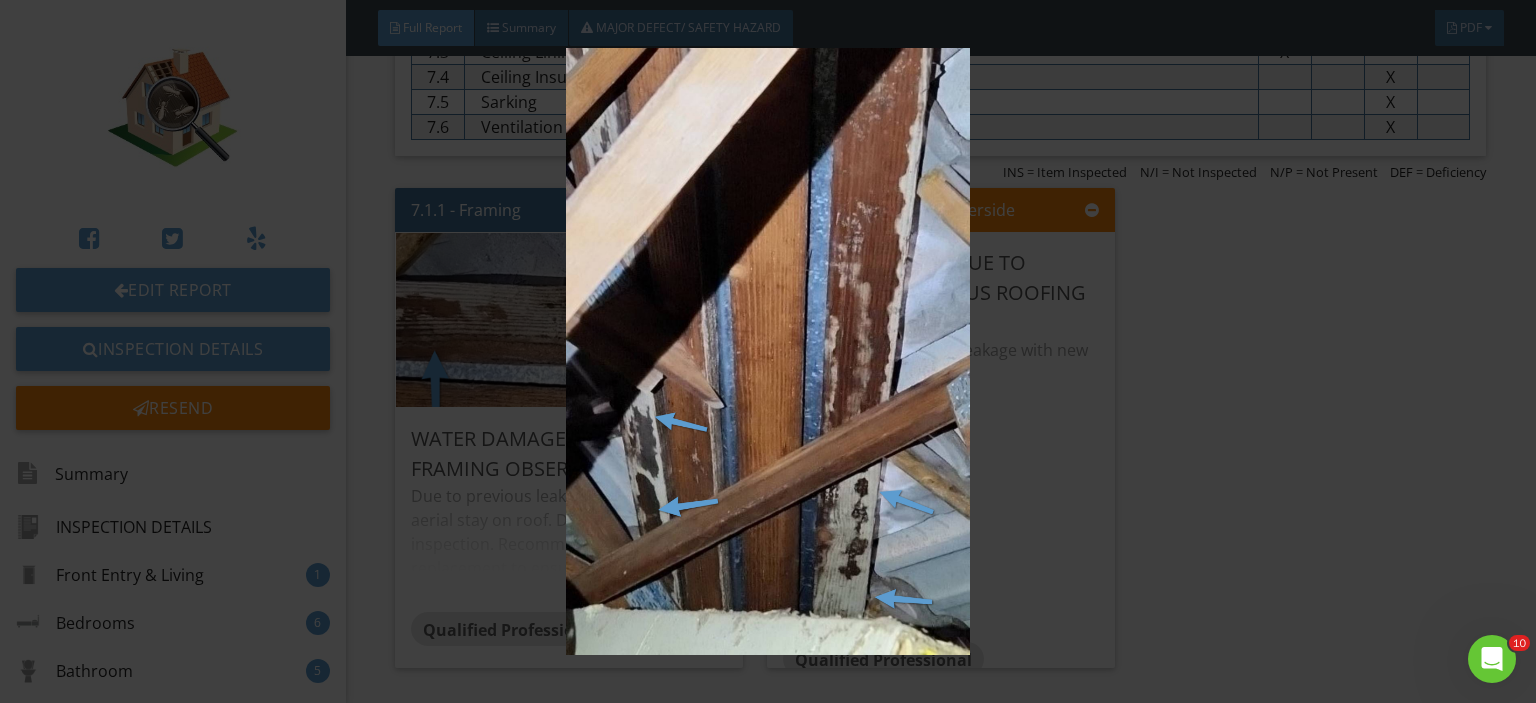click at bounding box center (768, 351) 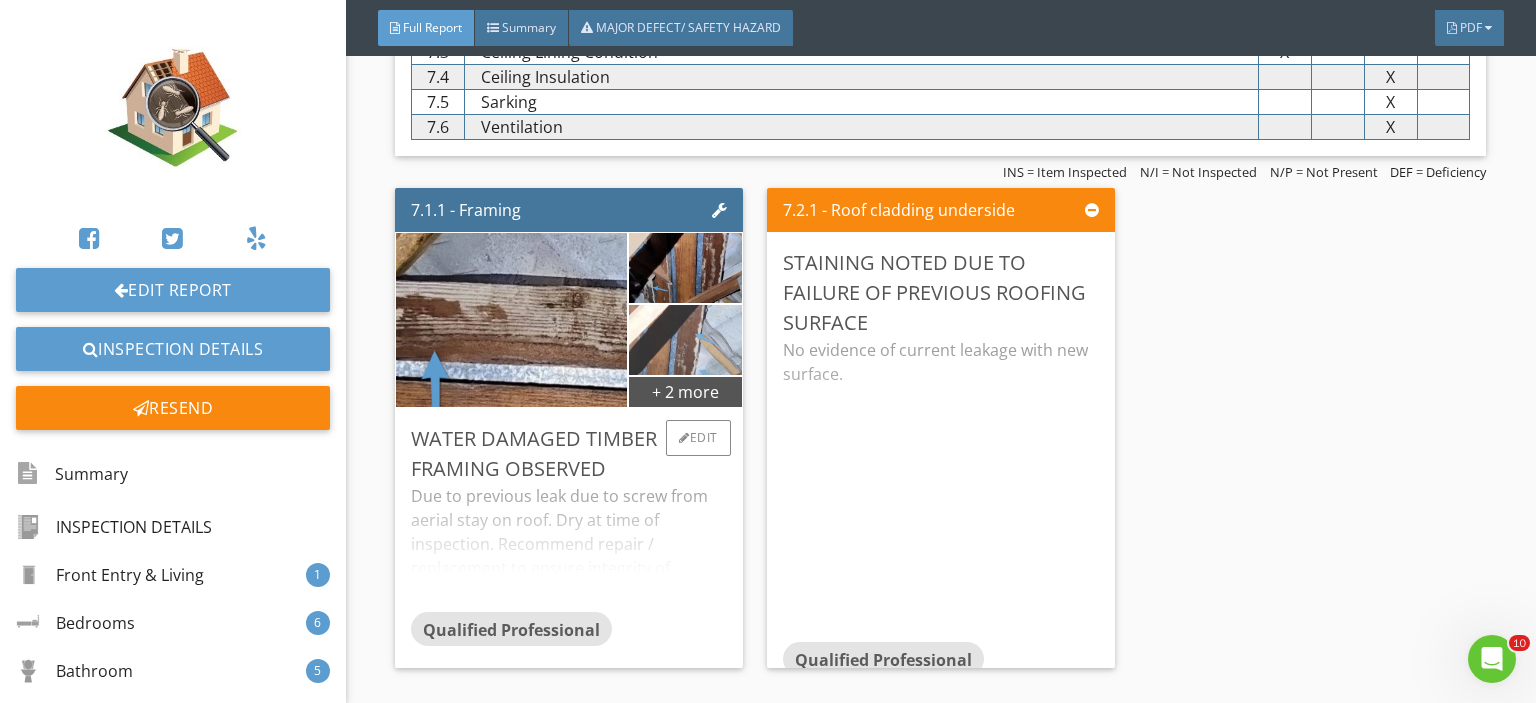 click at bounding box center [685, 340] 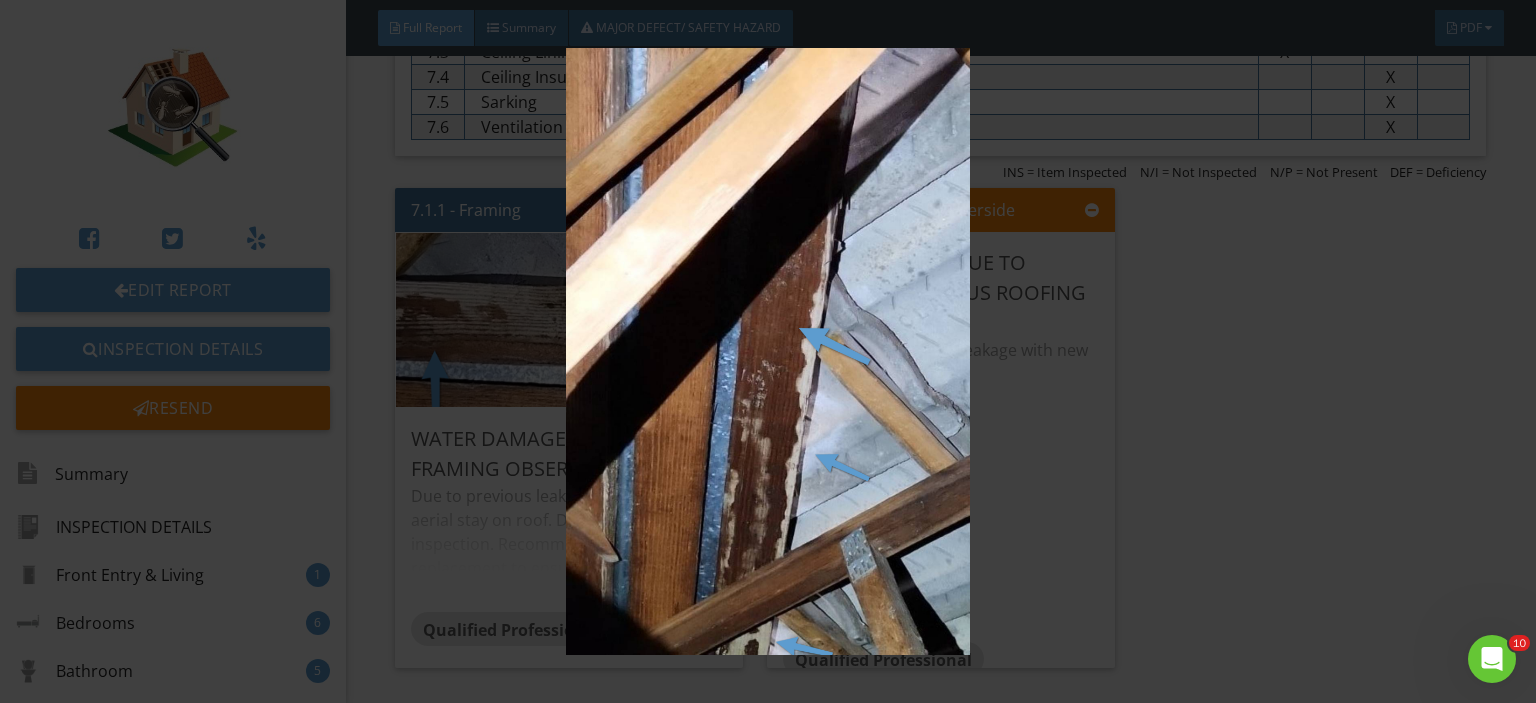 click at bounding box center (768, 351) 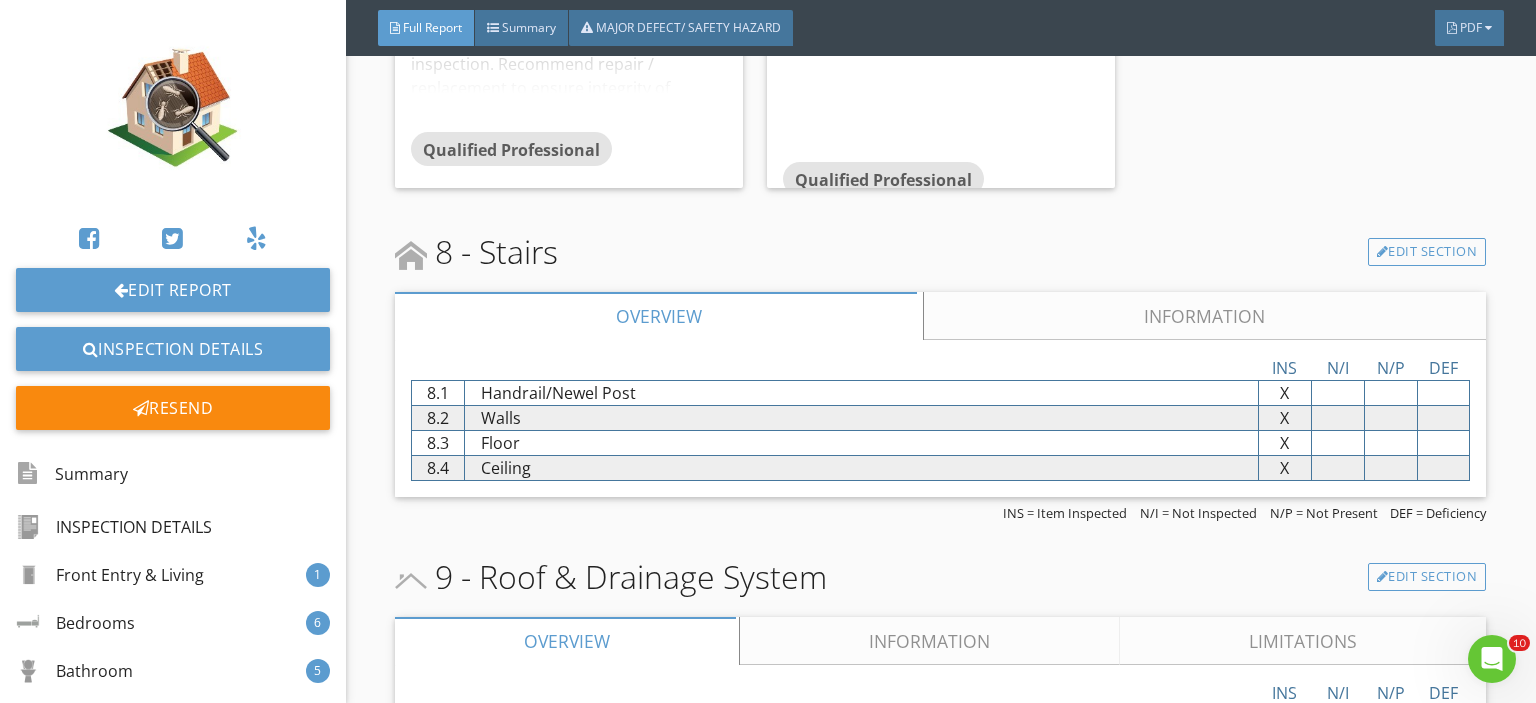 scroll, scrollTop: 9500, scrollLeft: 0, axis: vertical 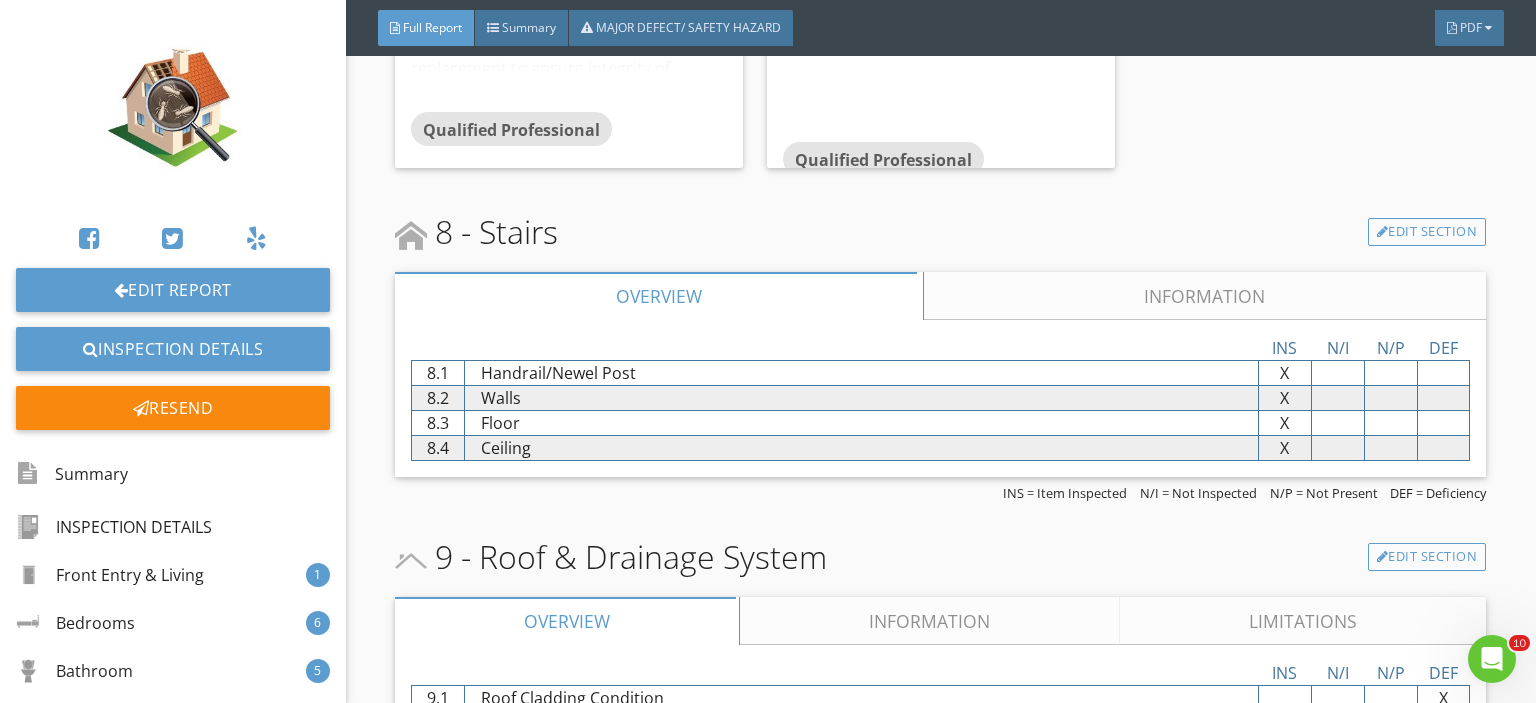 click on "Information" at bounding box center [1205, 296] 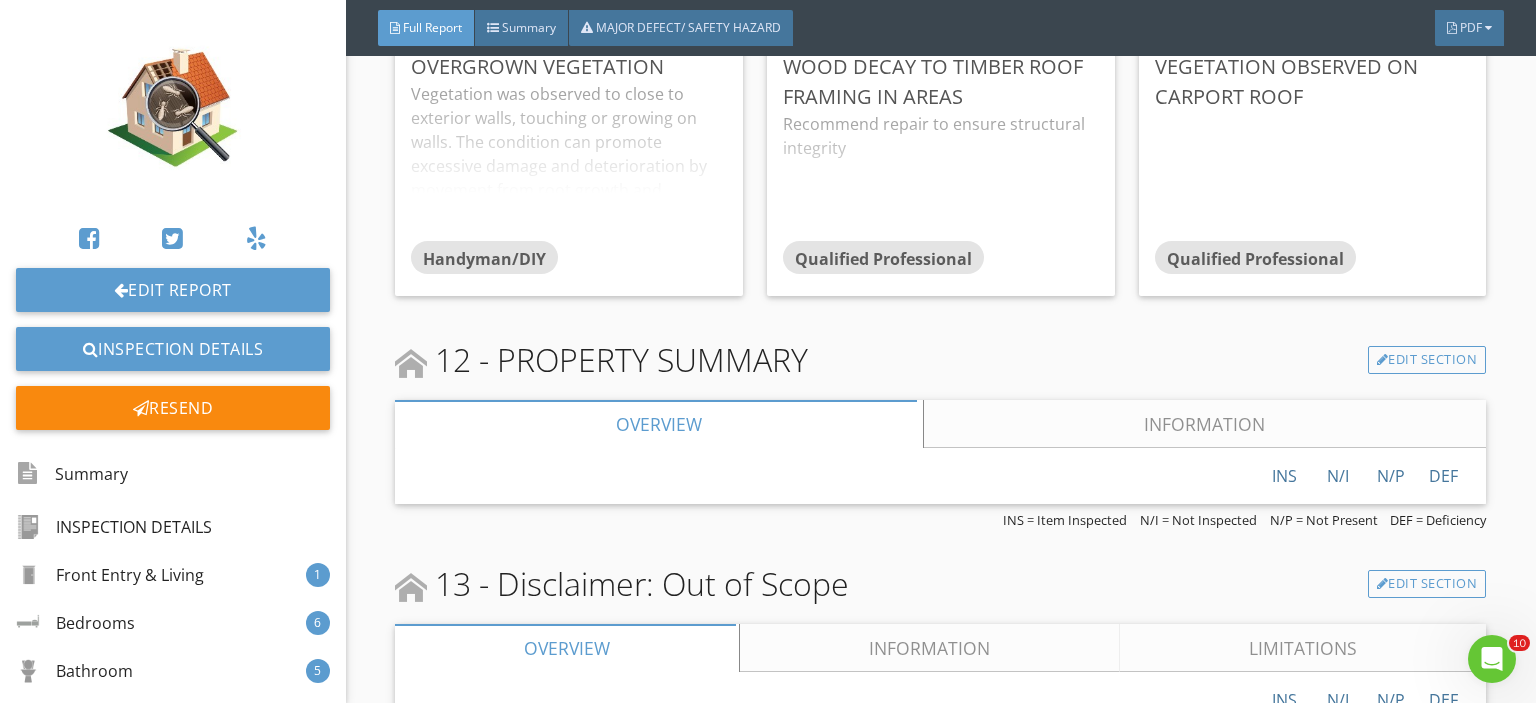 scroll, scrollTop: 15342, scrollLeft: 0, axis: vertical 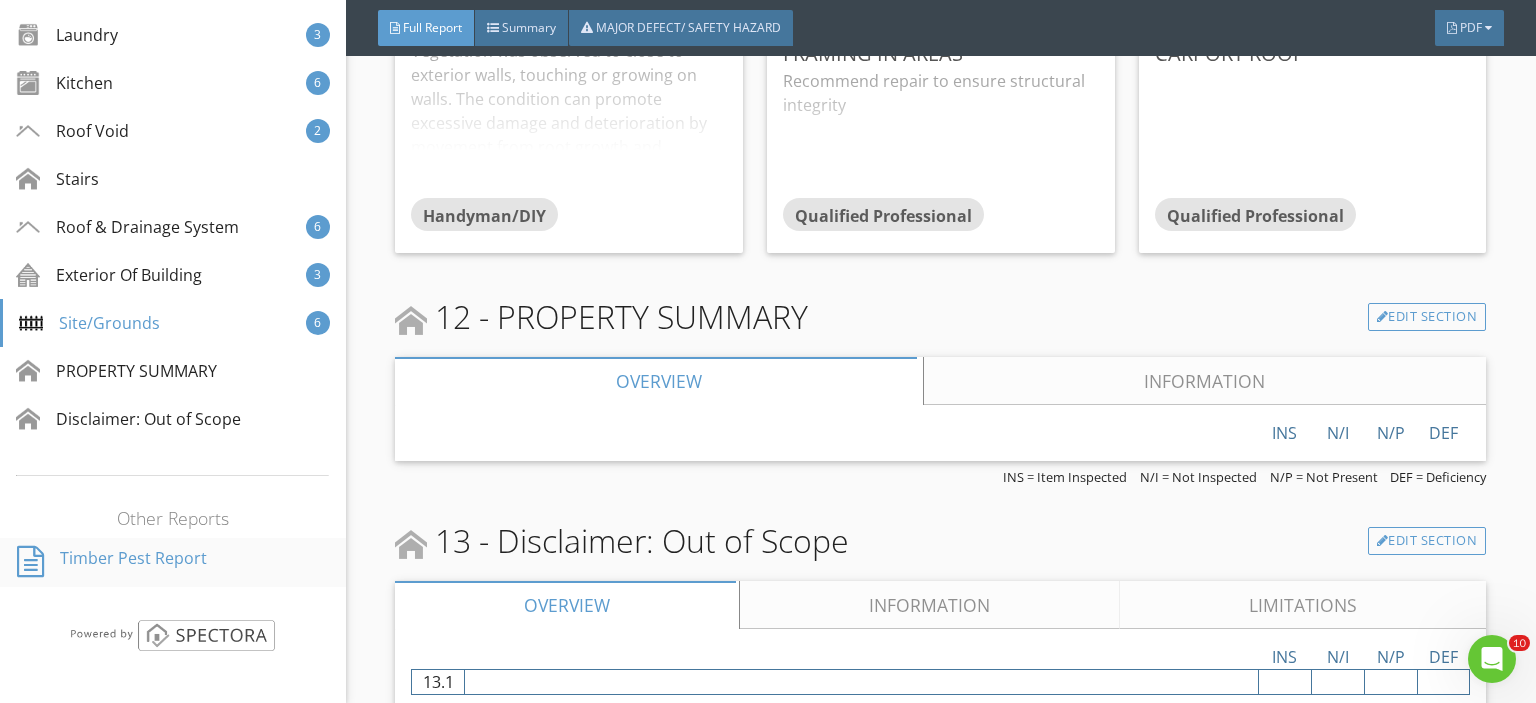click on "Timber Pest Report" at bounding box center (133, 562) 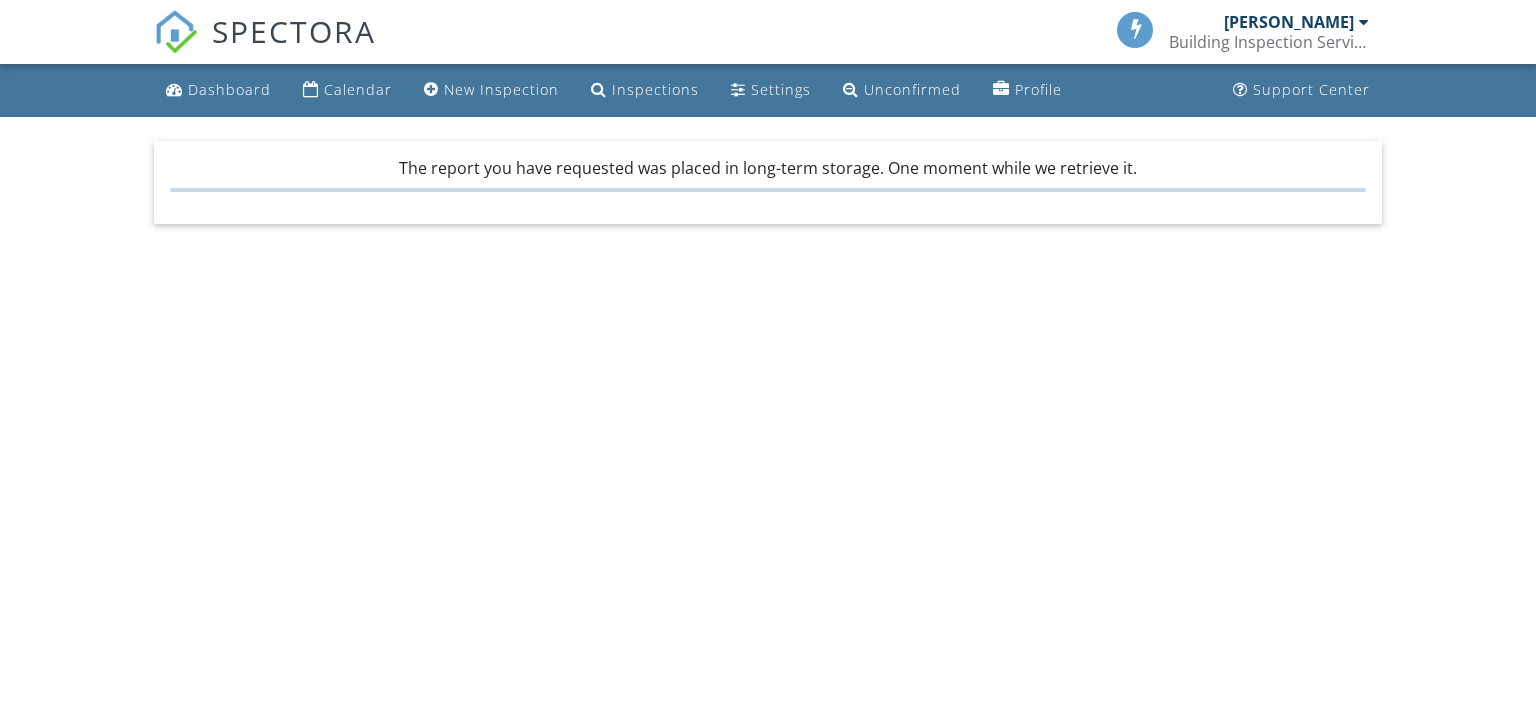 scroll, scrollTop: 0, scrollLeft: 0, axis: both 